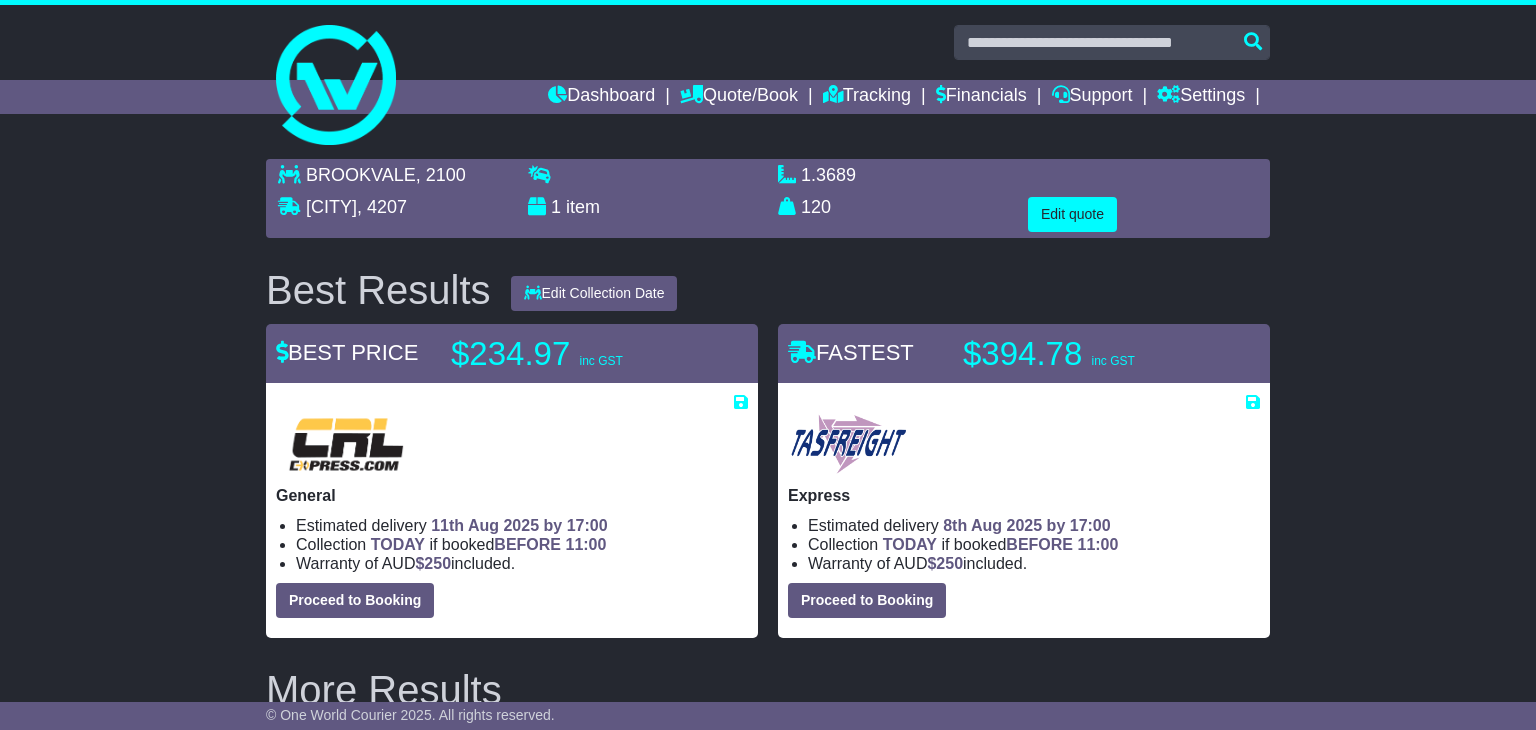 scroll, scrollTop: 0, scrollLeft: 0, axis: both 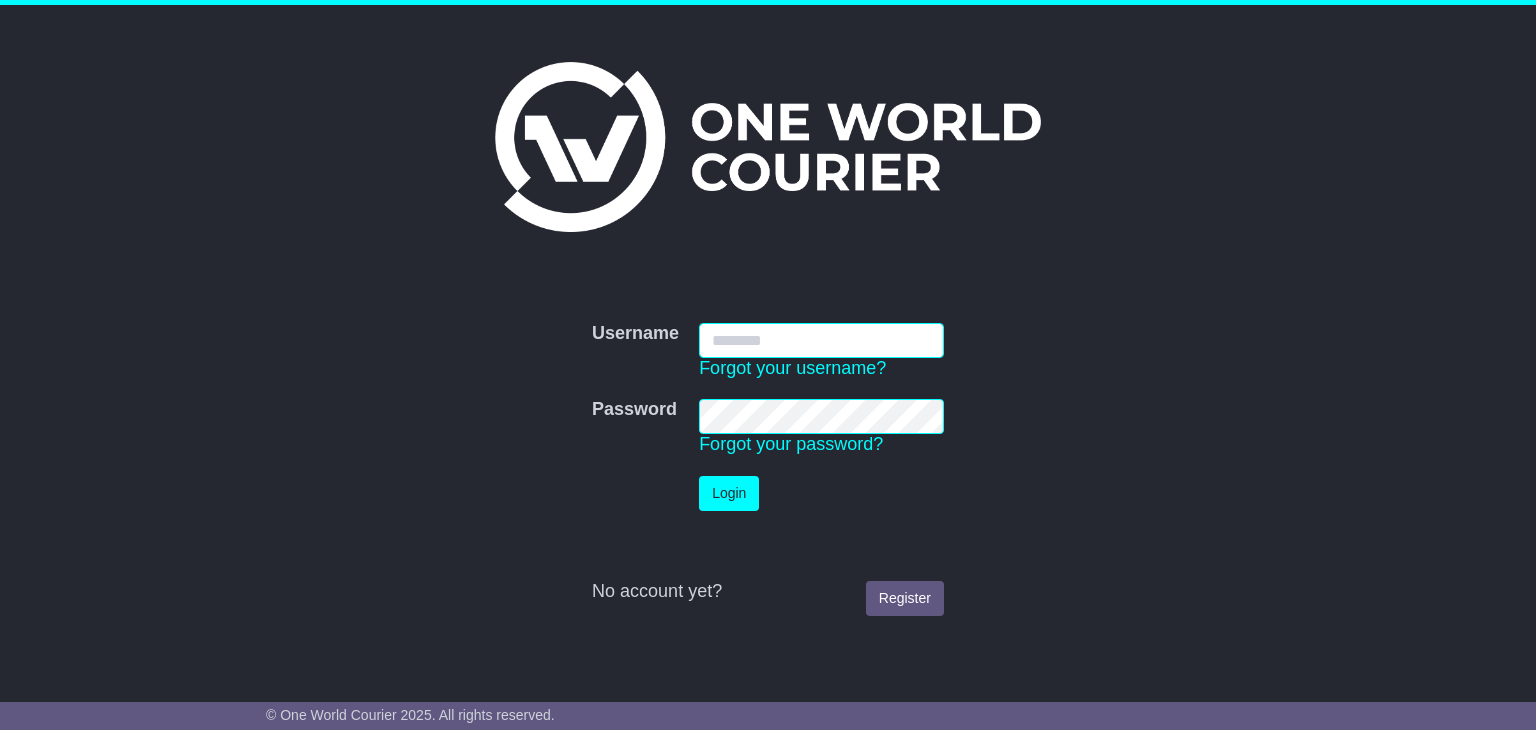 type on "**********" 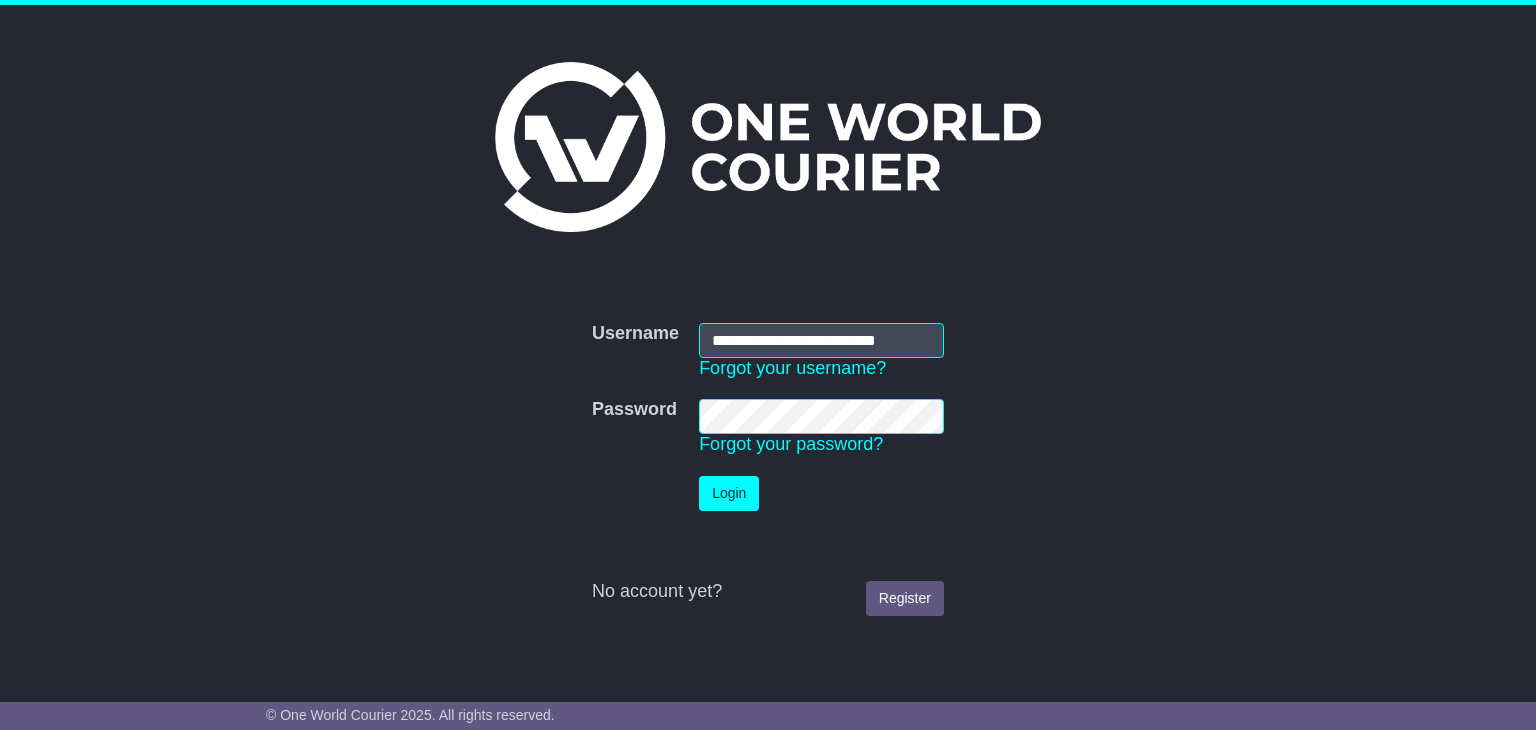 click on "Login" at bounding box center (729, 493) 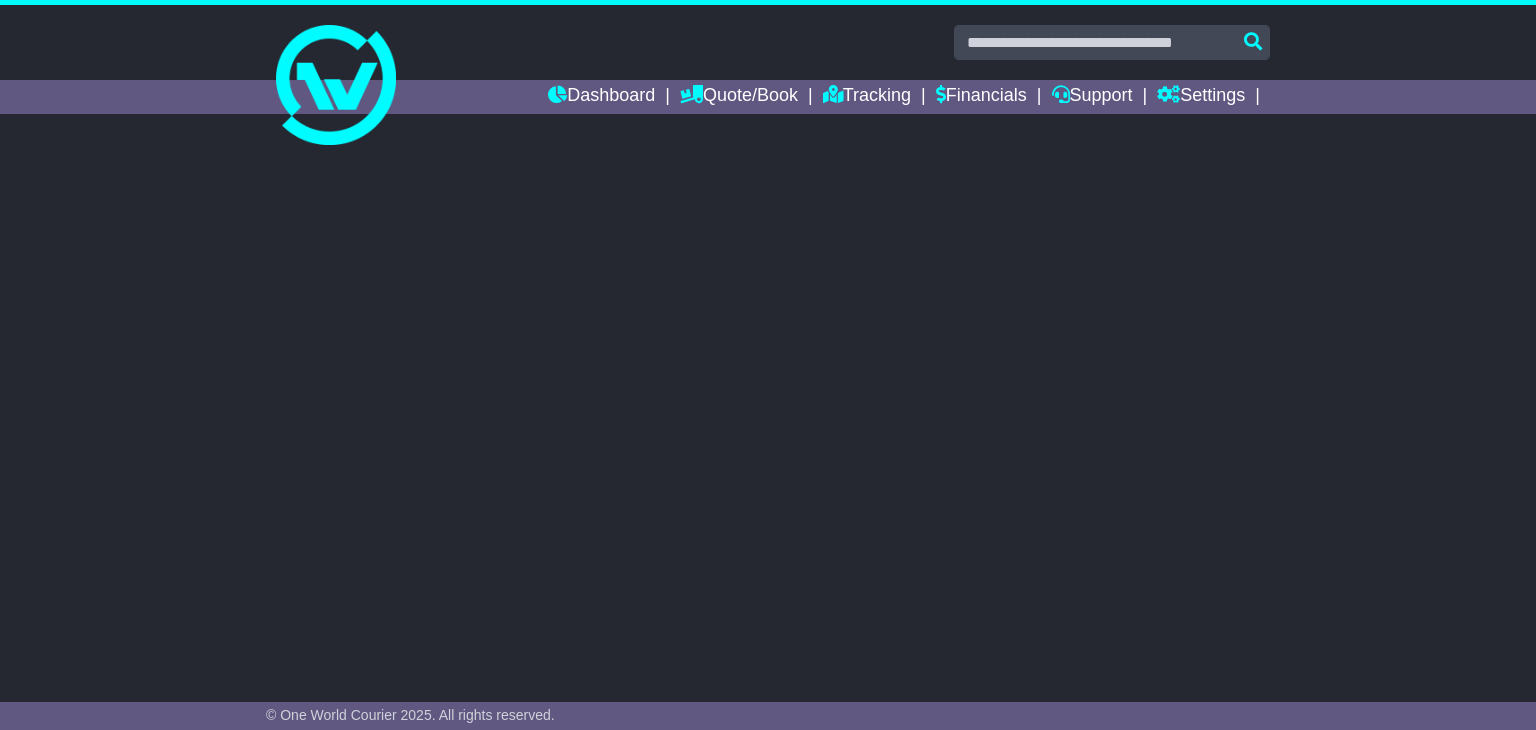 scroll, scrollTop: 0, scrollLeft: 0, axis: both 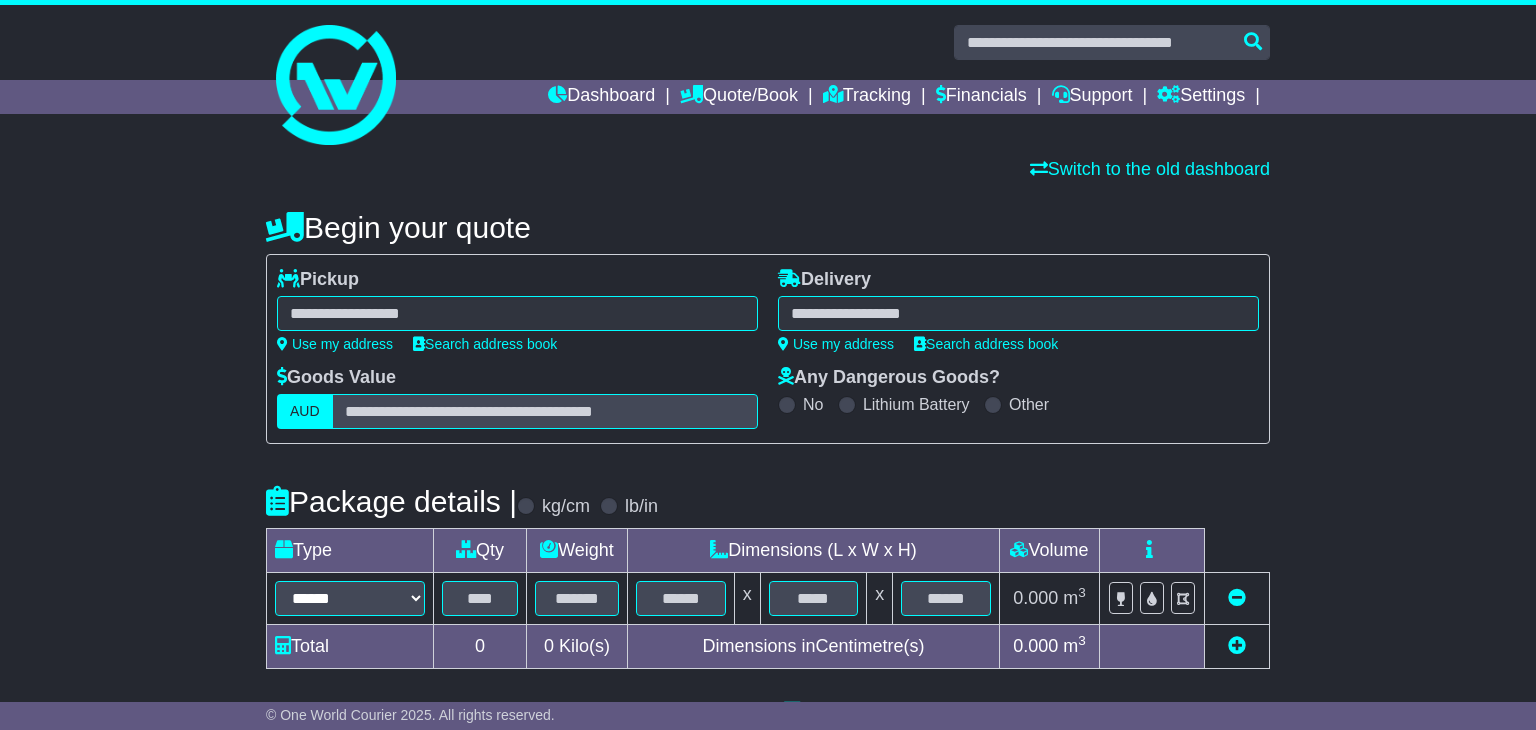 click at bounding box center [517, 313] 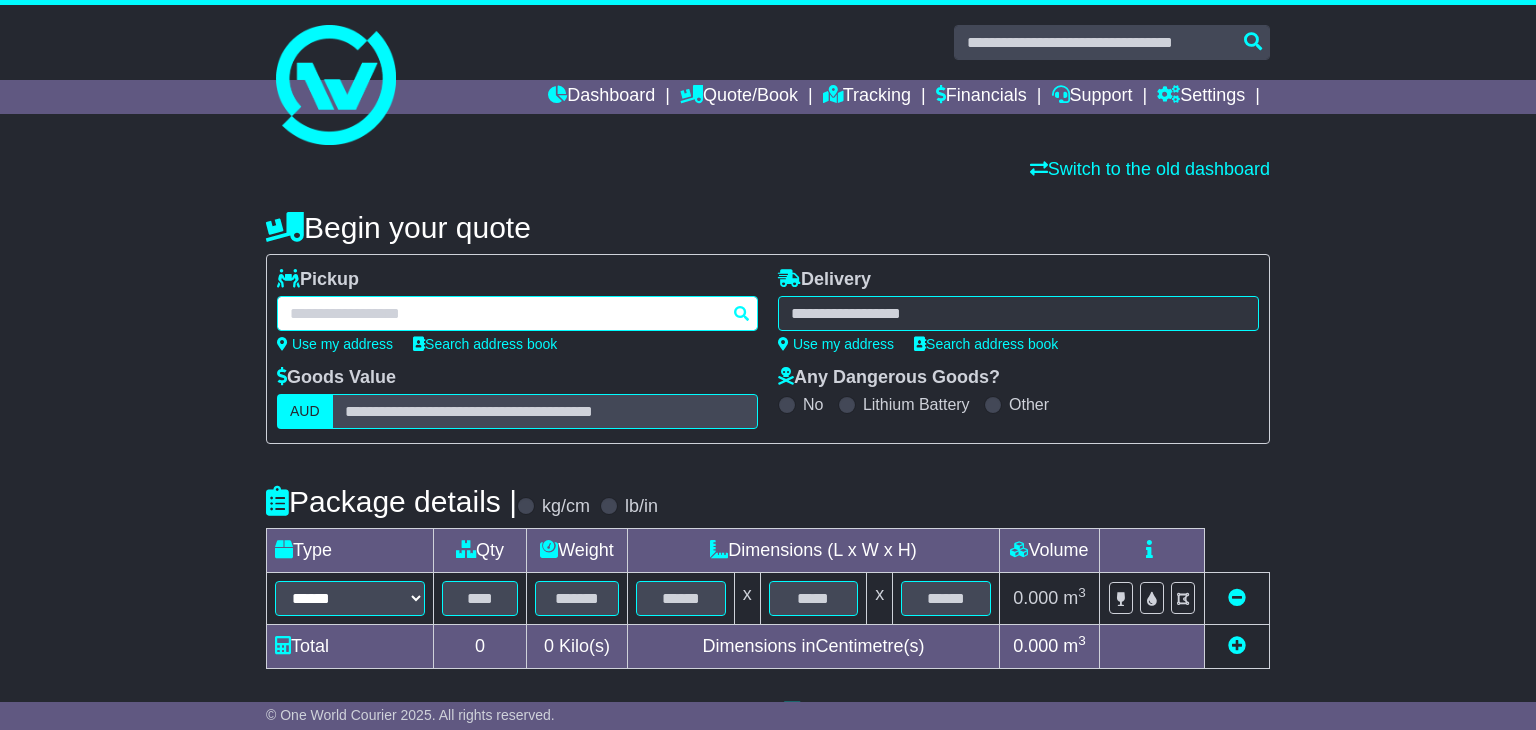paste on "**********" 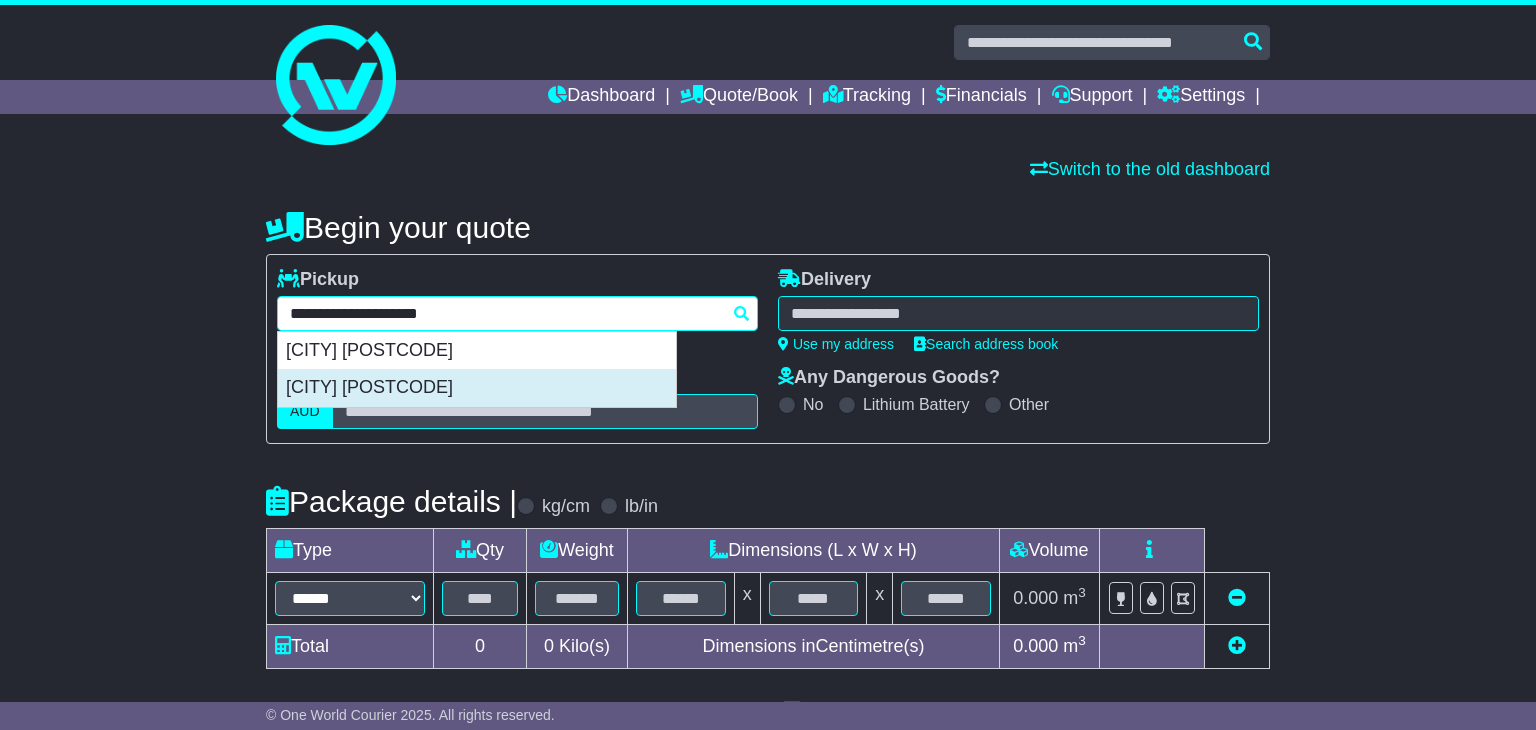 click on "[CITY] [POSTCODE]" at bounding box center [477, 388] 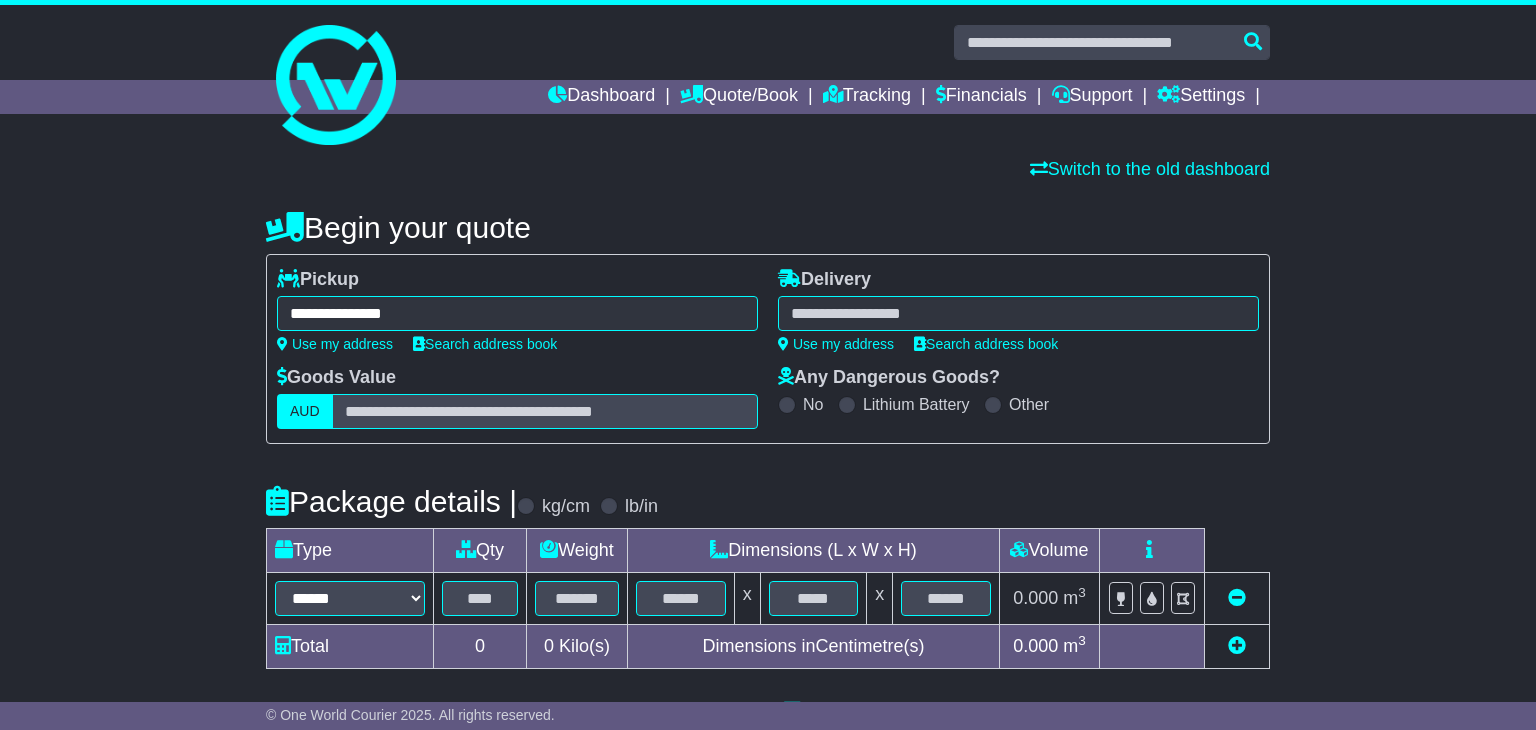type on "**********" 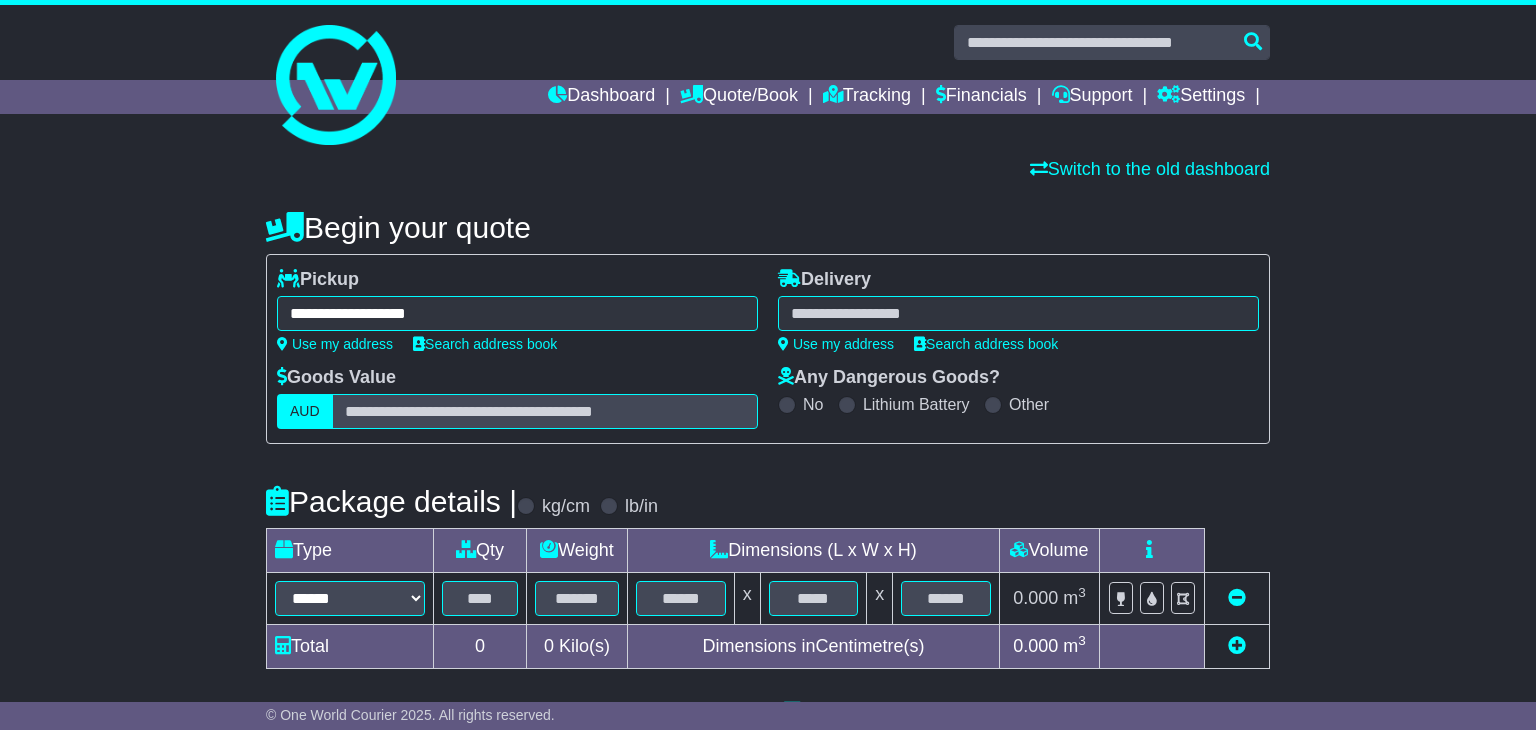 click at bounding box center (1018, 313) 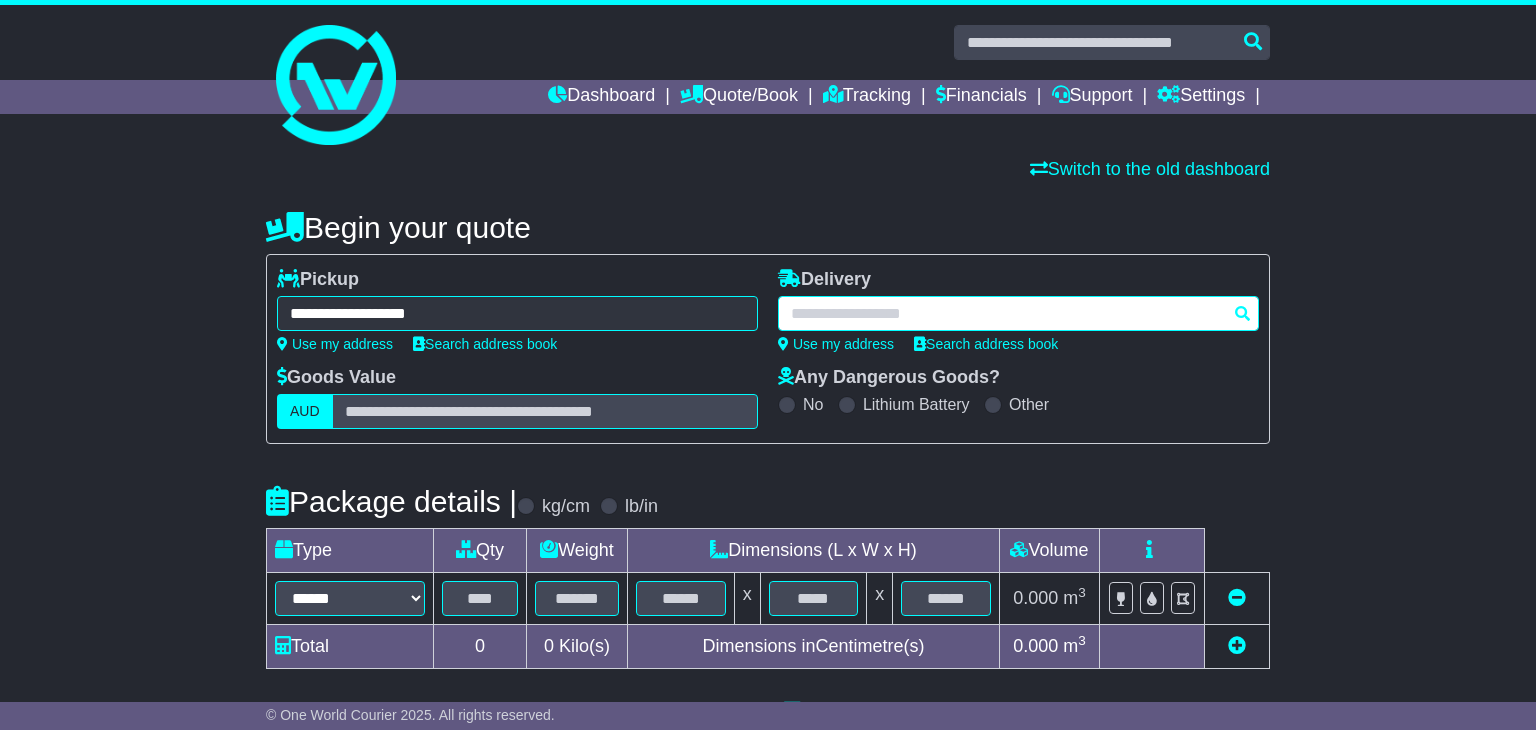 paste on "**********" 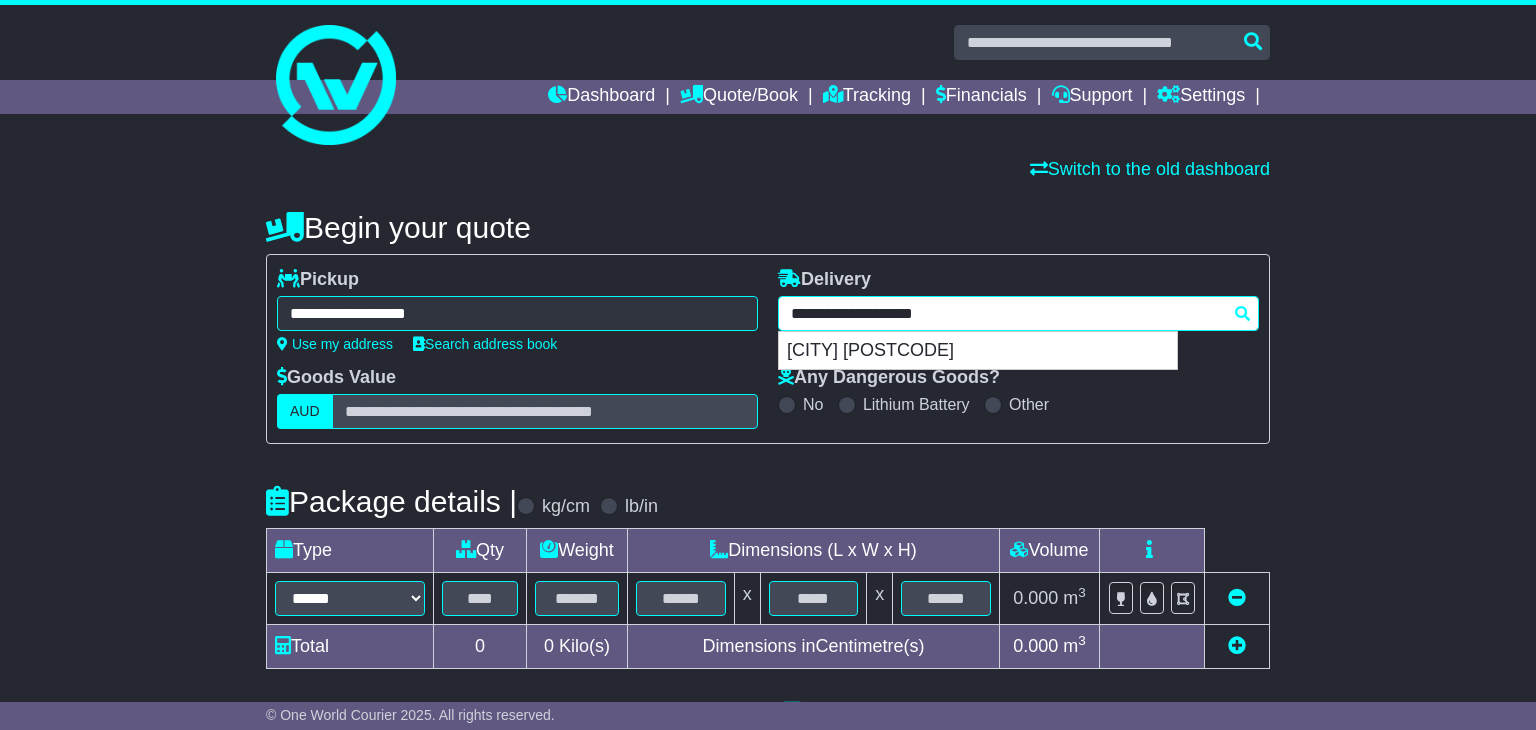 click on "**********" at bounding box center [1018, 313] 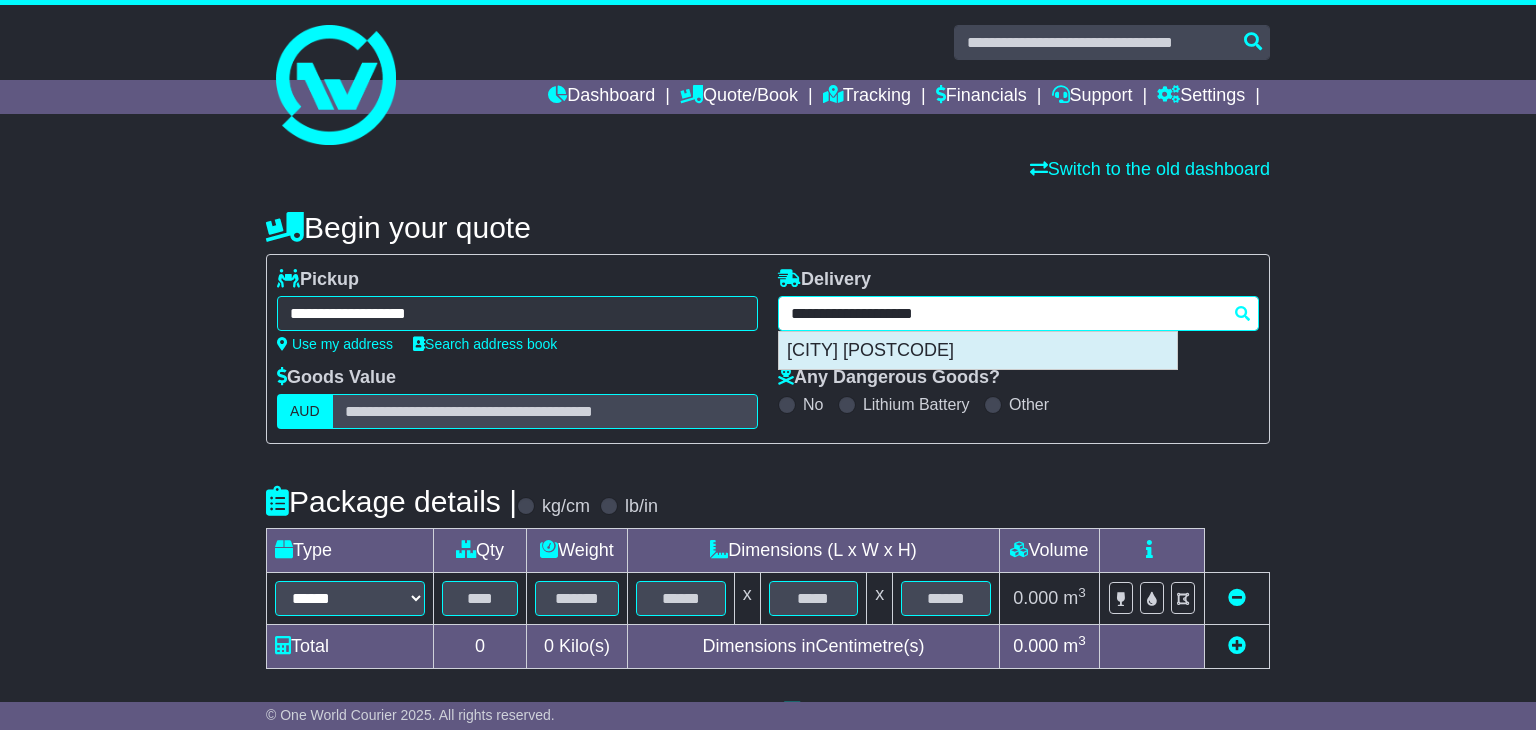 click on "[CITY] [POSTCODE]" at bounding box center [978, 351] 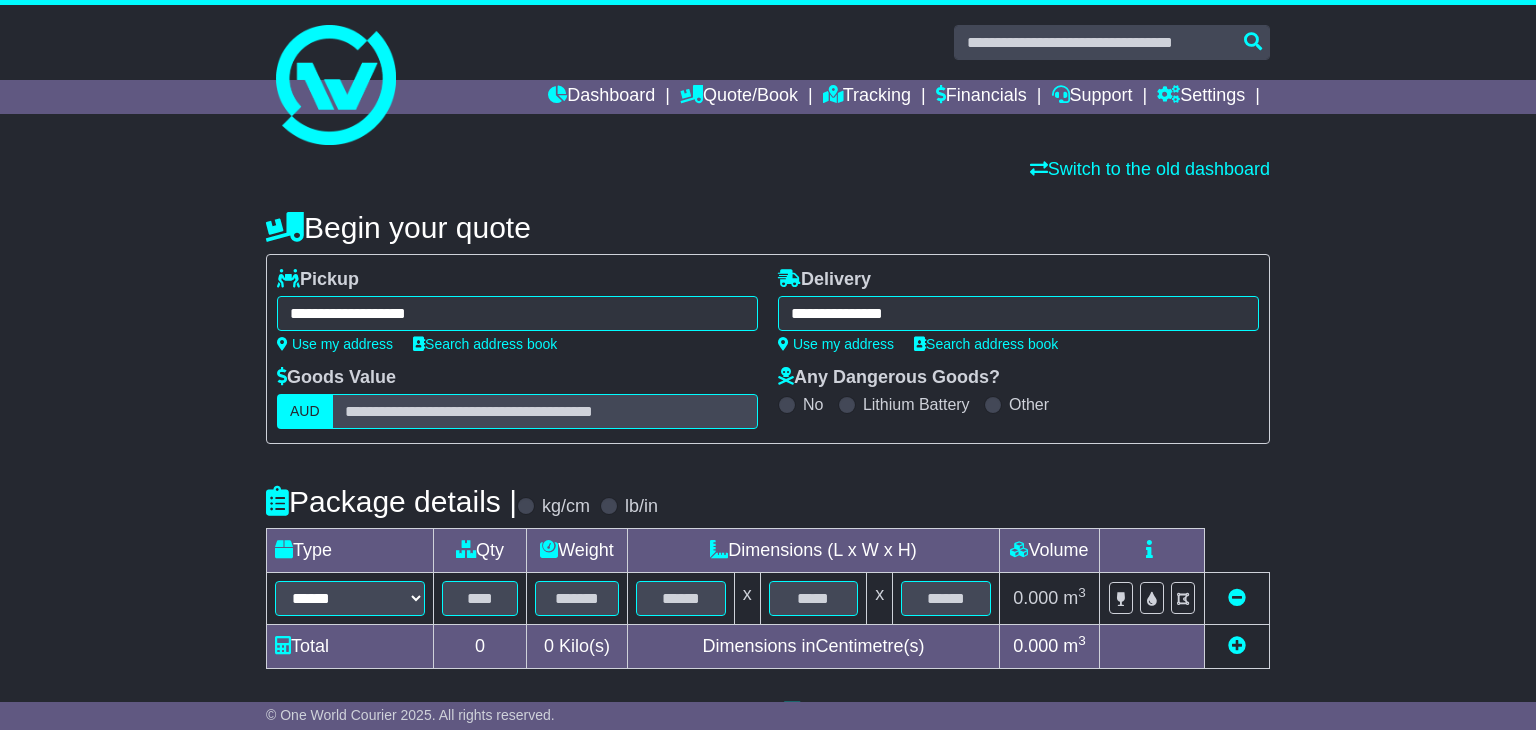type on "**********" 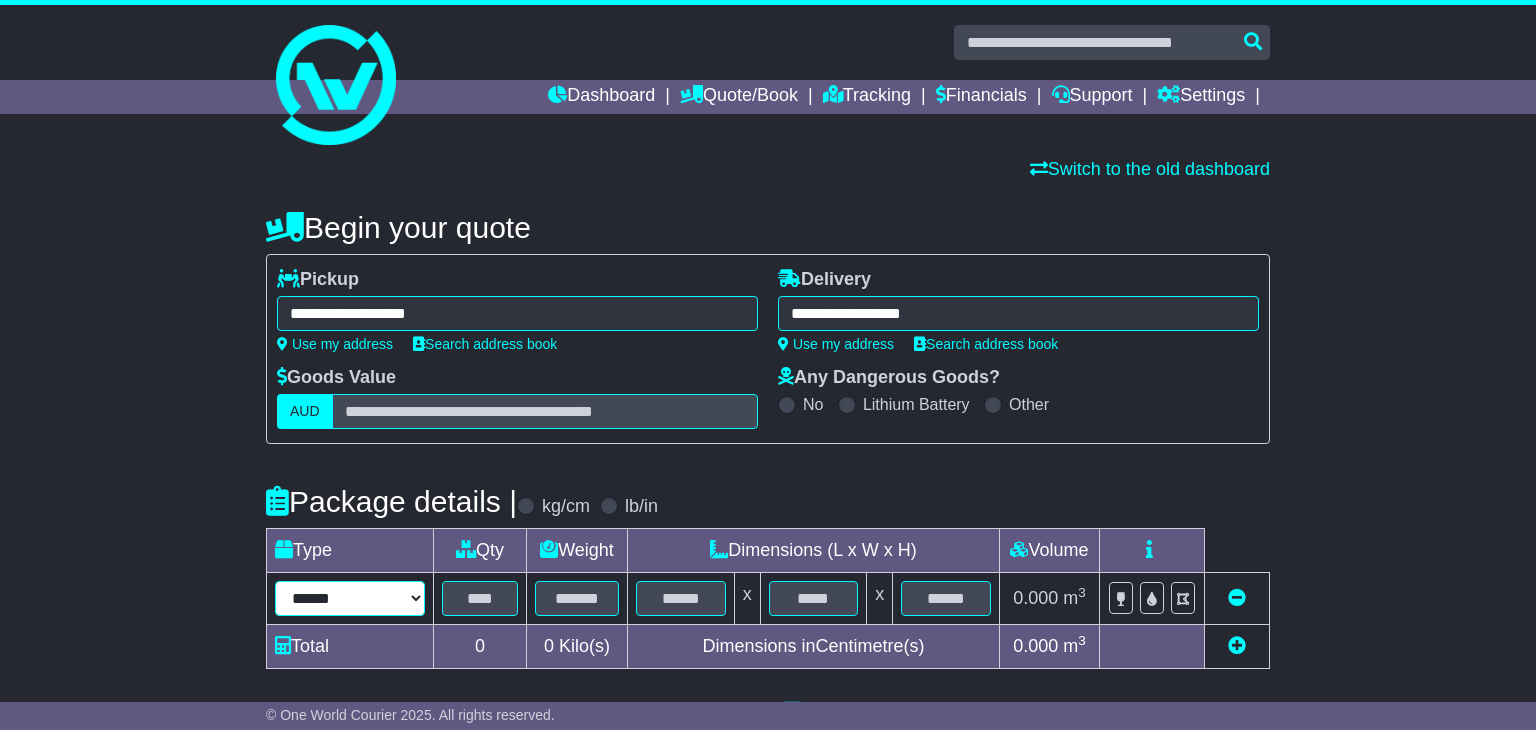 click on "****** ****** *** ******** ***** **** **** ****** *** *******" at bounding box center [350, 598] 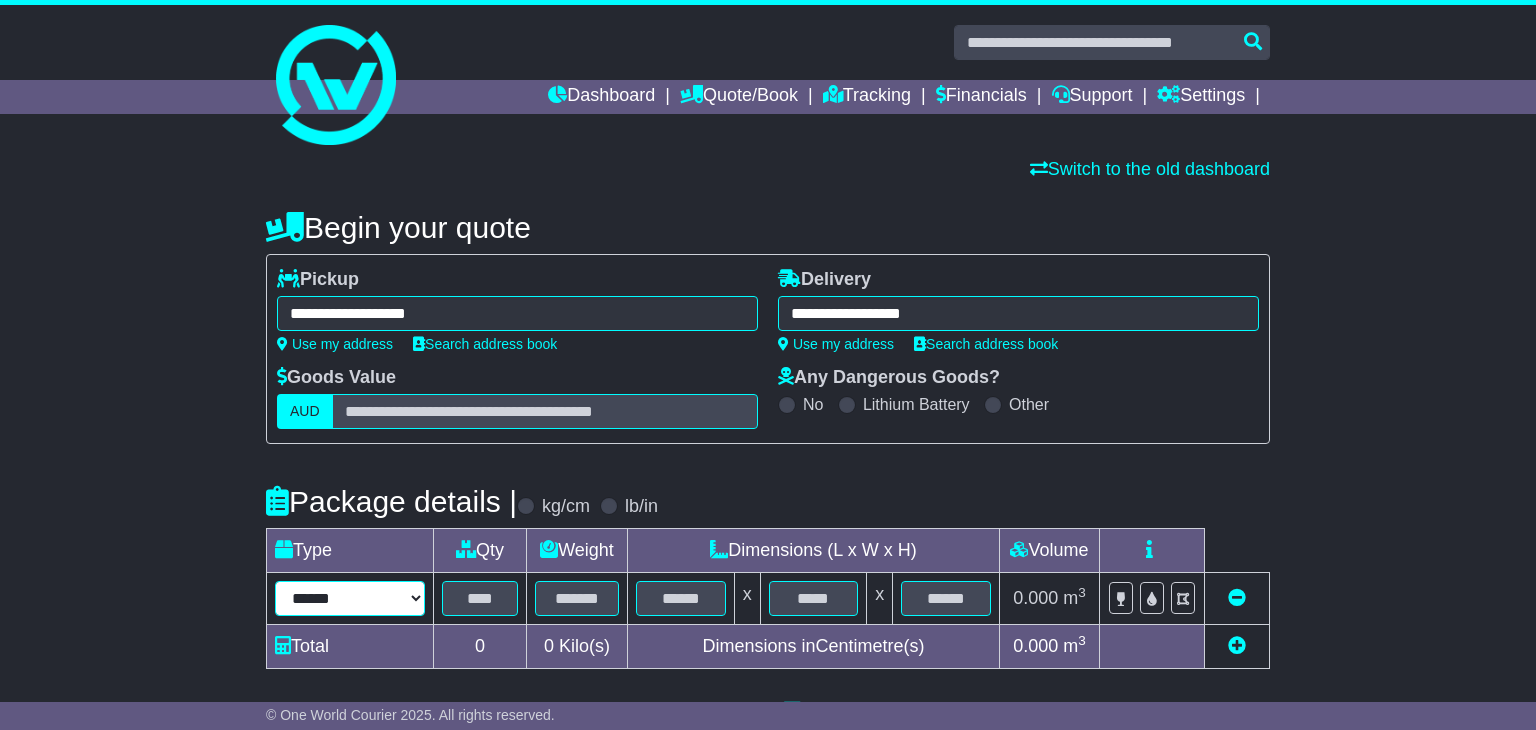 select on "*****" 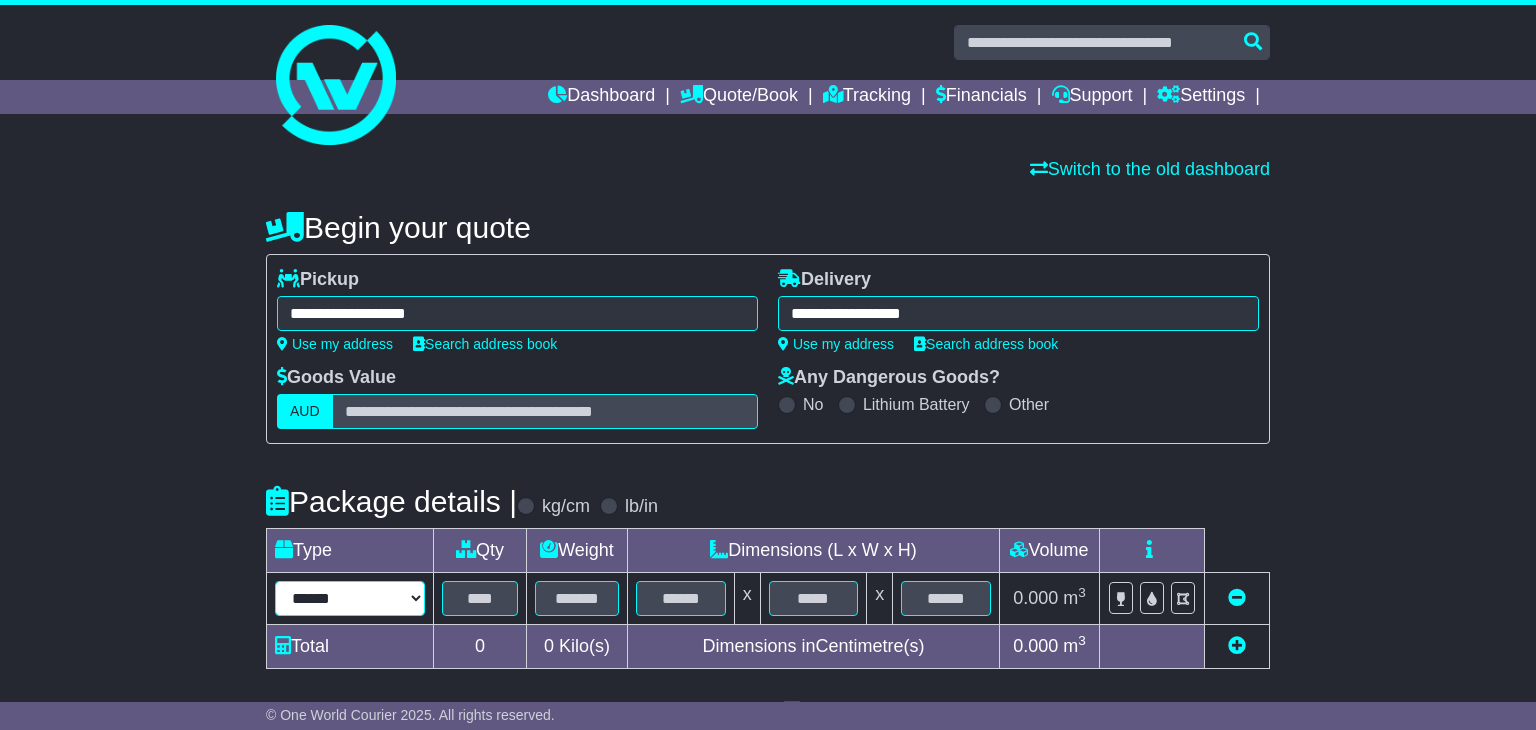 click on "****** ****** *** ******** ***** **** **** ****** *** *******" at bounding box center [350, 598] 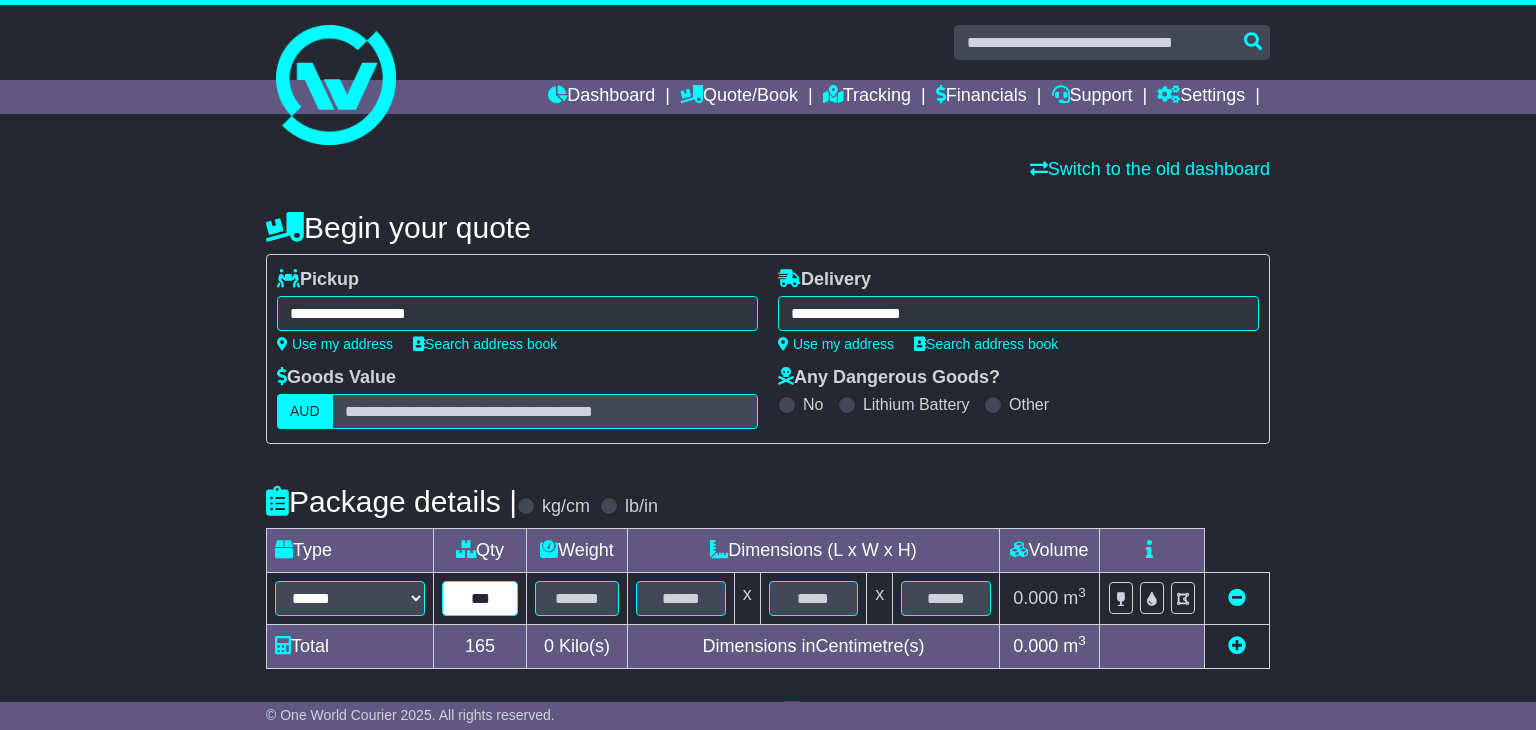 click on "***" at bounding box center (480, 598) 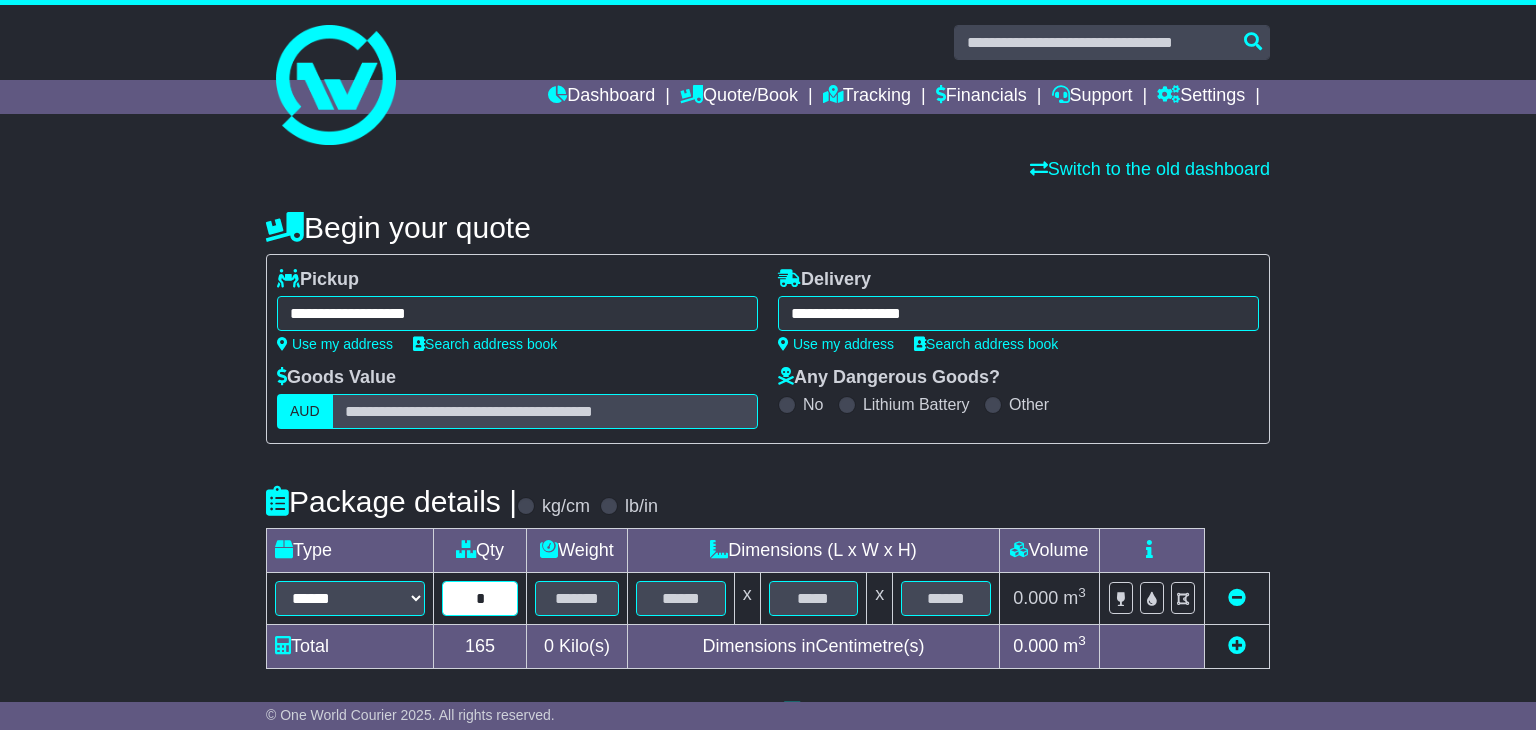 type on "*" 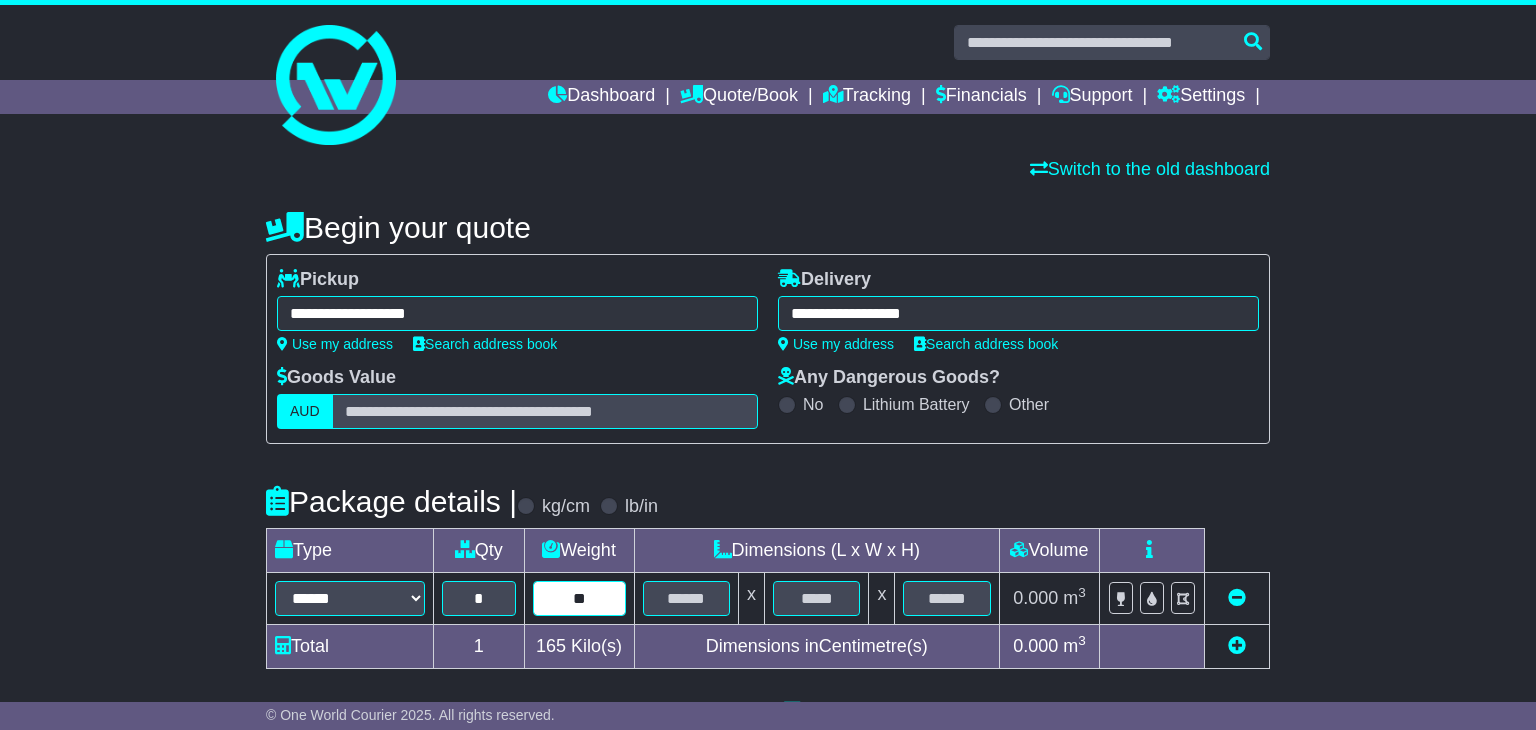 type on "*" 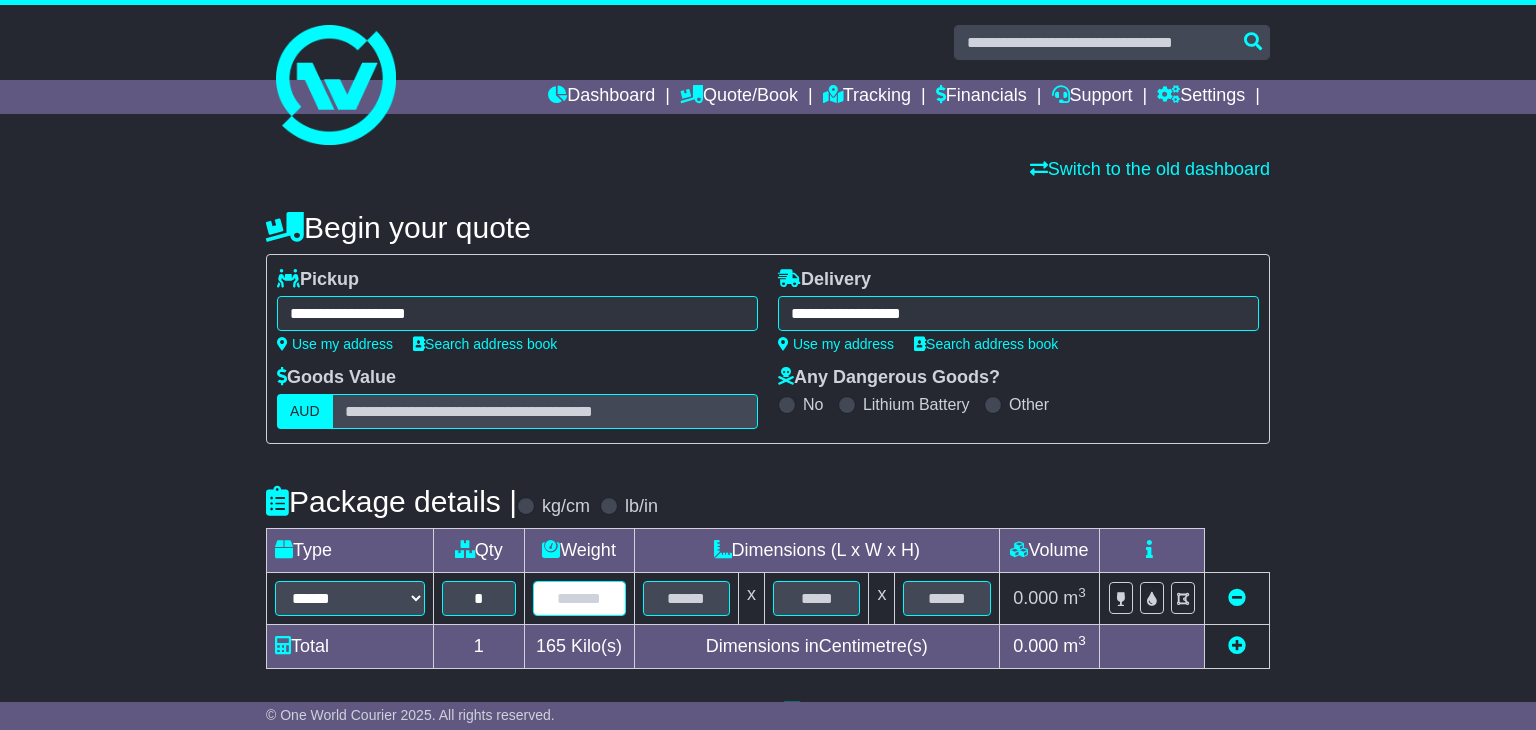 type 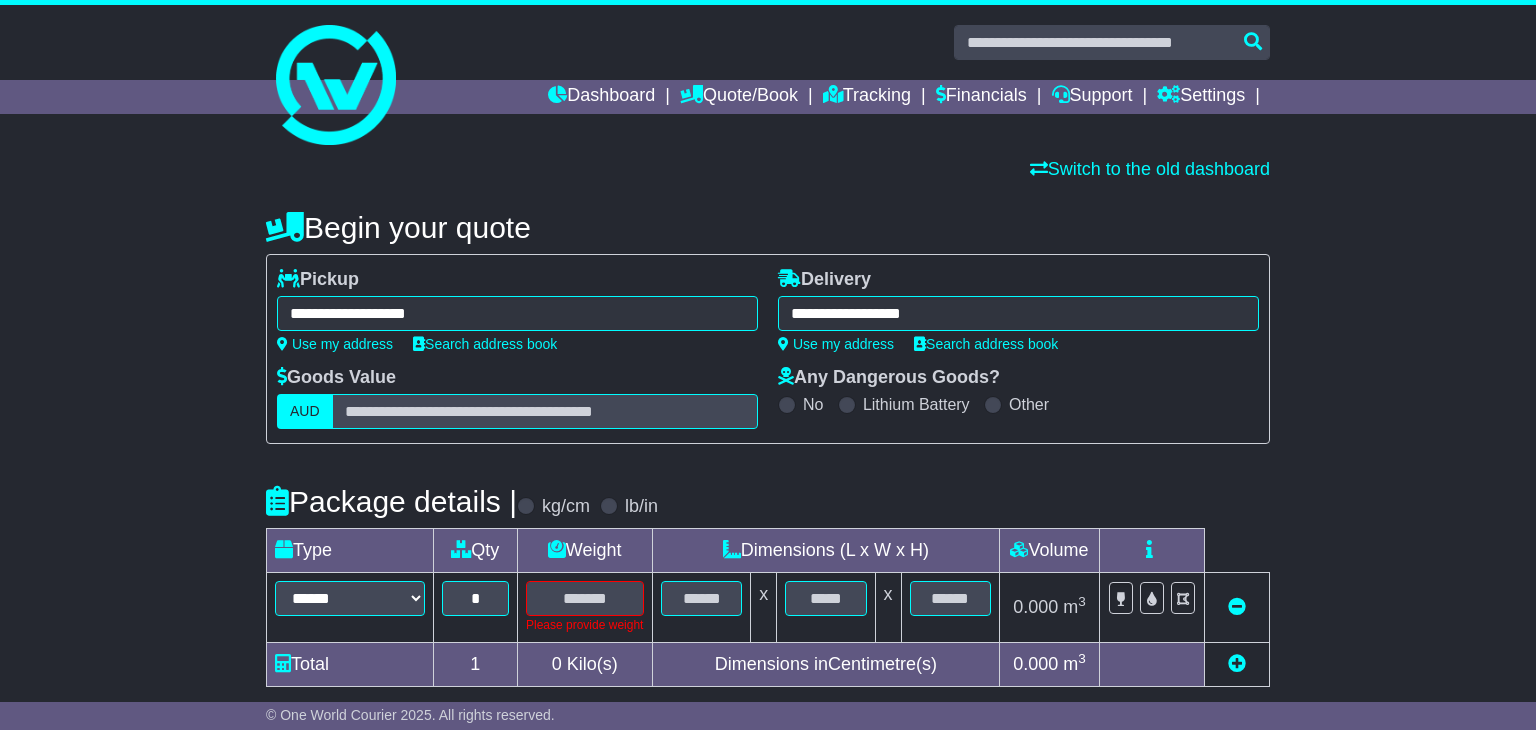 drag, startPoint x: 507, startPoint y: 577, endPoint x: 491, endPoint y: 598, distance: 26.400757 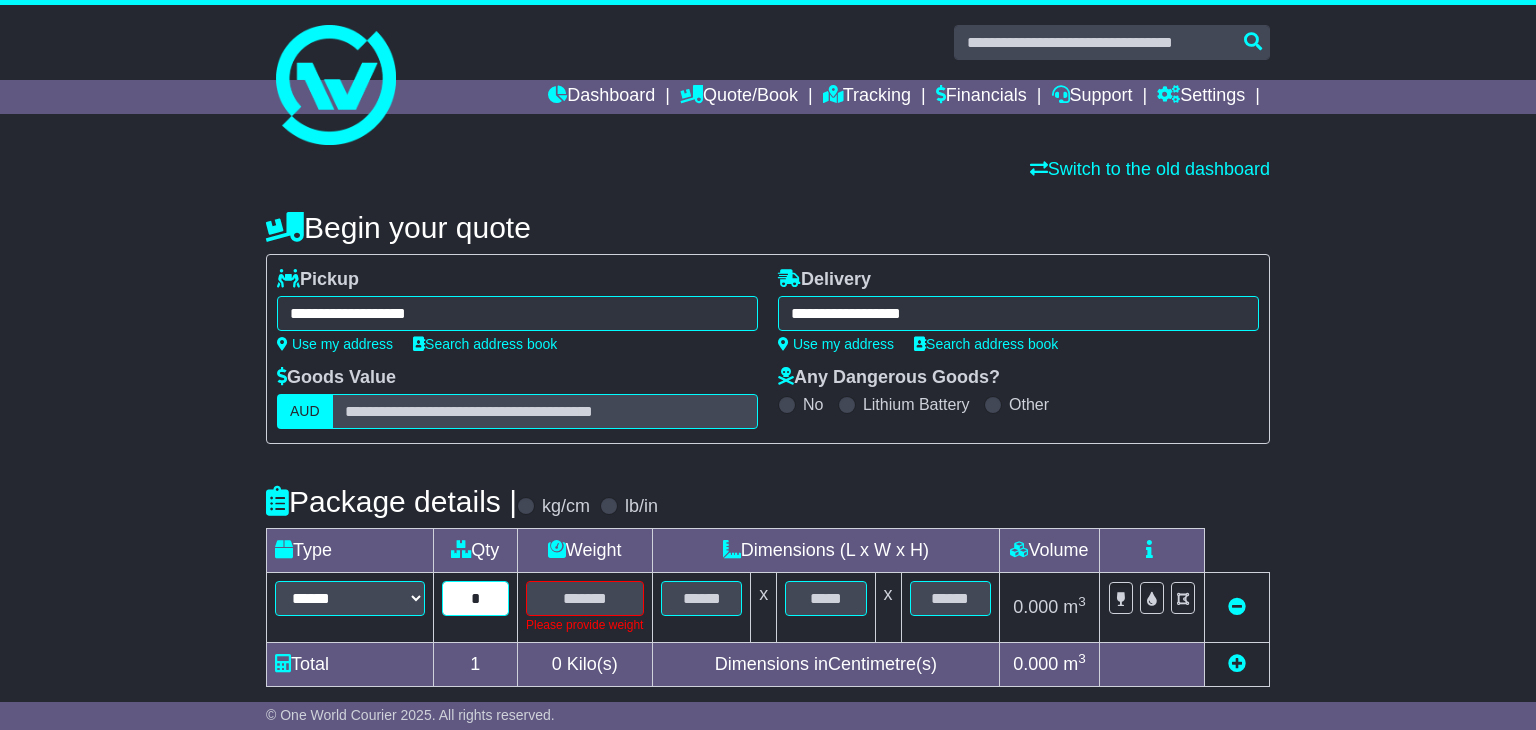 click on "*" at bounding box center (475, 598) 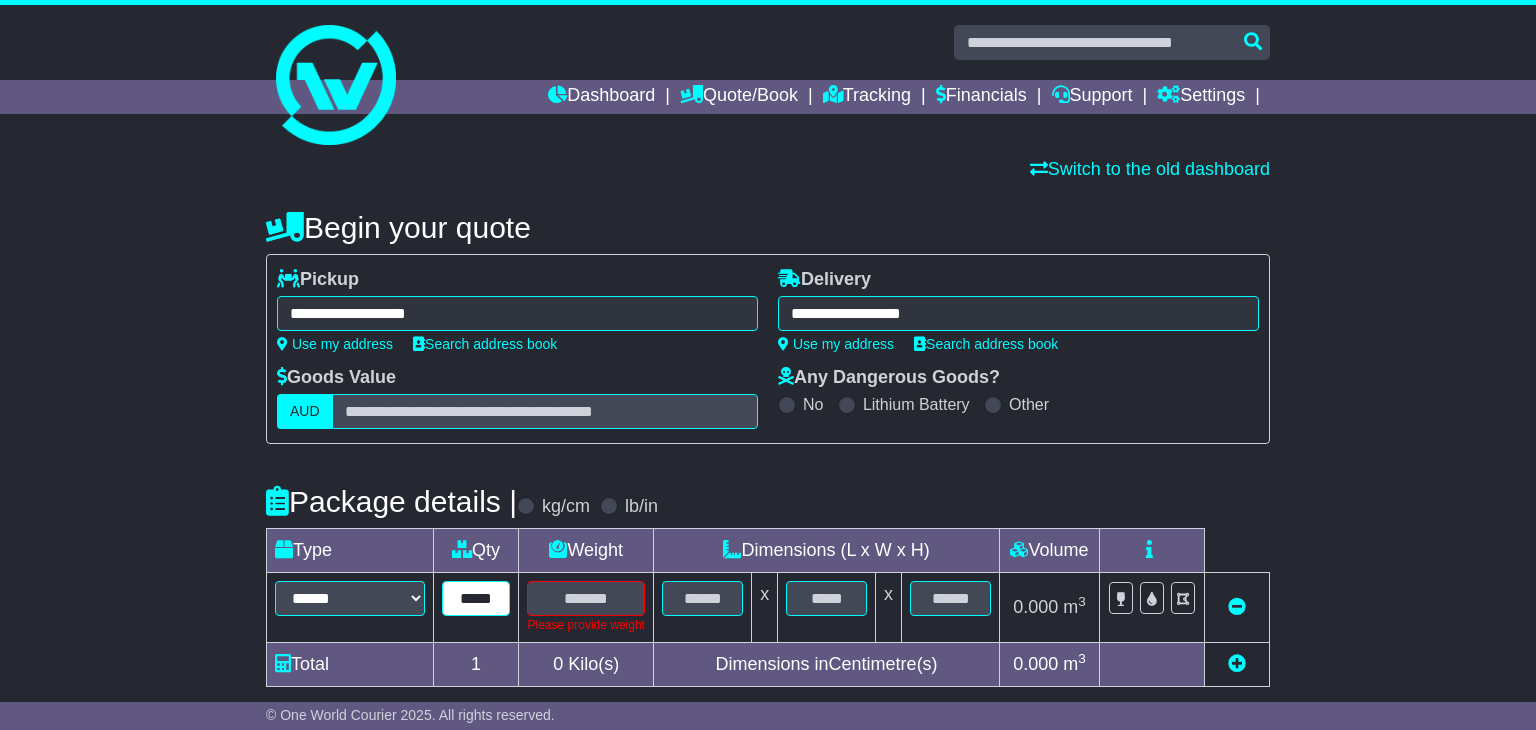 scroll, scrollTop: 0, scrollLeft: 0, axis: both 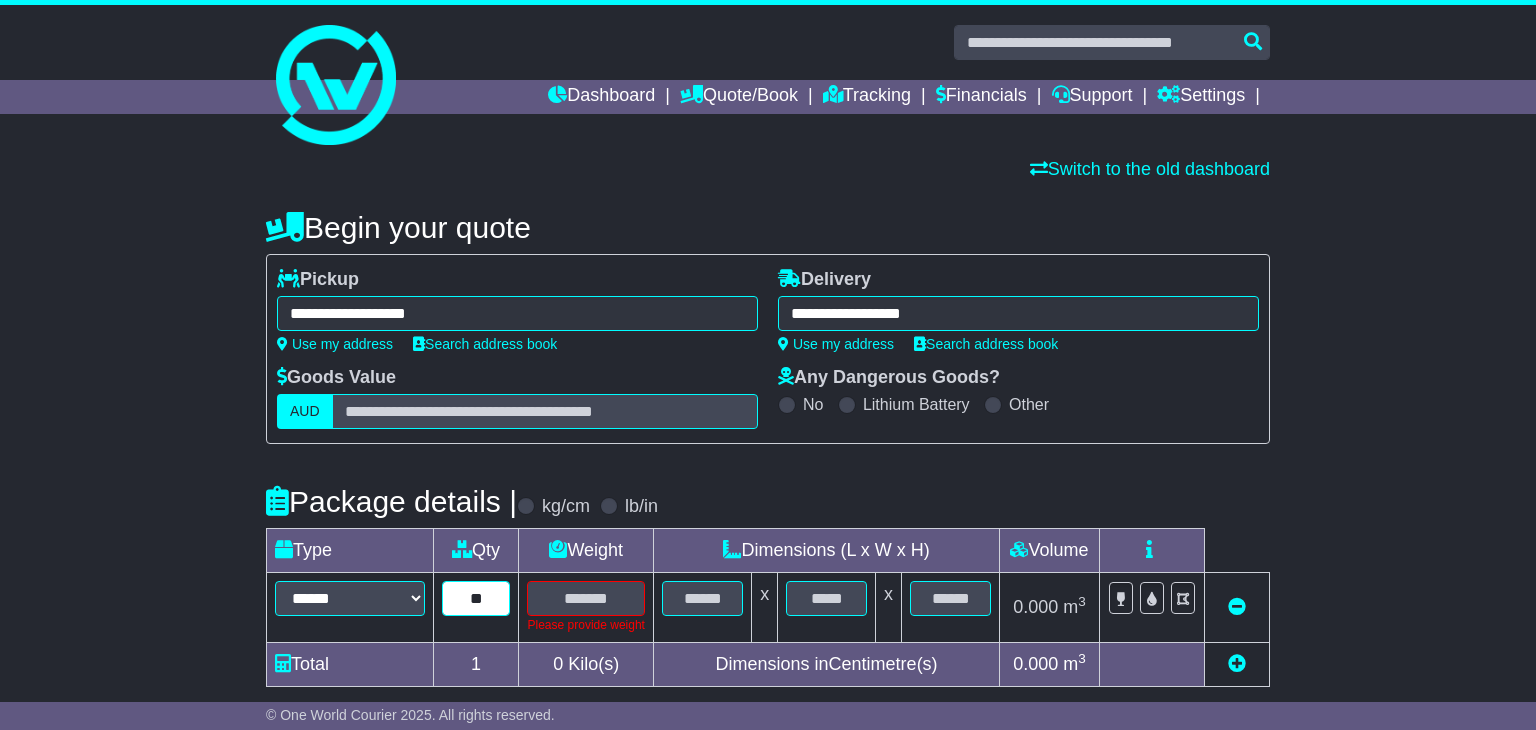 type on "*" 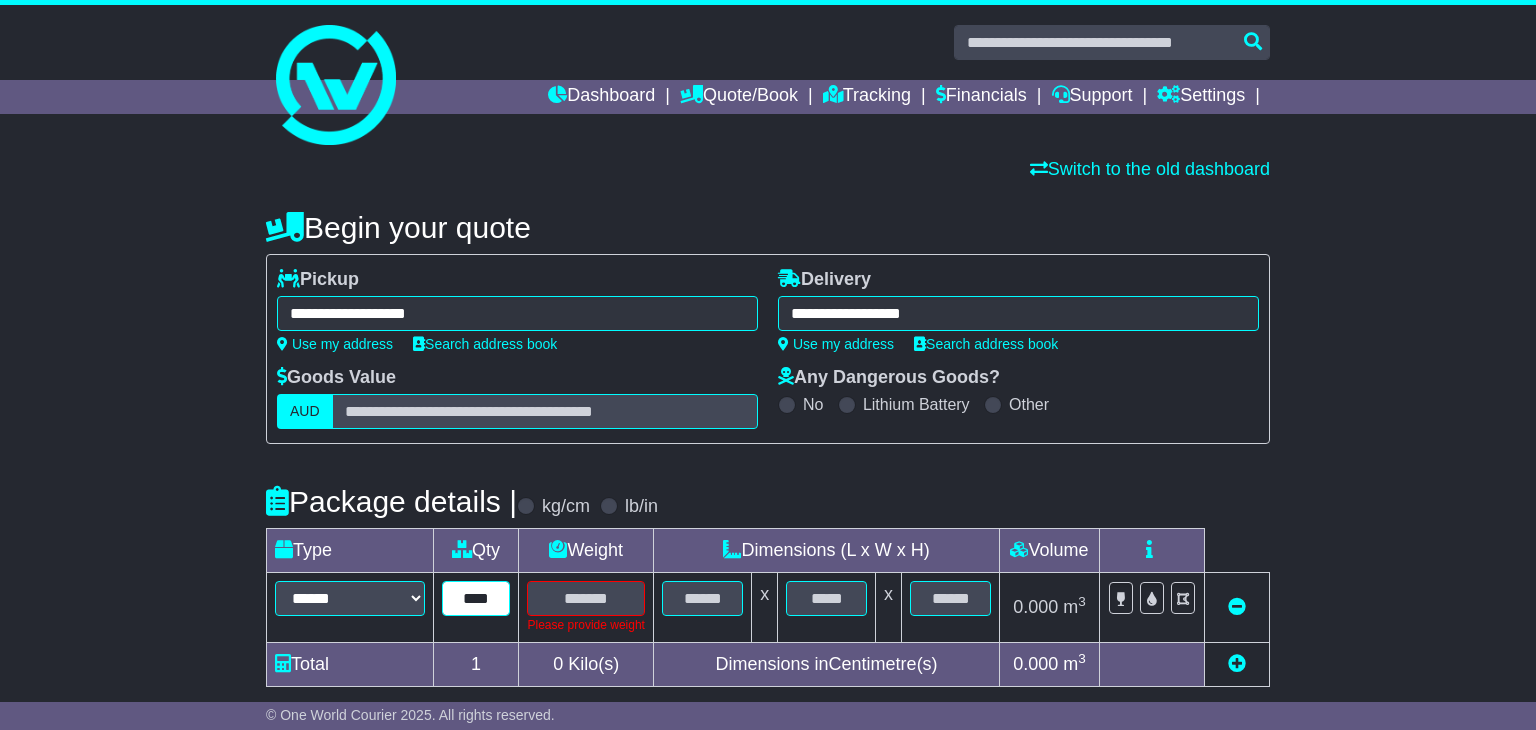 scroll, scrollTop: 0, scrollLeft: 0, axis: both 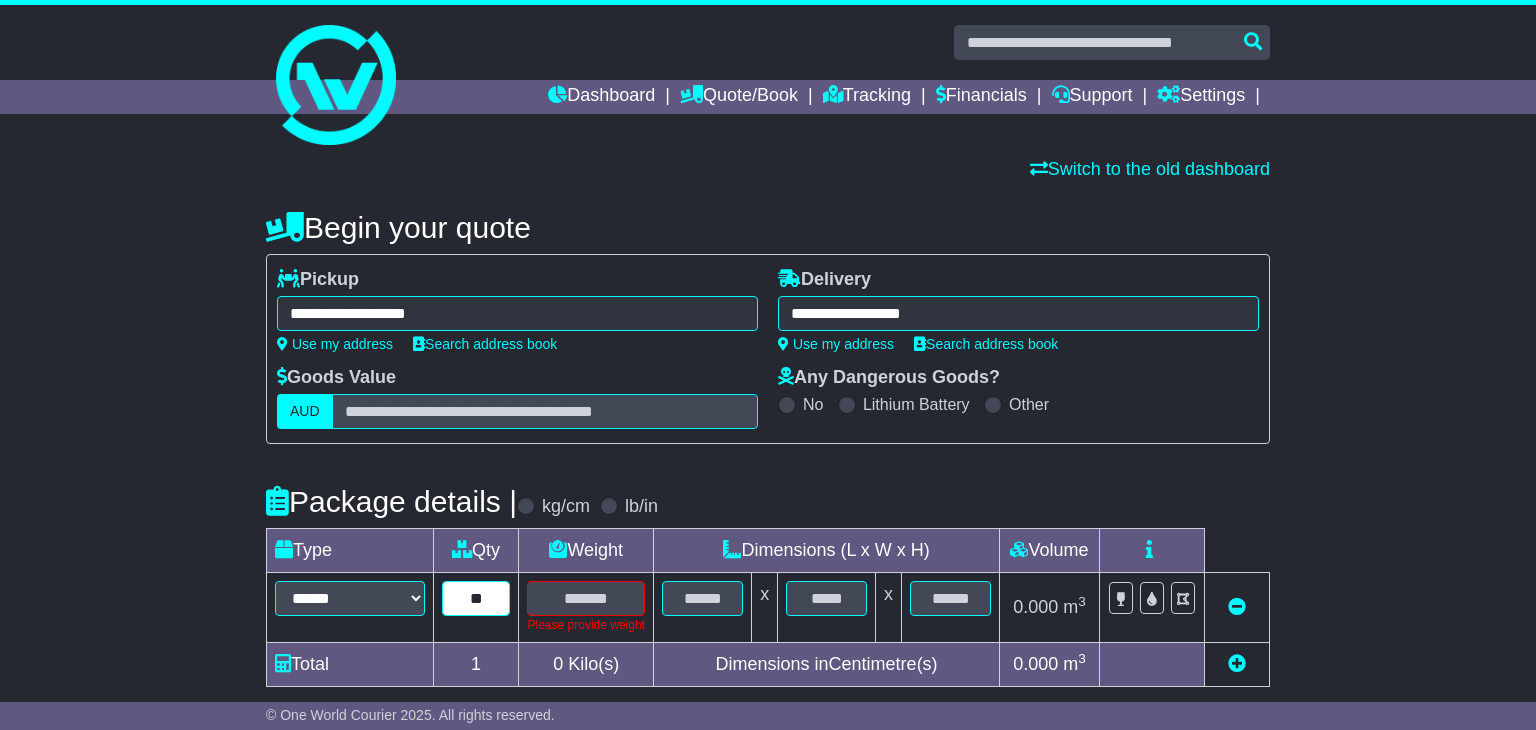 type on "*" 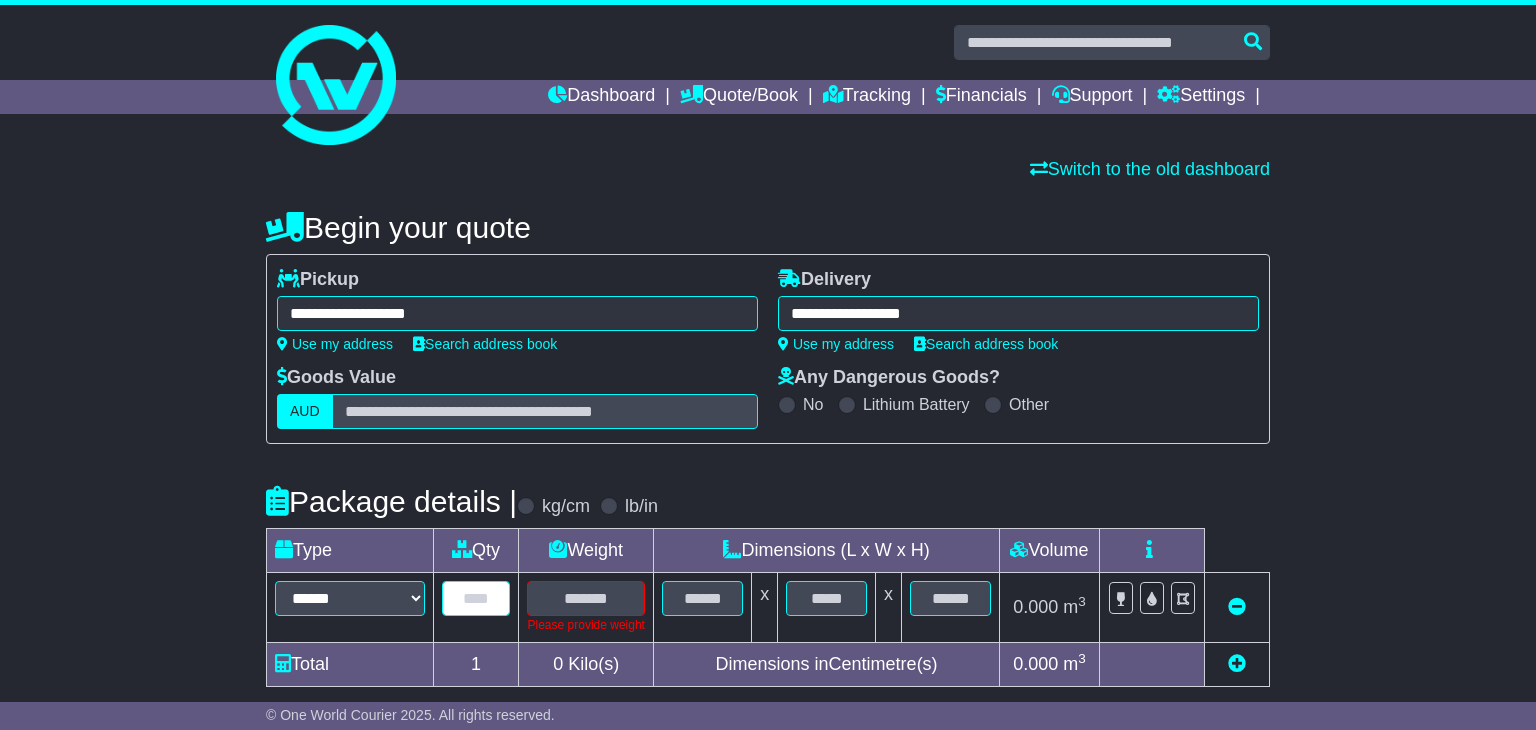 paste on "**********" 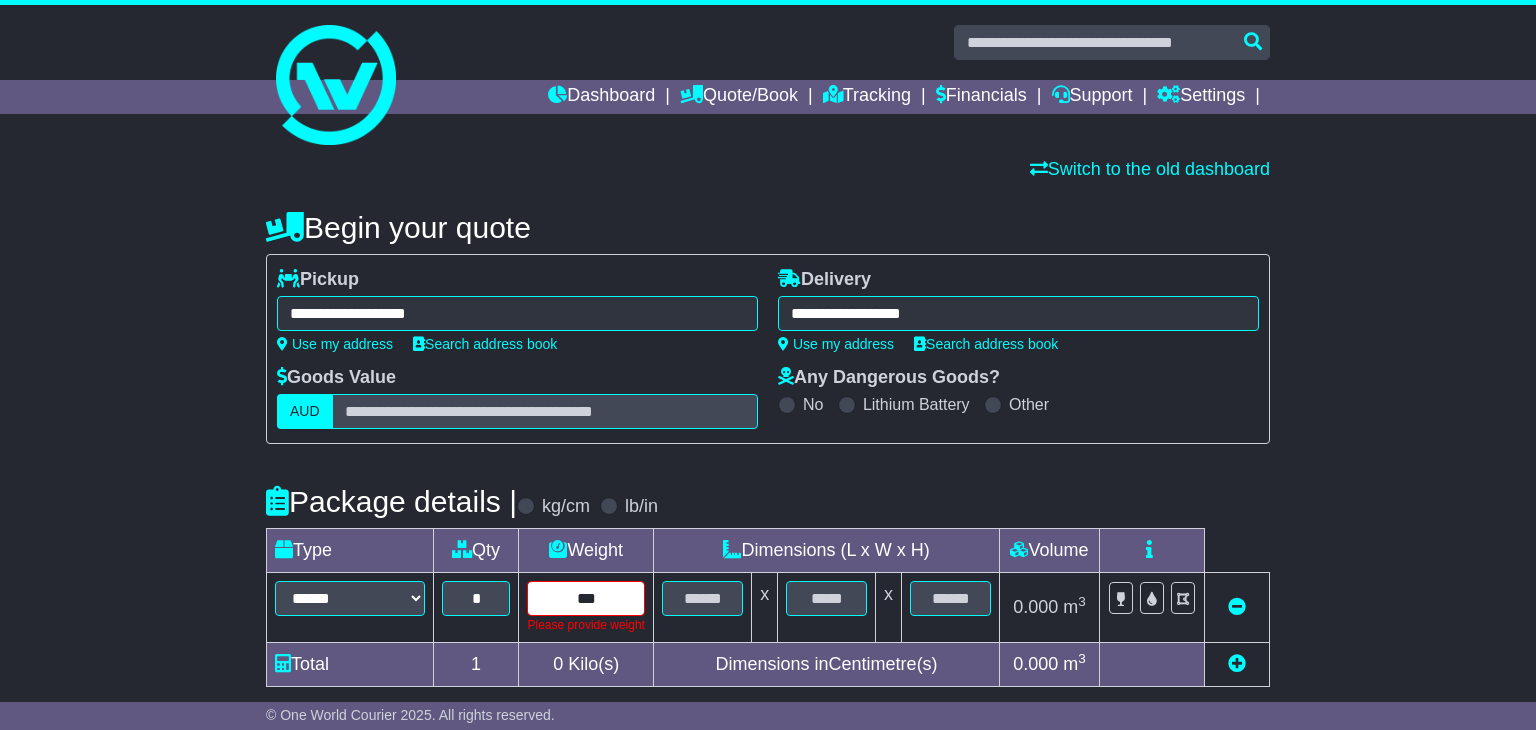 type on "***" 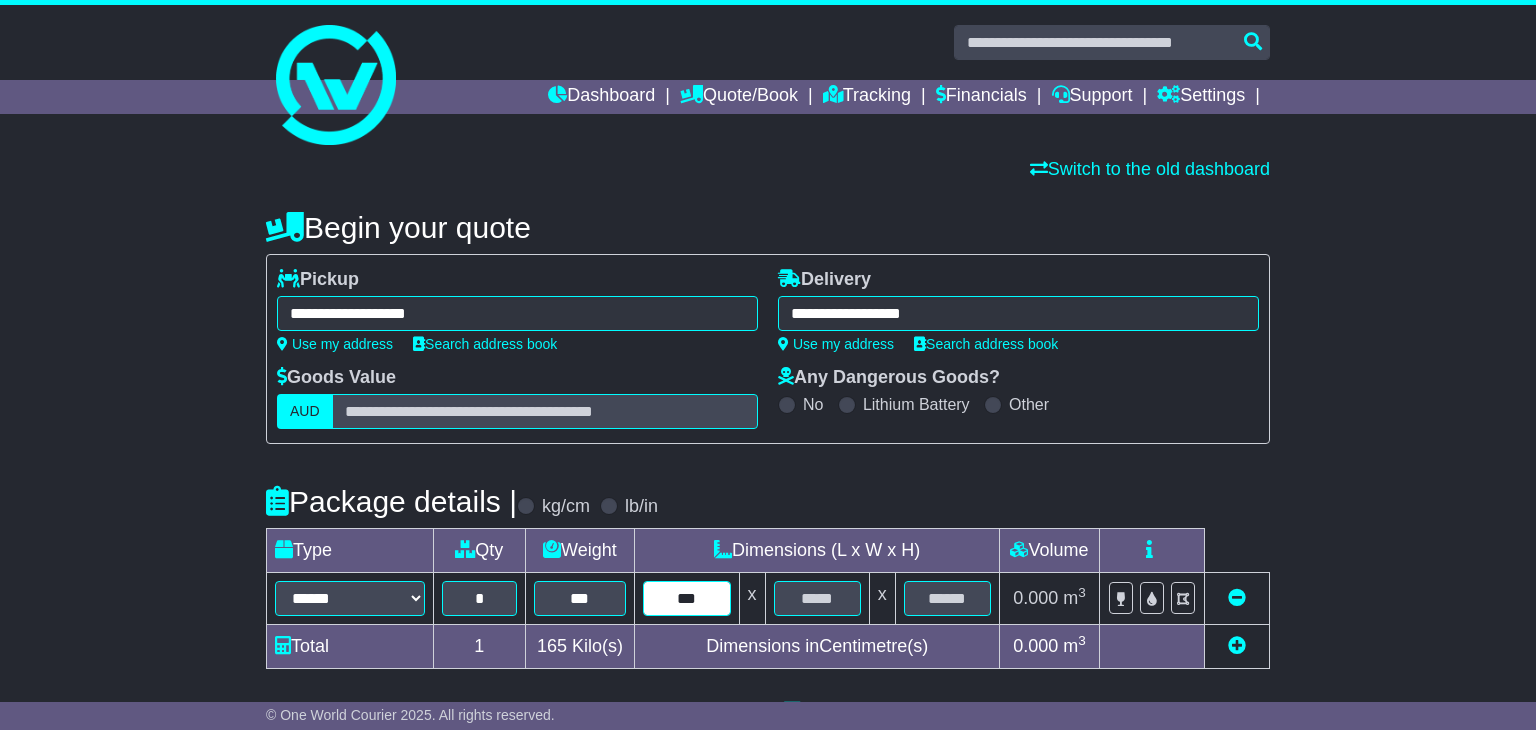 type on "***" 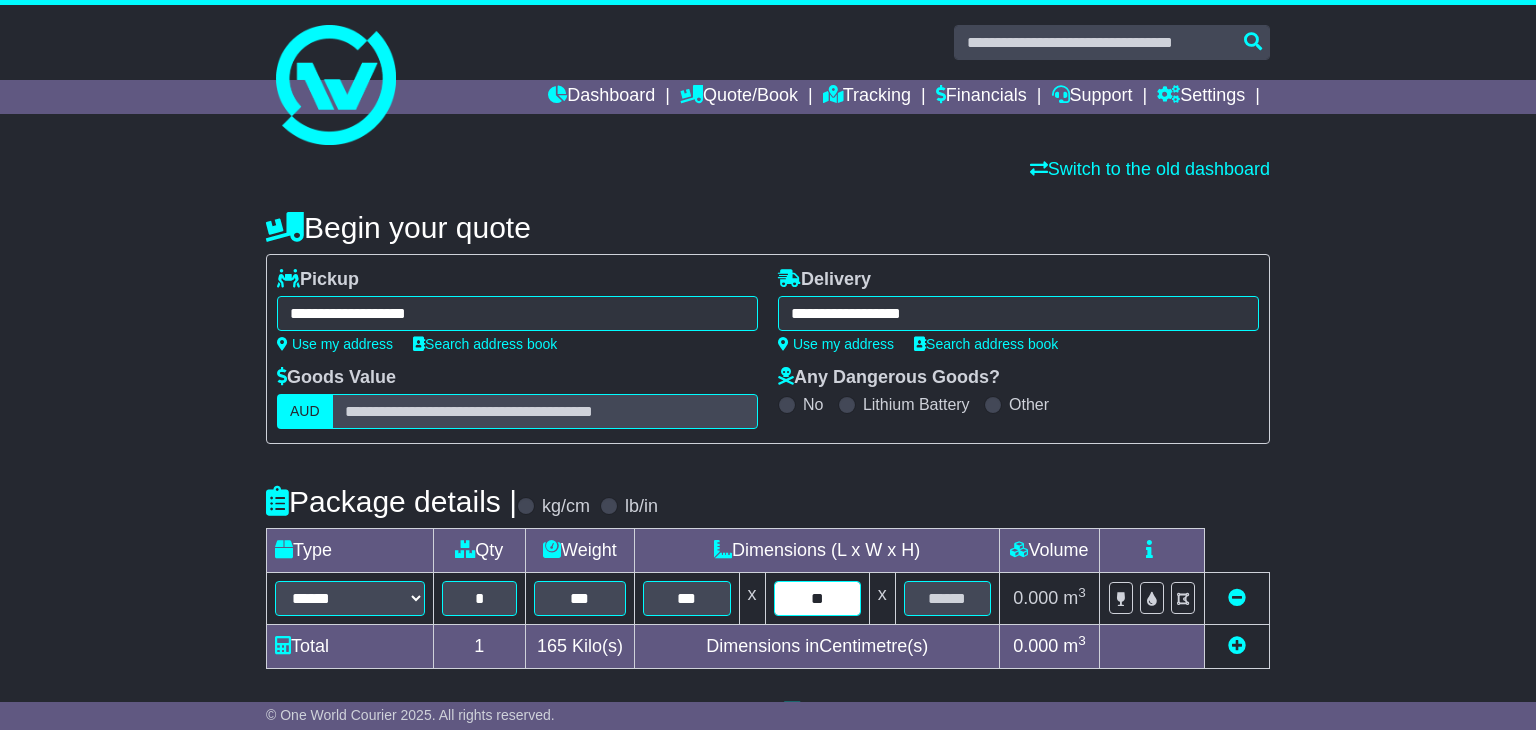 type on "**" 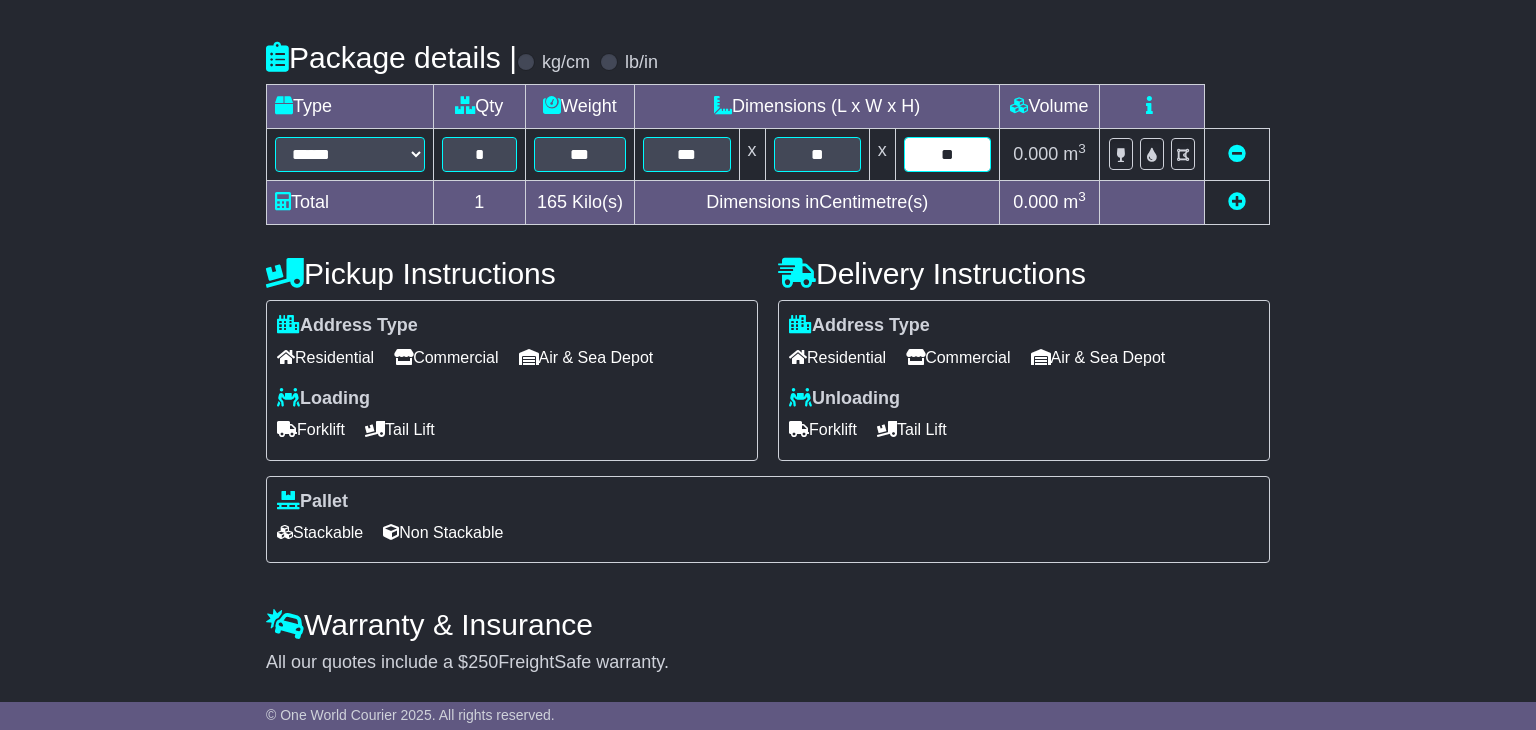 scroll, scrollTop: 500, scrollLeft: 0, axis: vertical 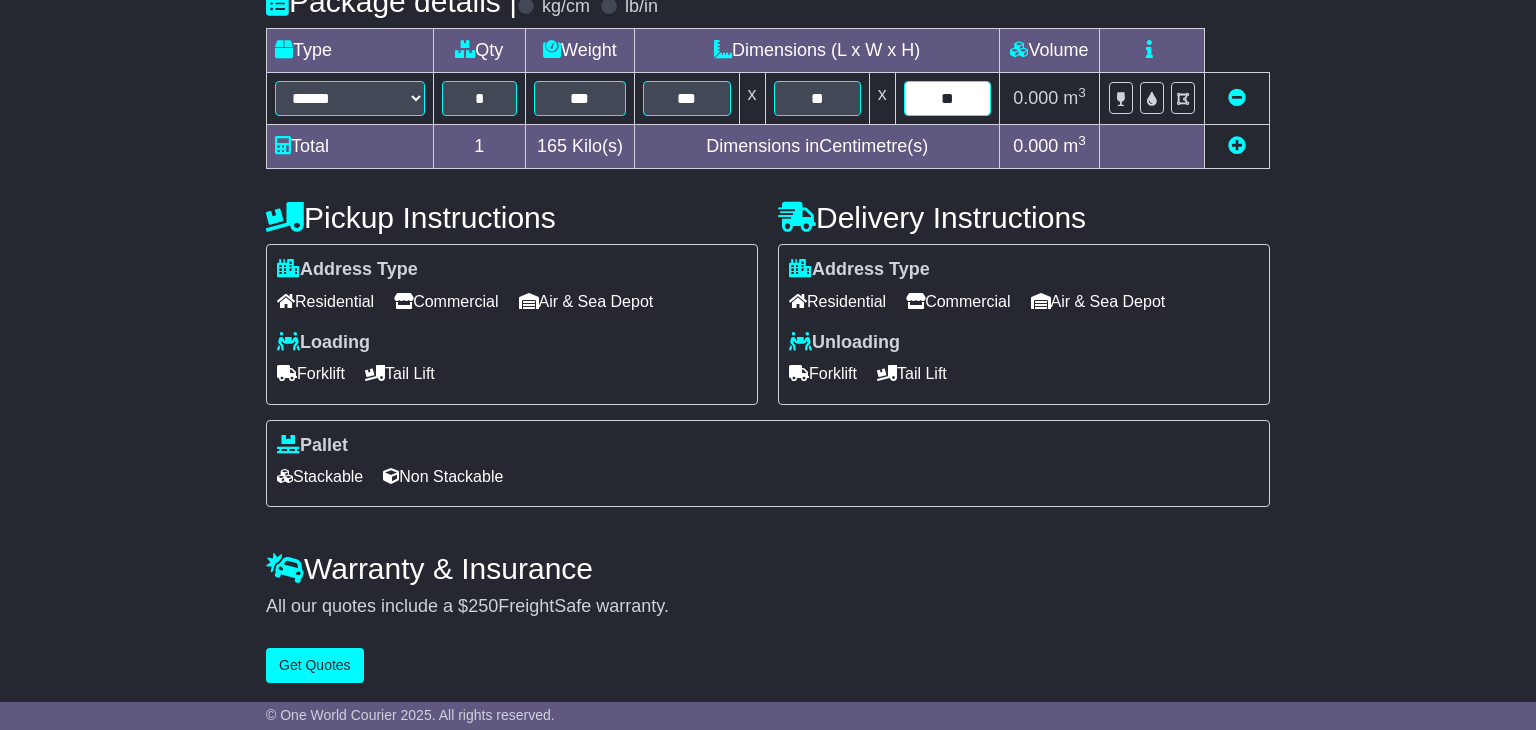 type on "**" 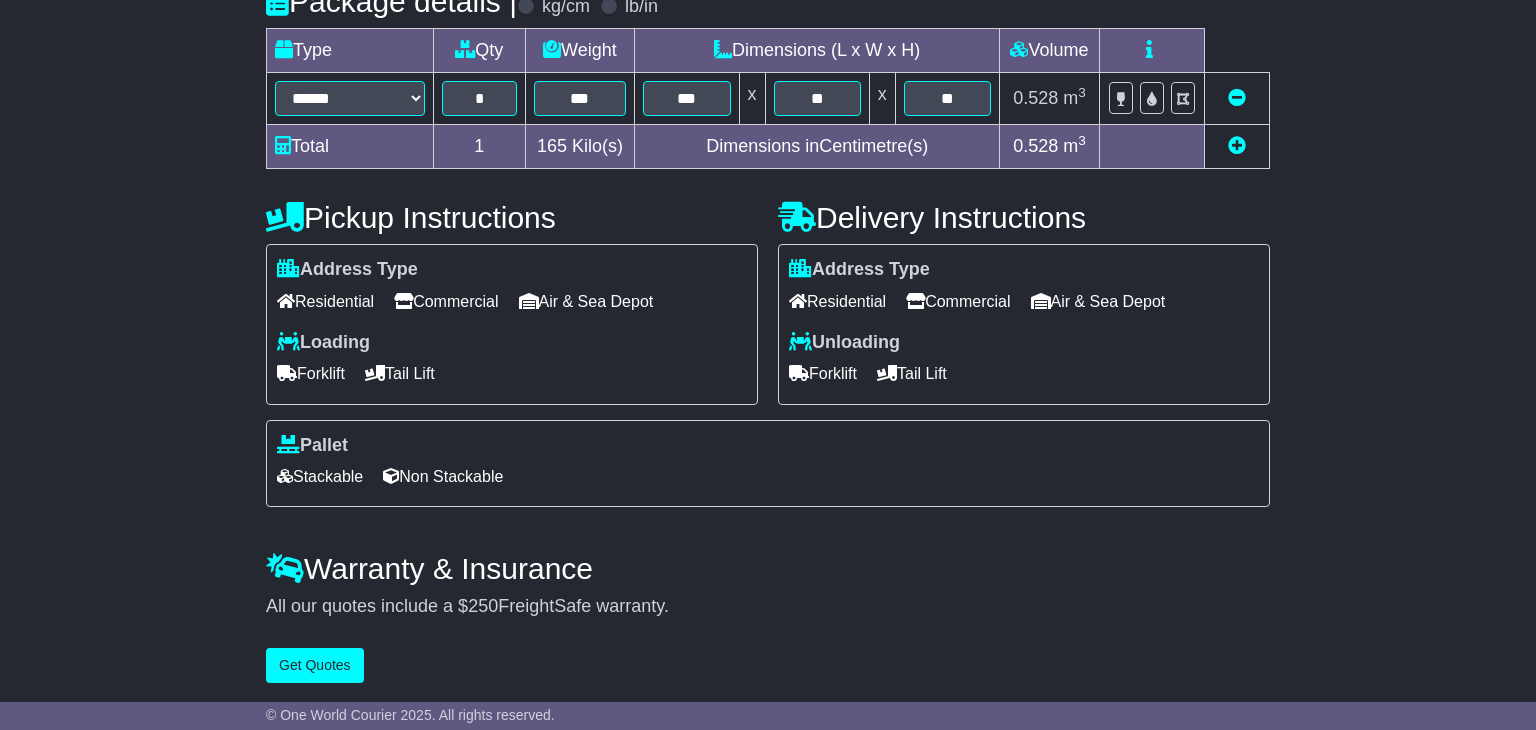 click on "Commercial" at bounding box center (446, 301) 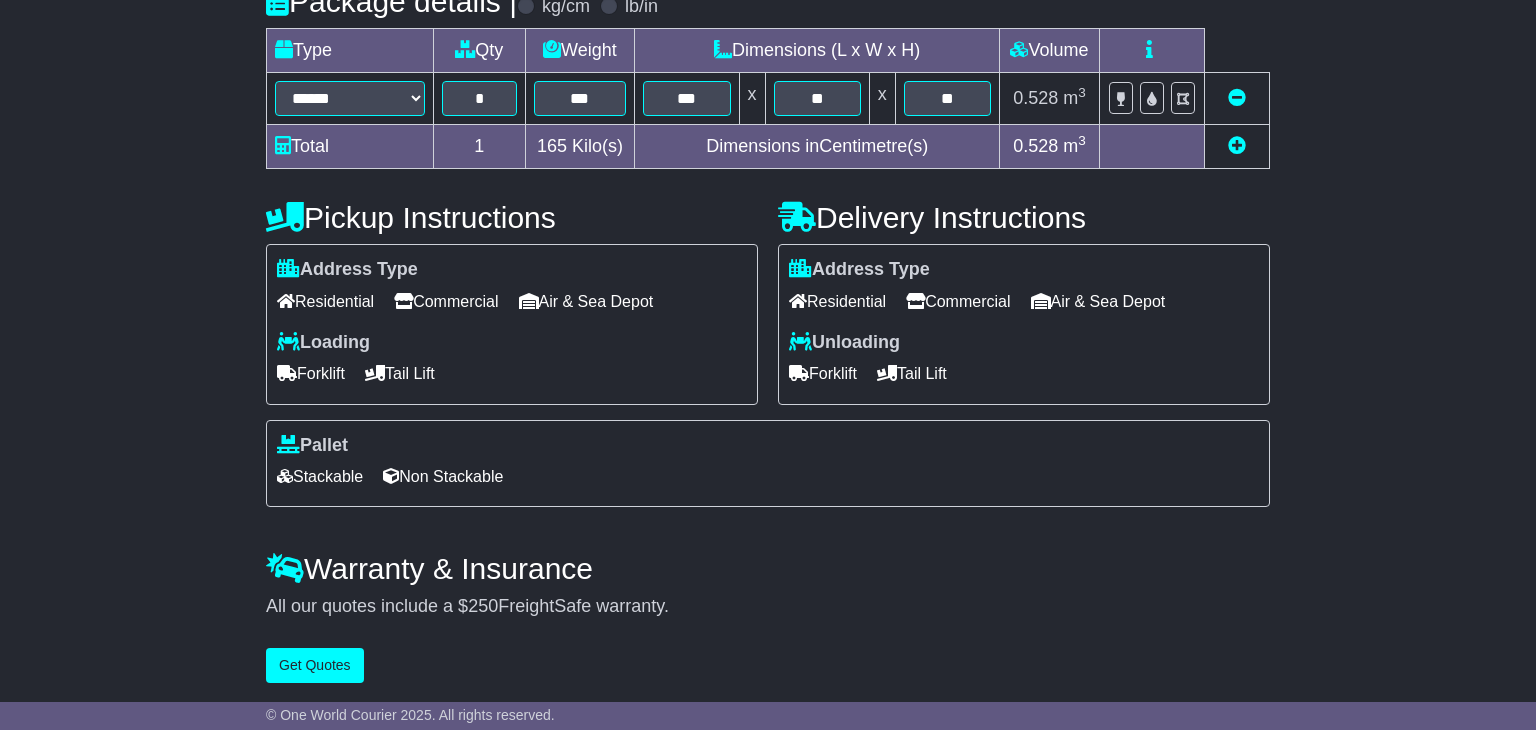 click on "Commercial" at bounding box center (958, 301) 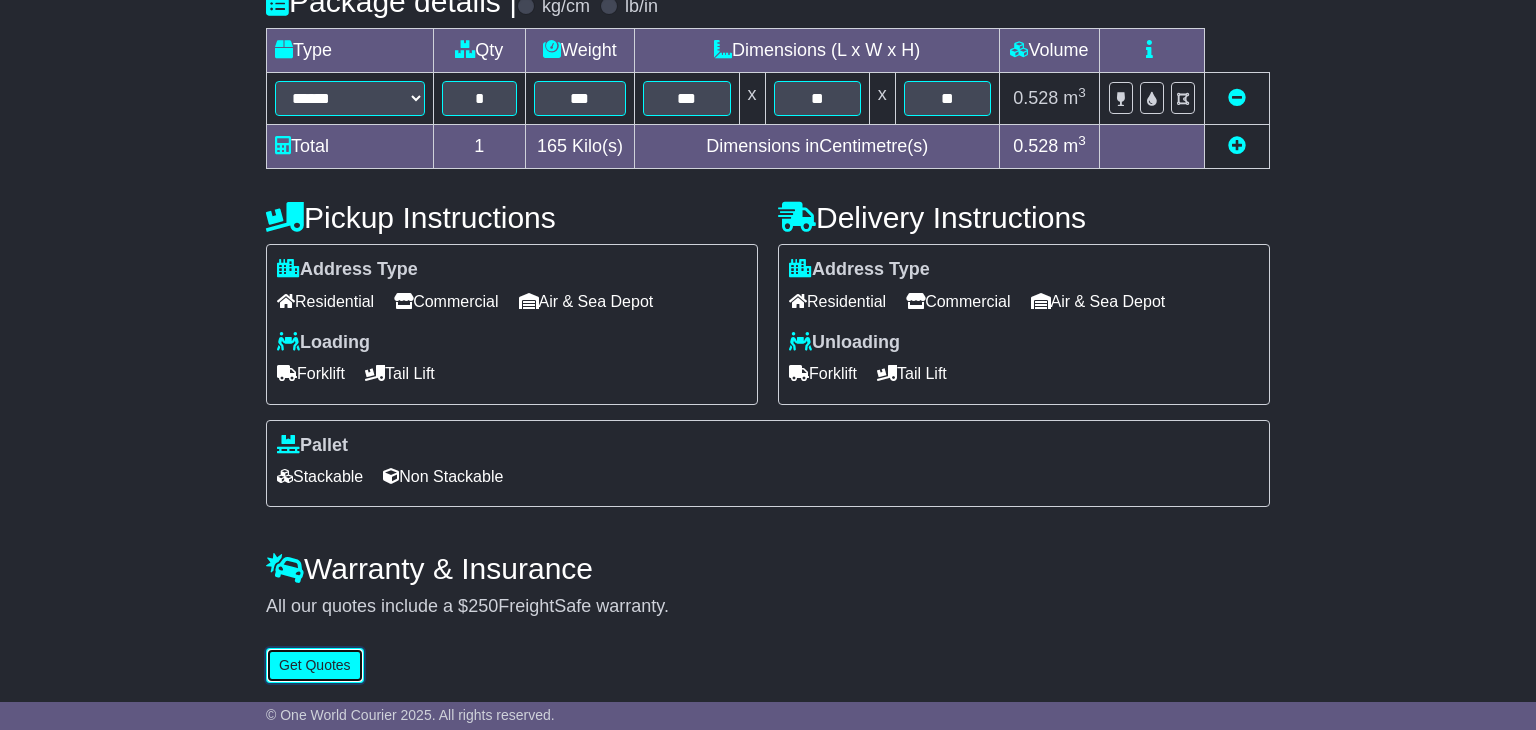 click on "Get Quotes" at bounding box center [315, 665] 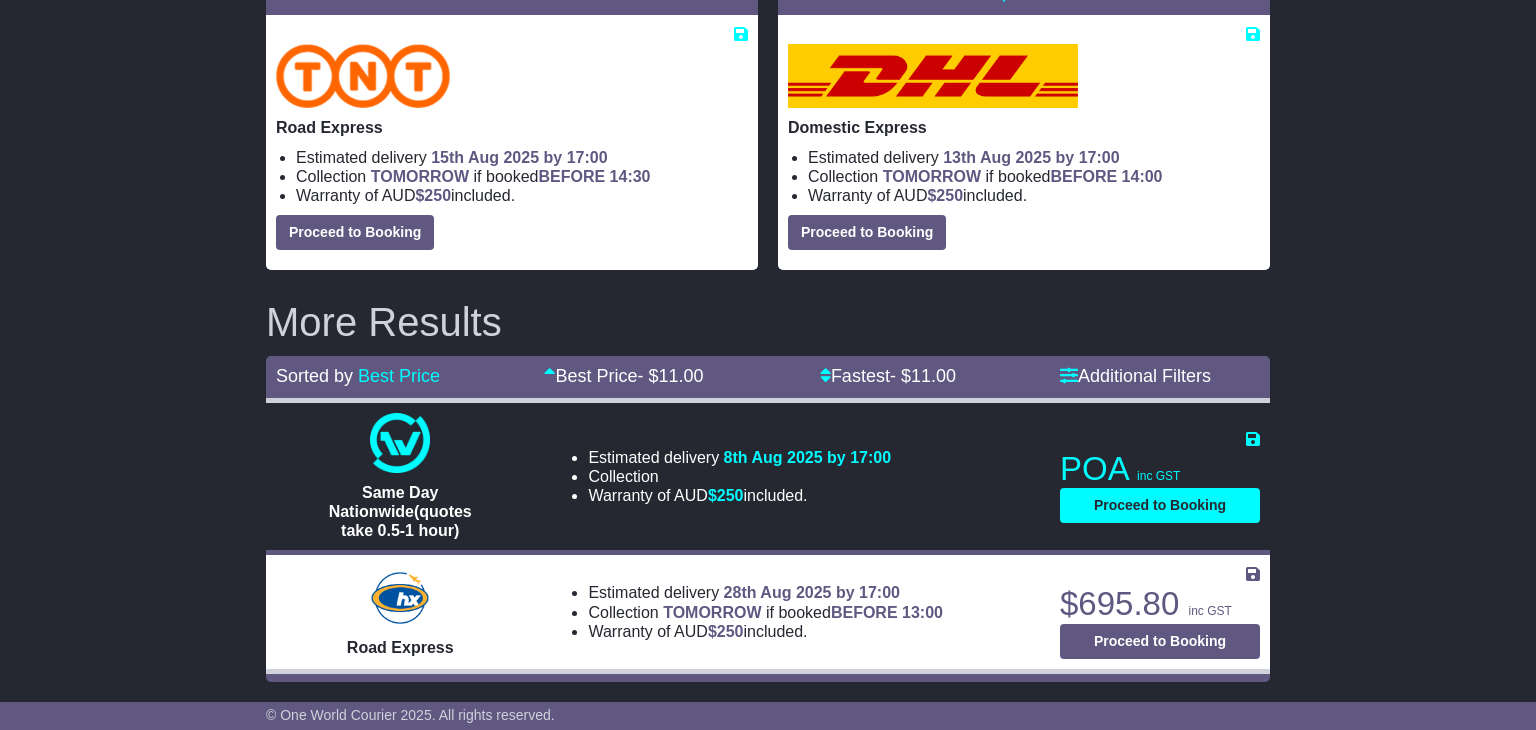 scroll, scrollTop: 0, scrollLeft: 0, axis: both 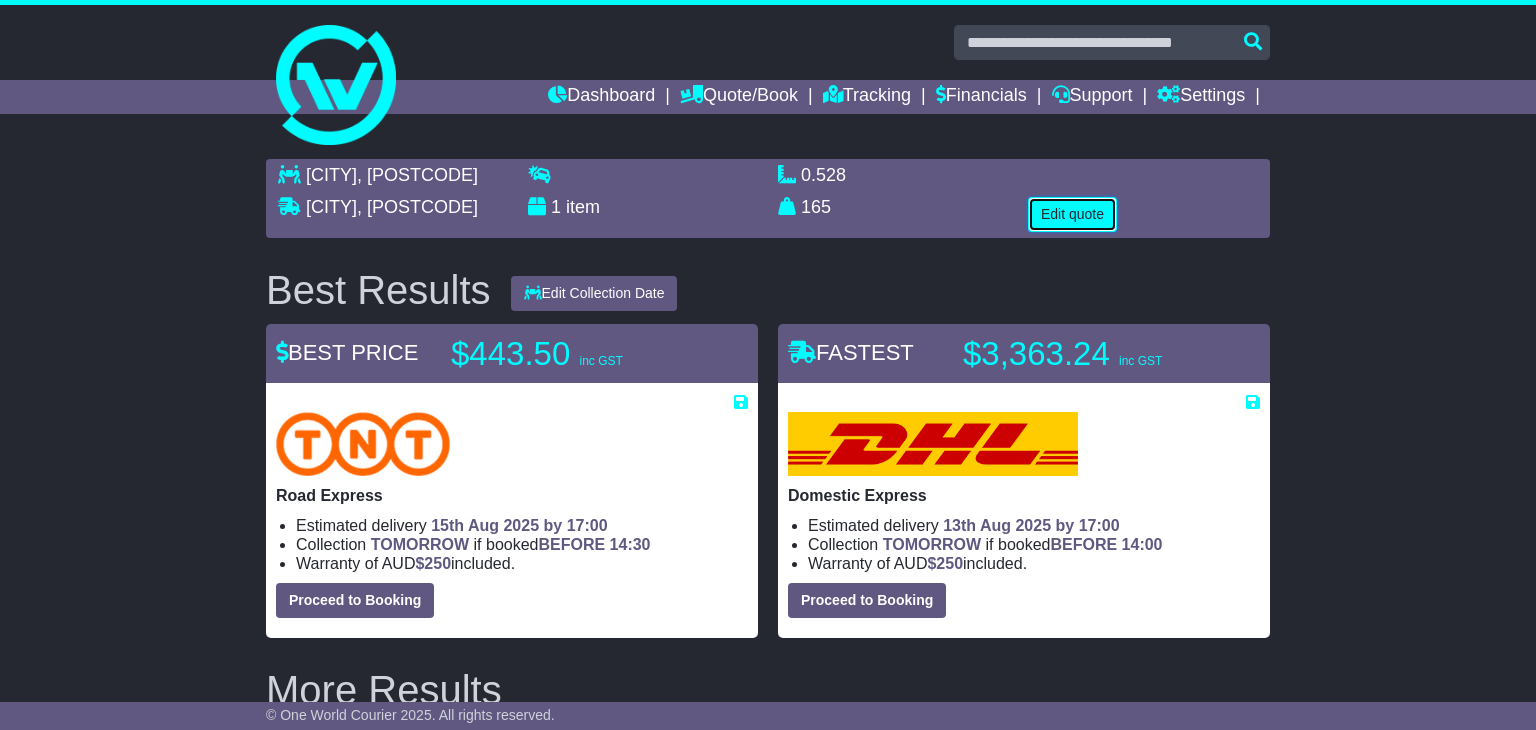 click on "Edit quote" at bounding box center [1072, 214] 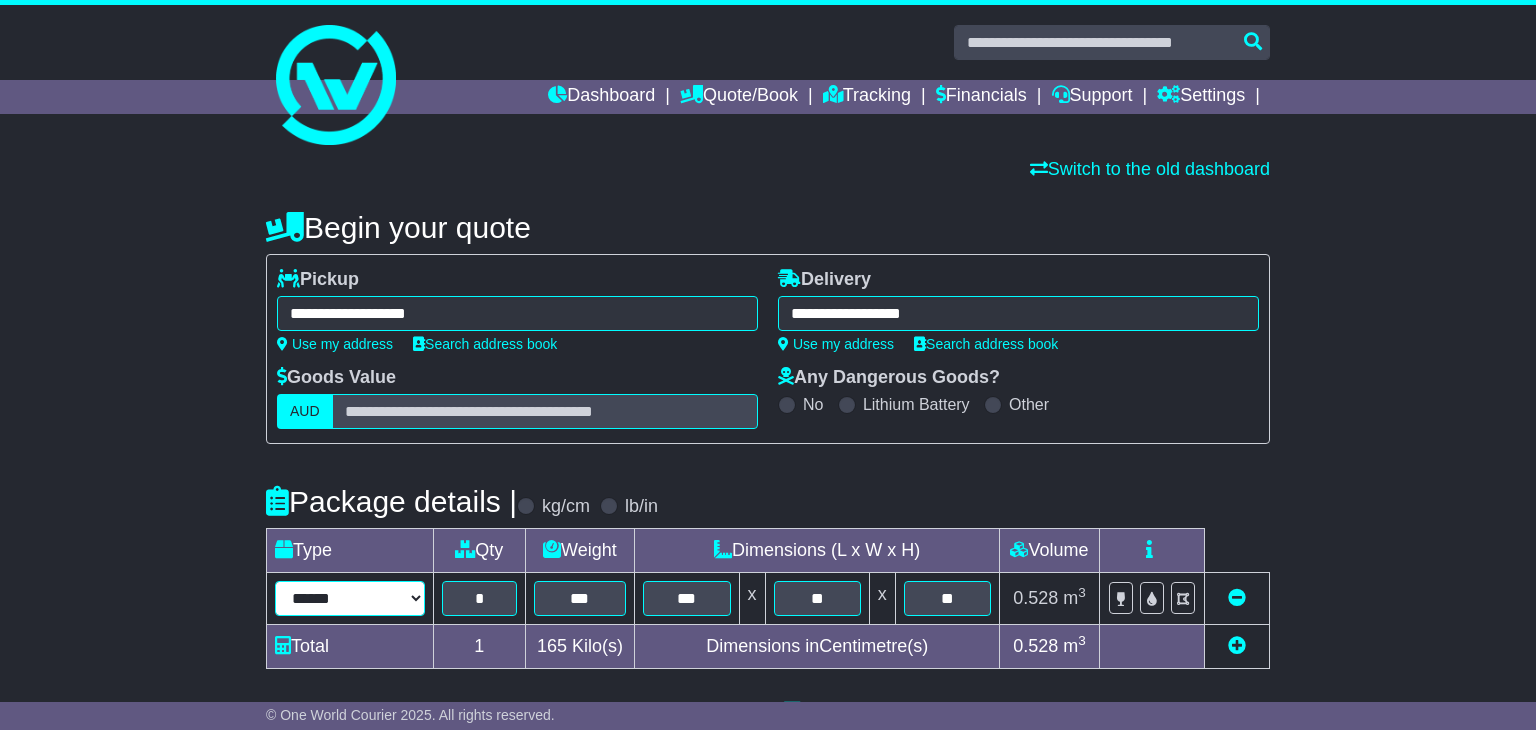 click on "****** ****** *** ******** ***** **** **** ****** *** *******" at bounding box center (350, 598) 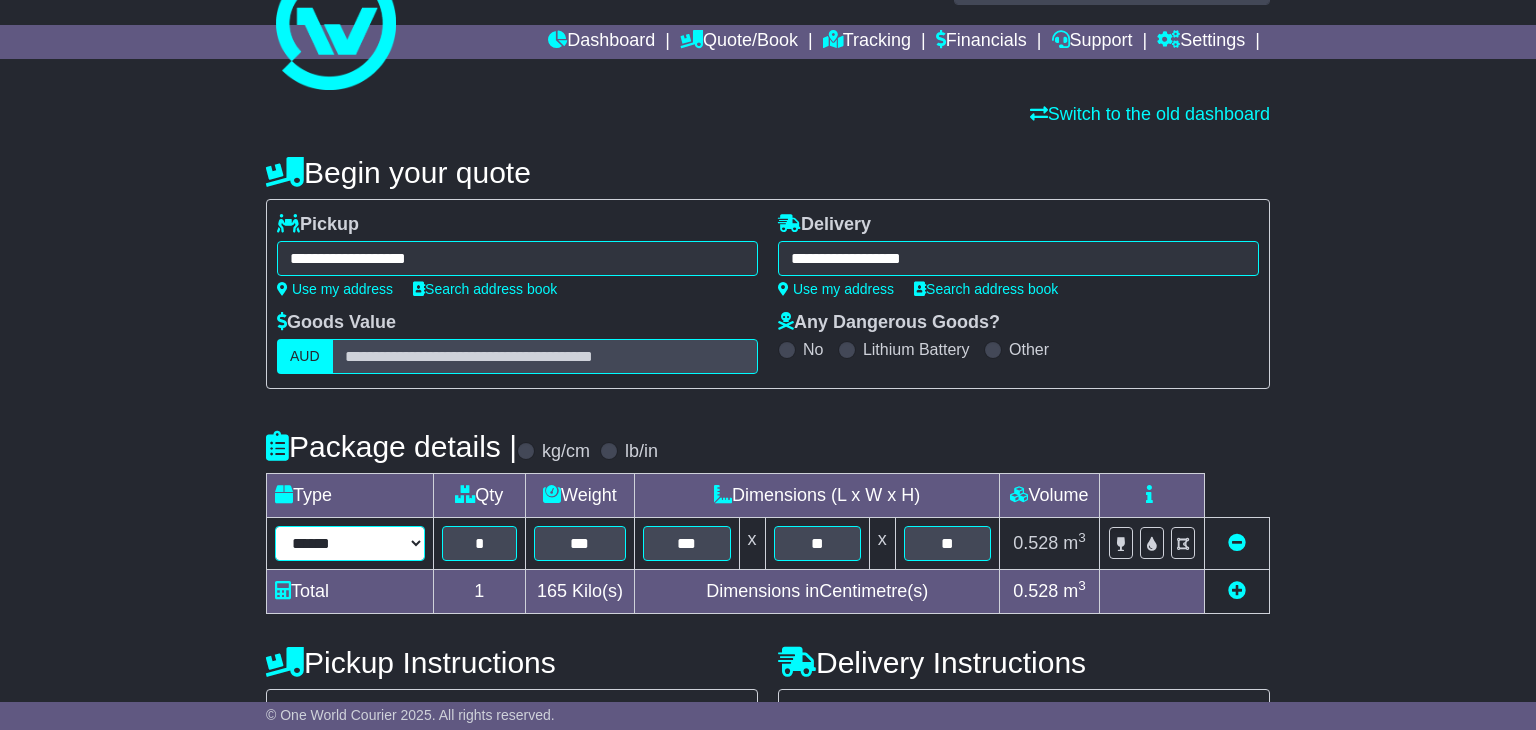 scroll, scrollTop: 57, scrollLeft: 0, axis: vertical 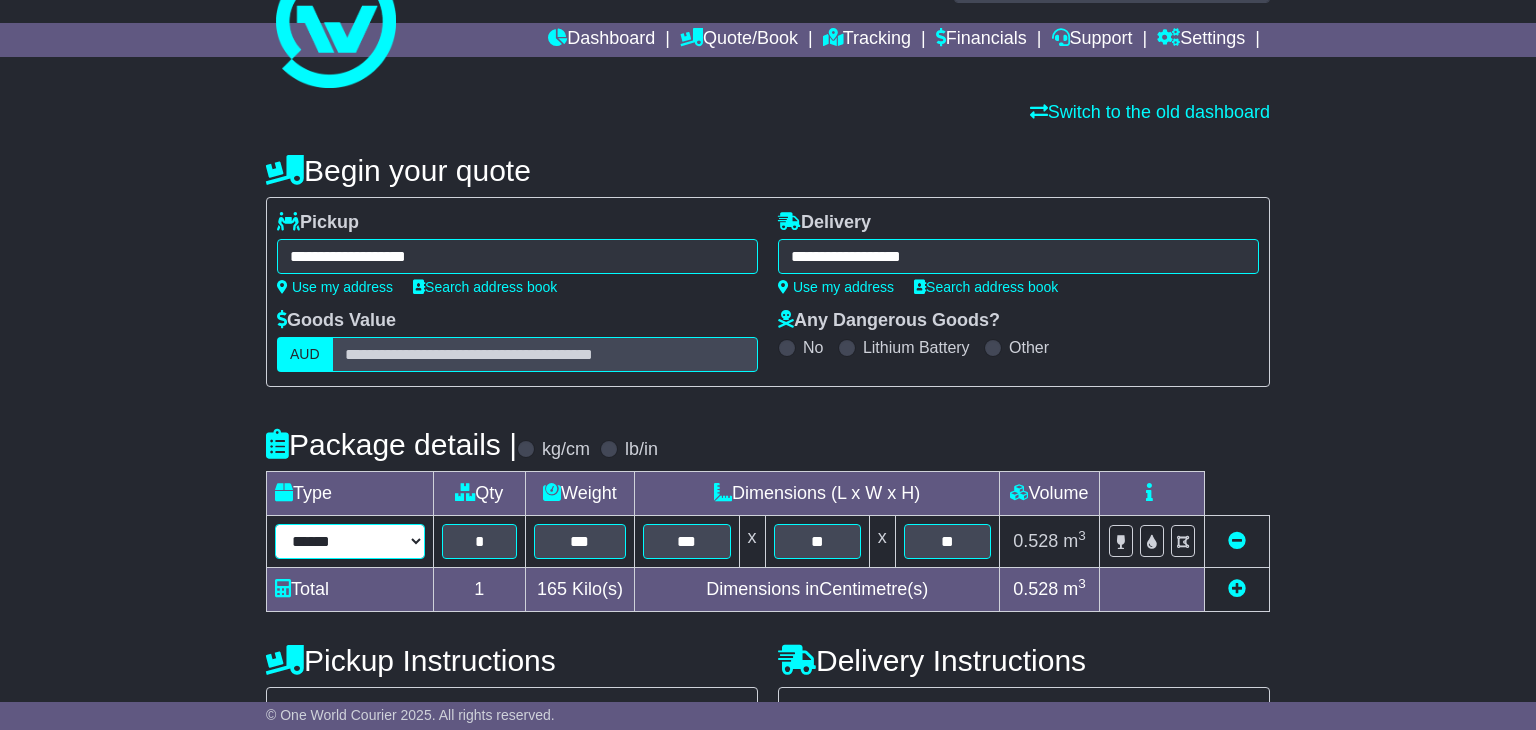 click on "****** ****** *** ******** ***** **** **** ****** *** *******" at bounding box center (350, 541) 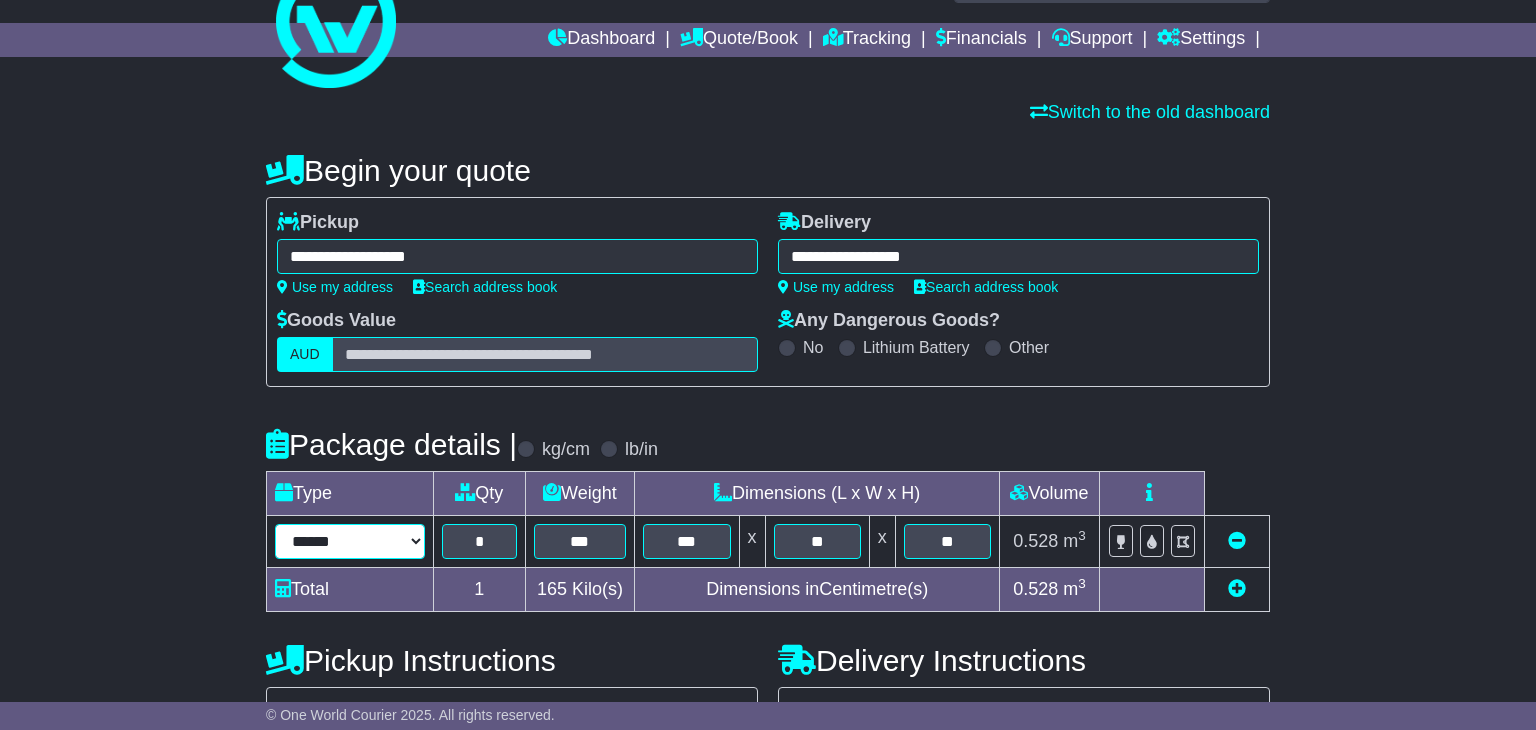 select on "*****" 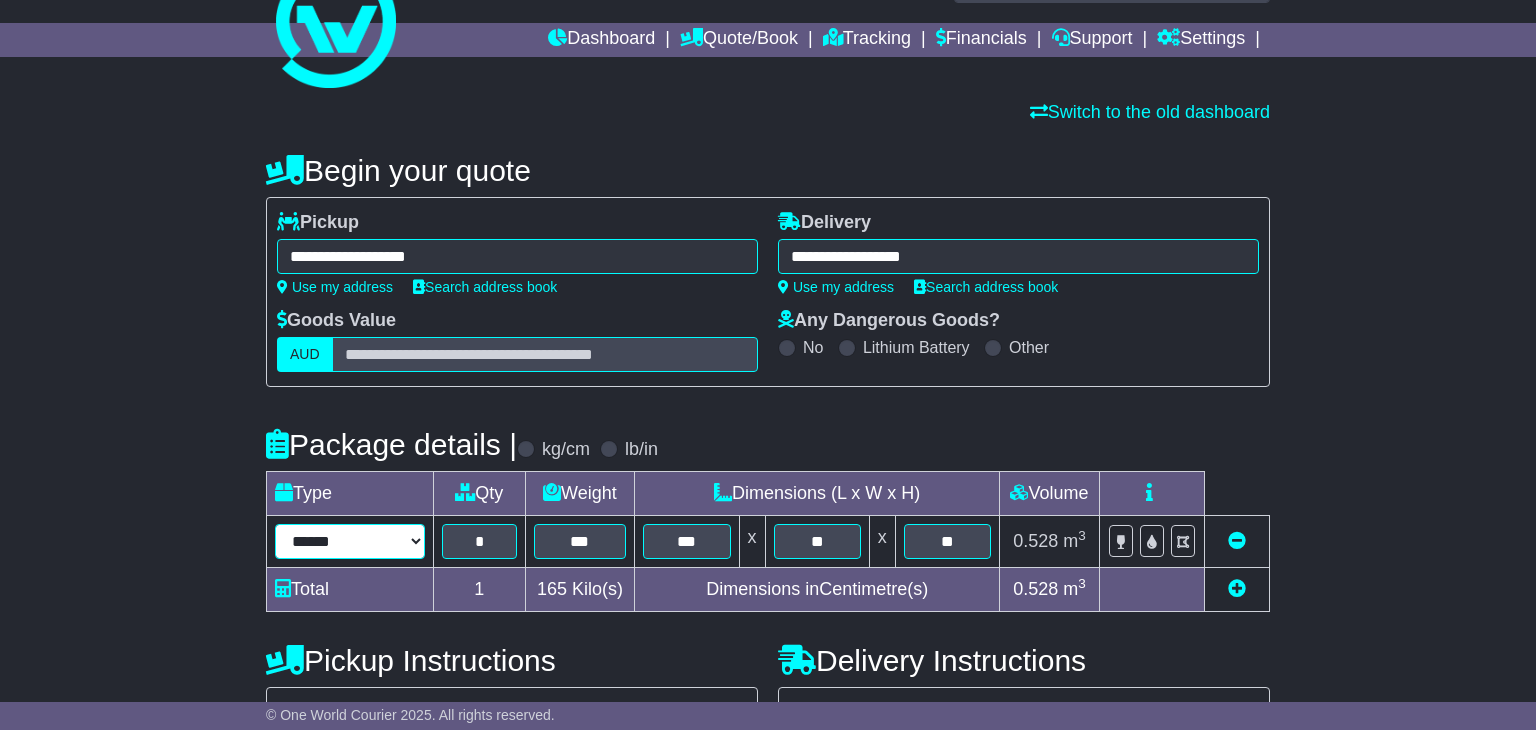 scroll, scrollTop: 401, scrollLeft: 0, axis: vertical 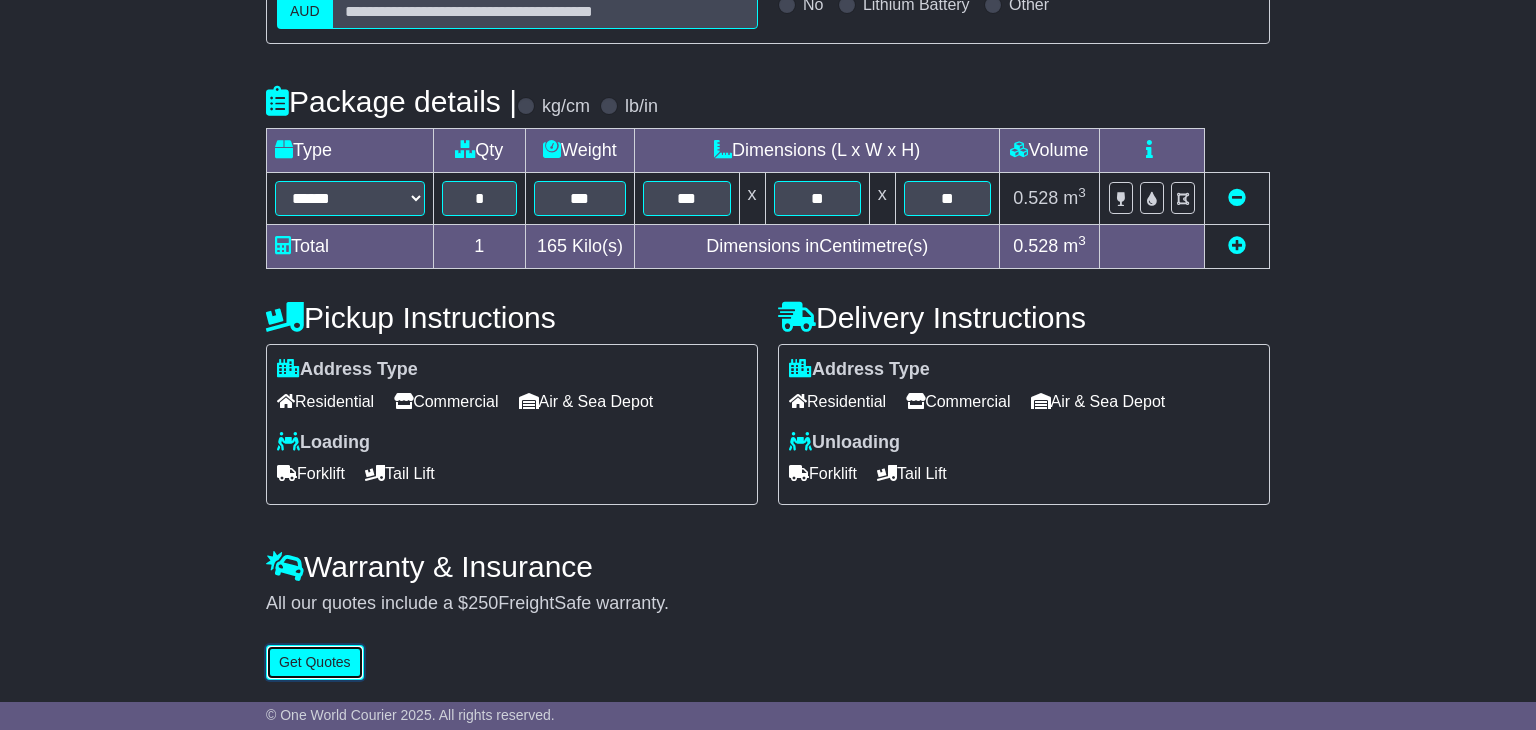 click on "Get Quotes" at bounding box center [315, 662] 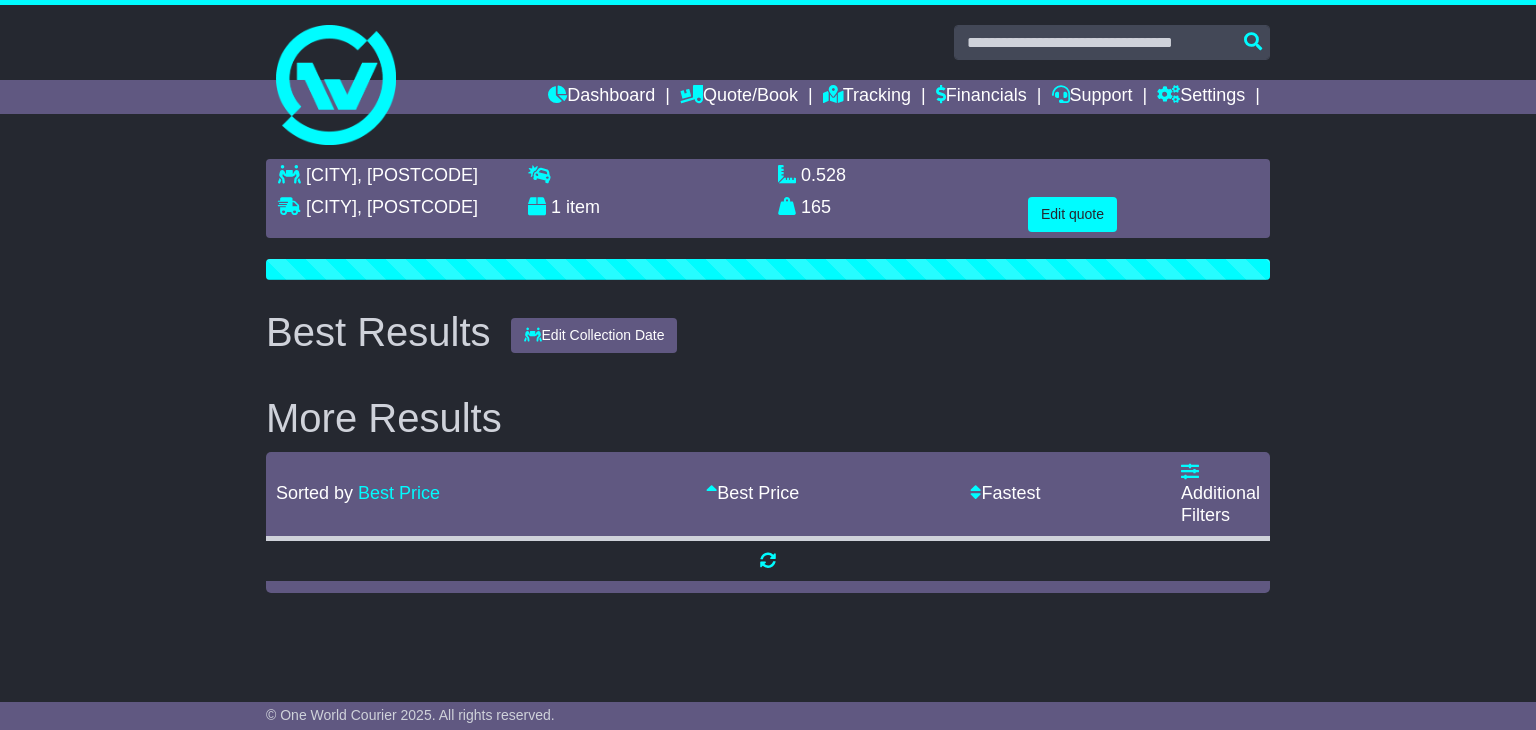 scroll, scrollTop: 0, scrollLeft: 0, axis: both 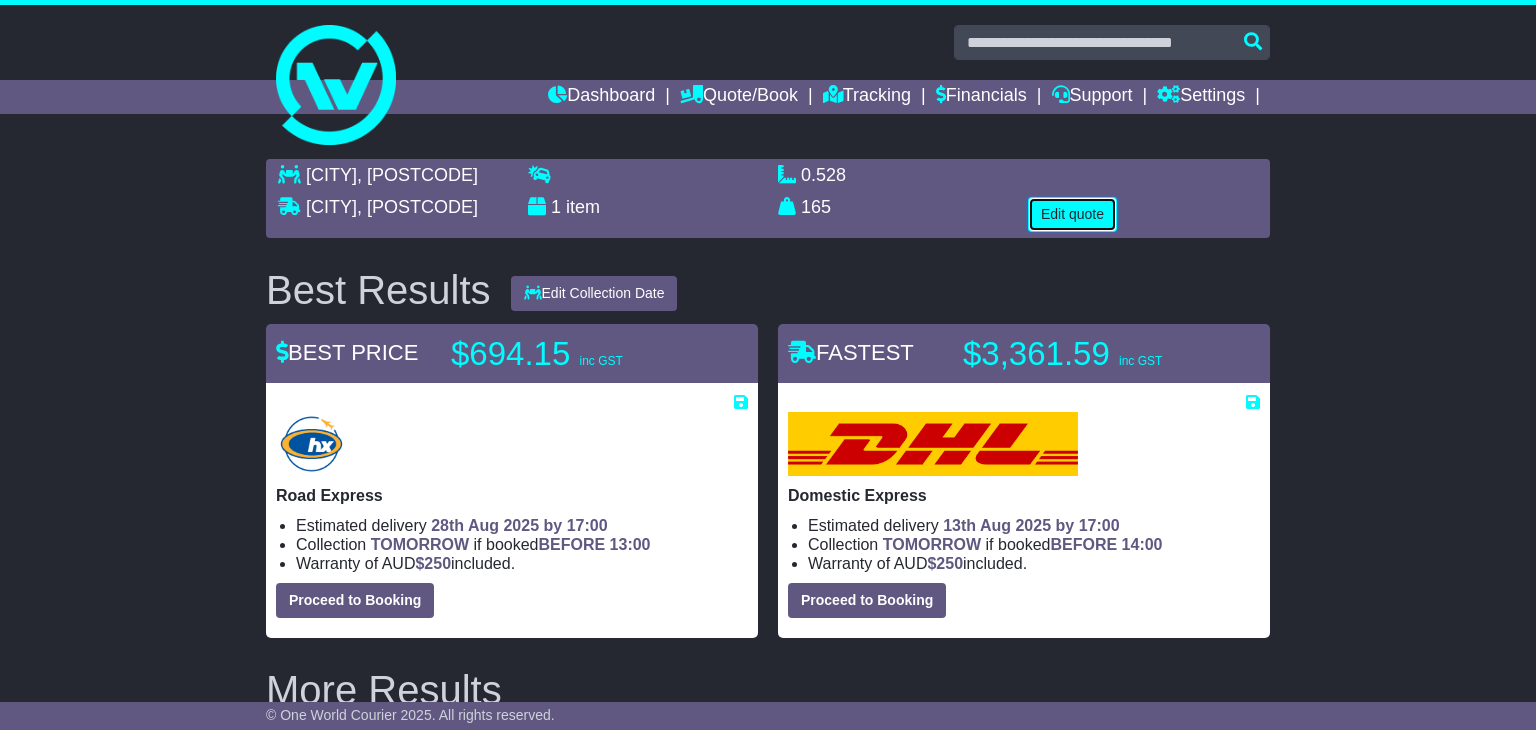 click on "Edit quote" at bounding box center [1072, 214] 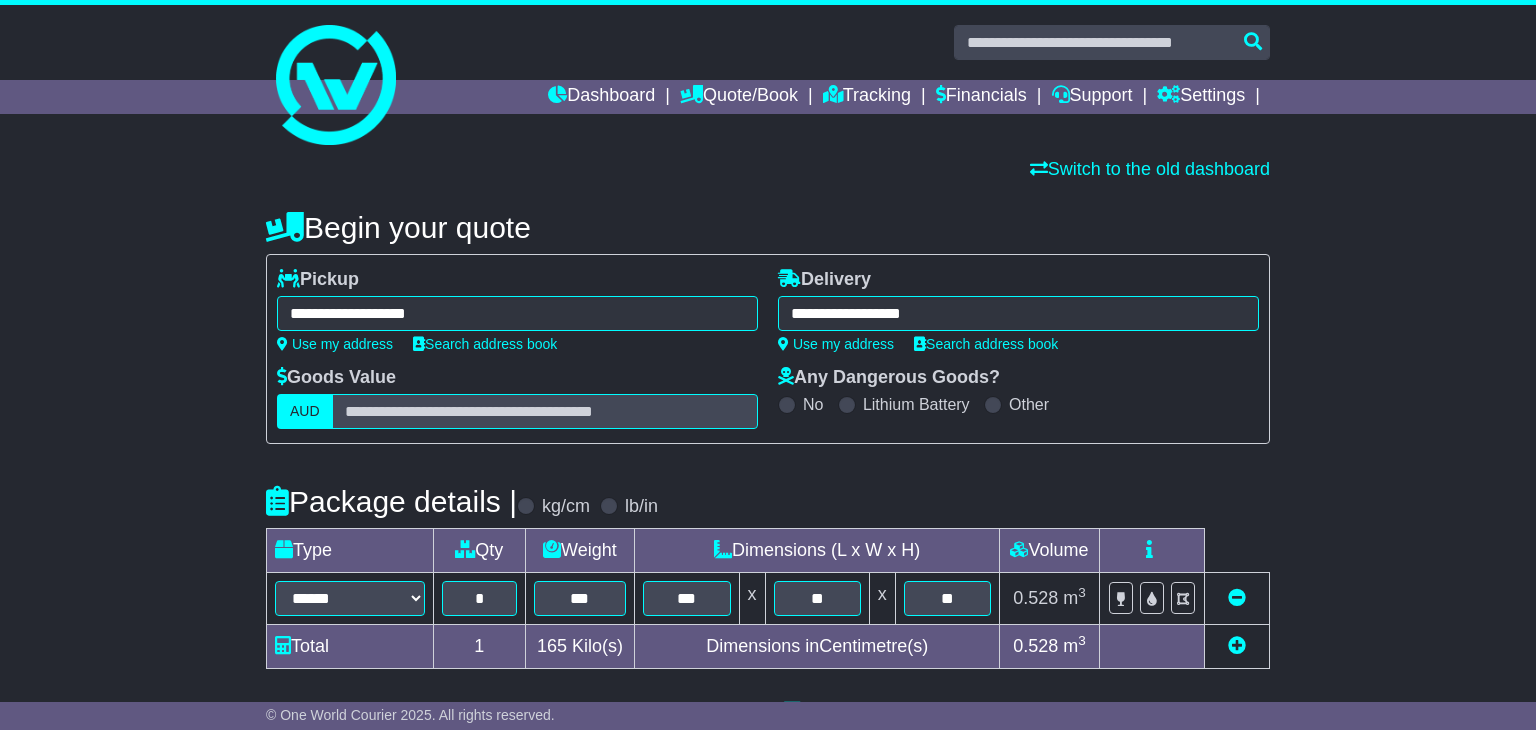 click on "**********" at bounding box center (517, 313) 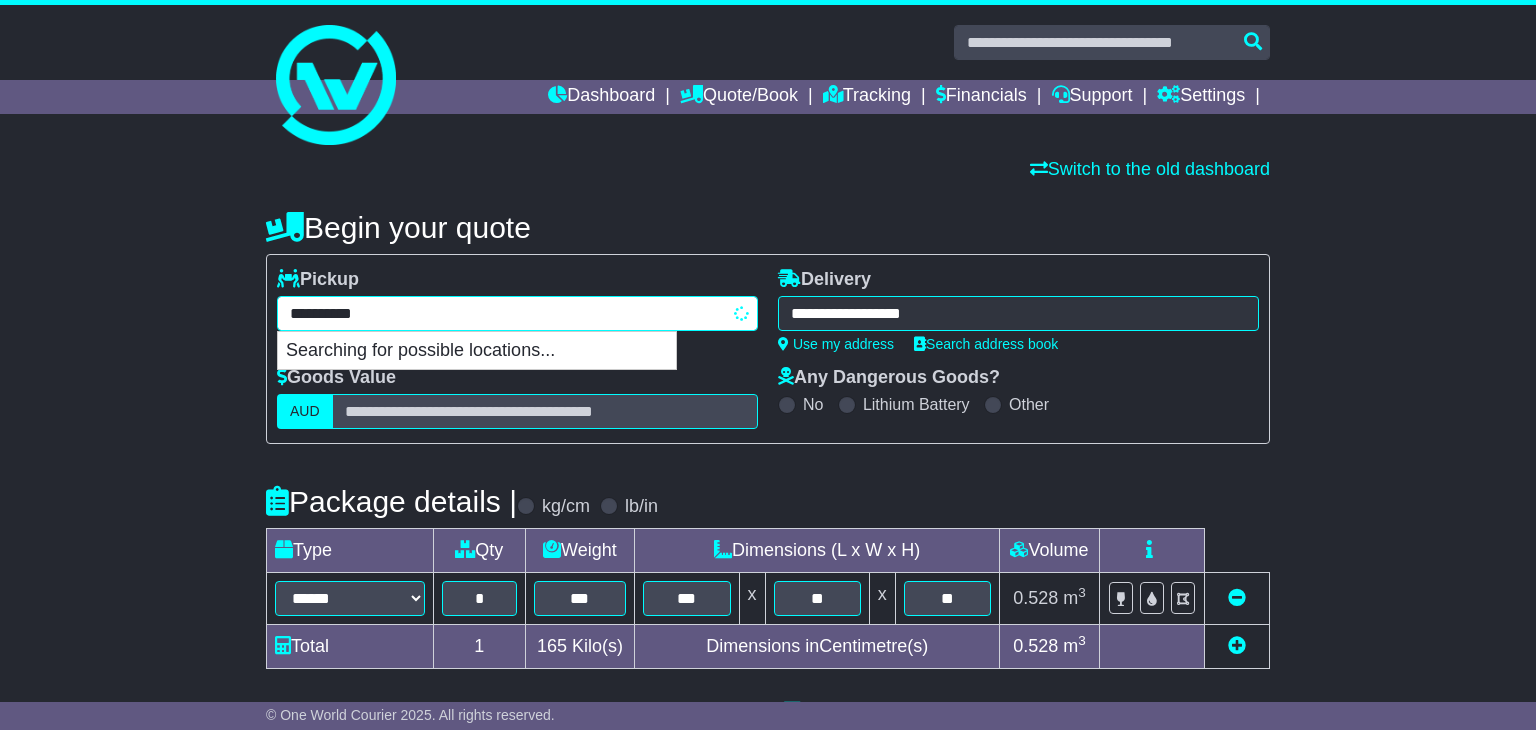 click on "**********" at bounding box center [517, 313] 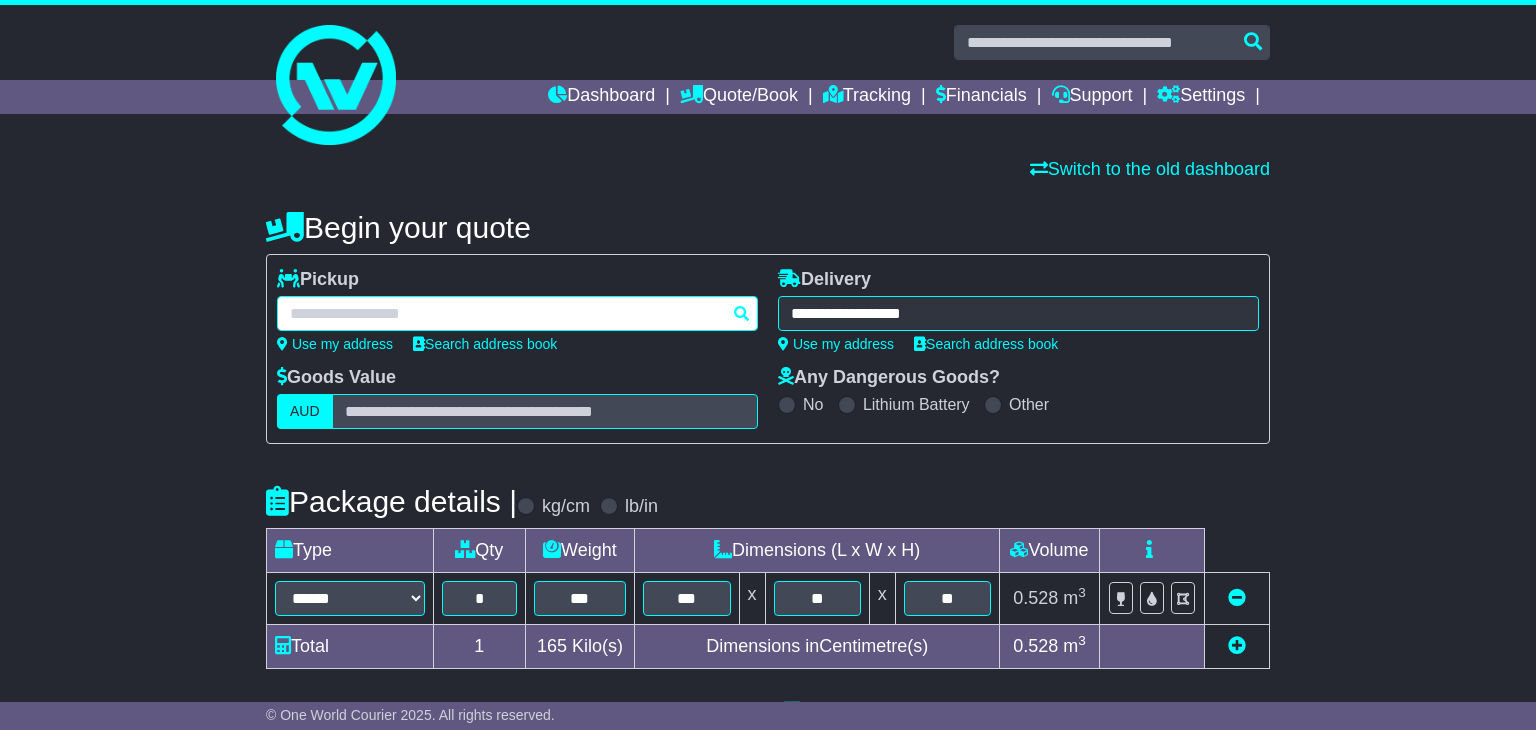 paste on "**********" 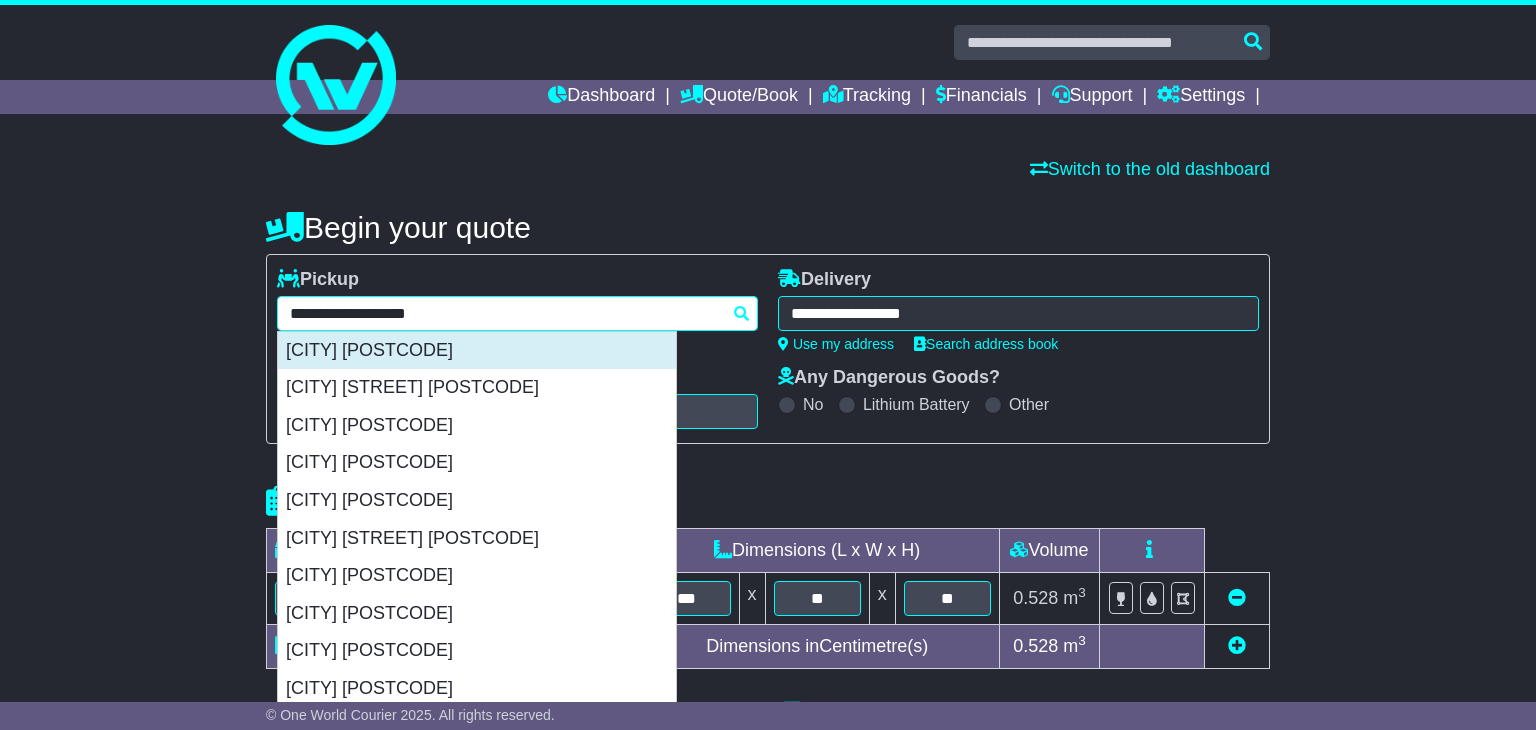 click on "[CITY] [POSTCODE]" at bounding box center [477, 351] 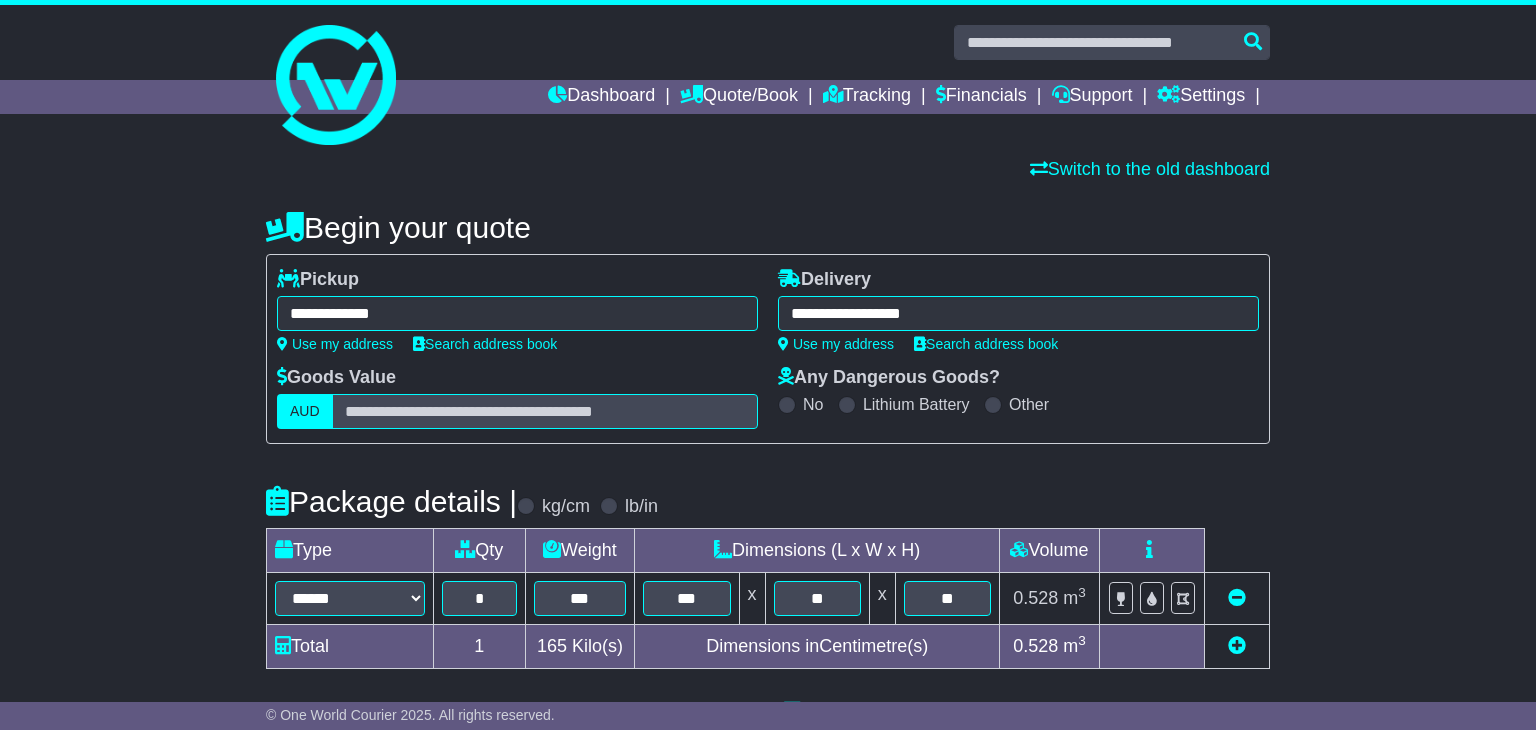 type on "**********" 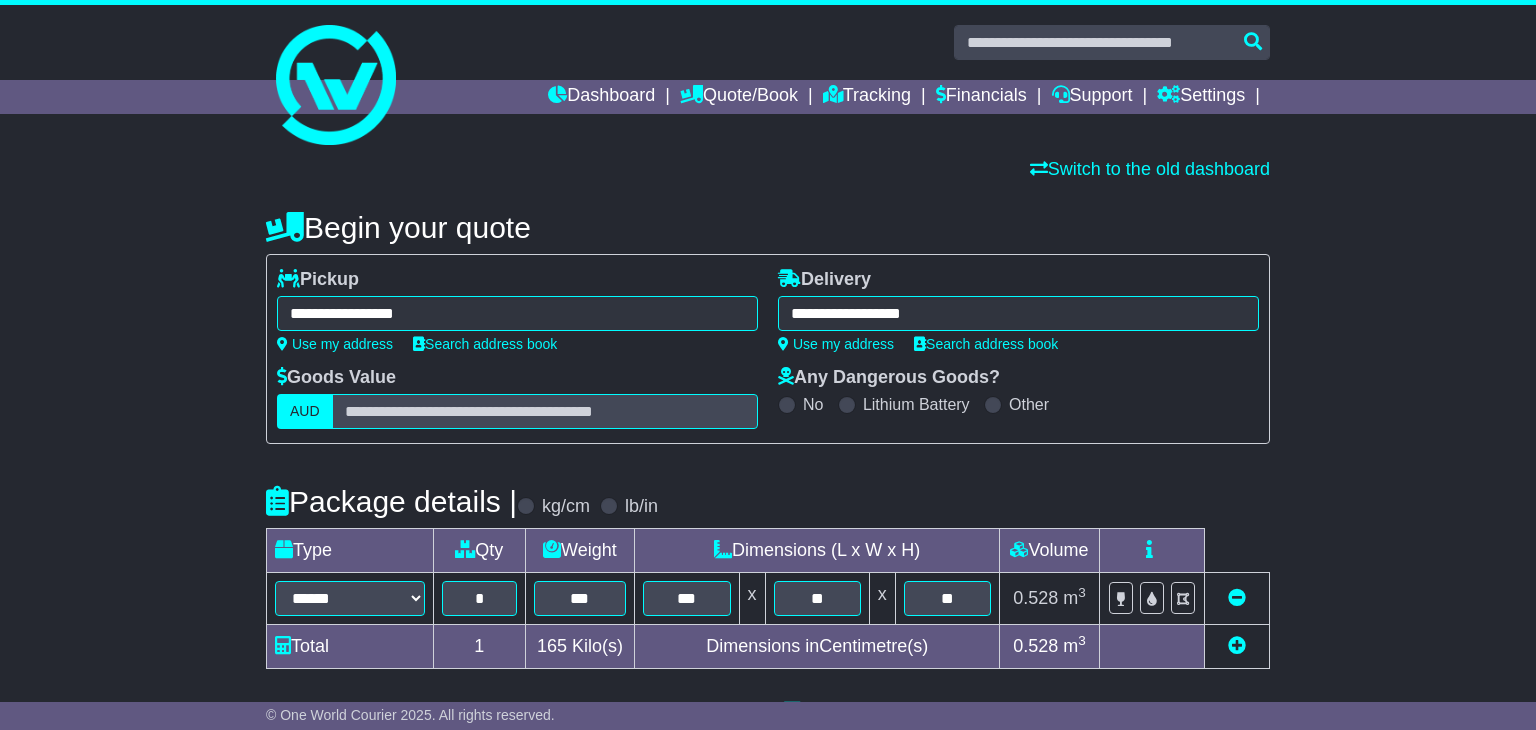click on "**********" at bounding box center [1018, 313] 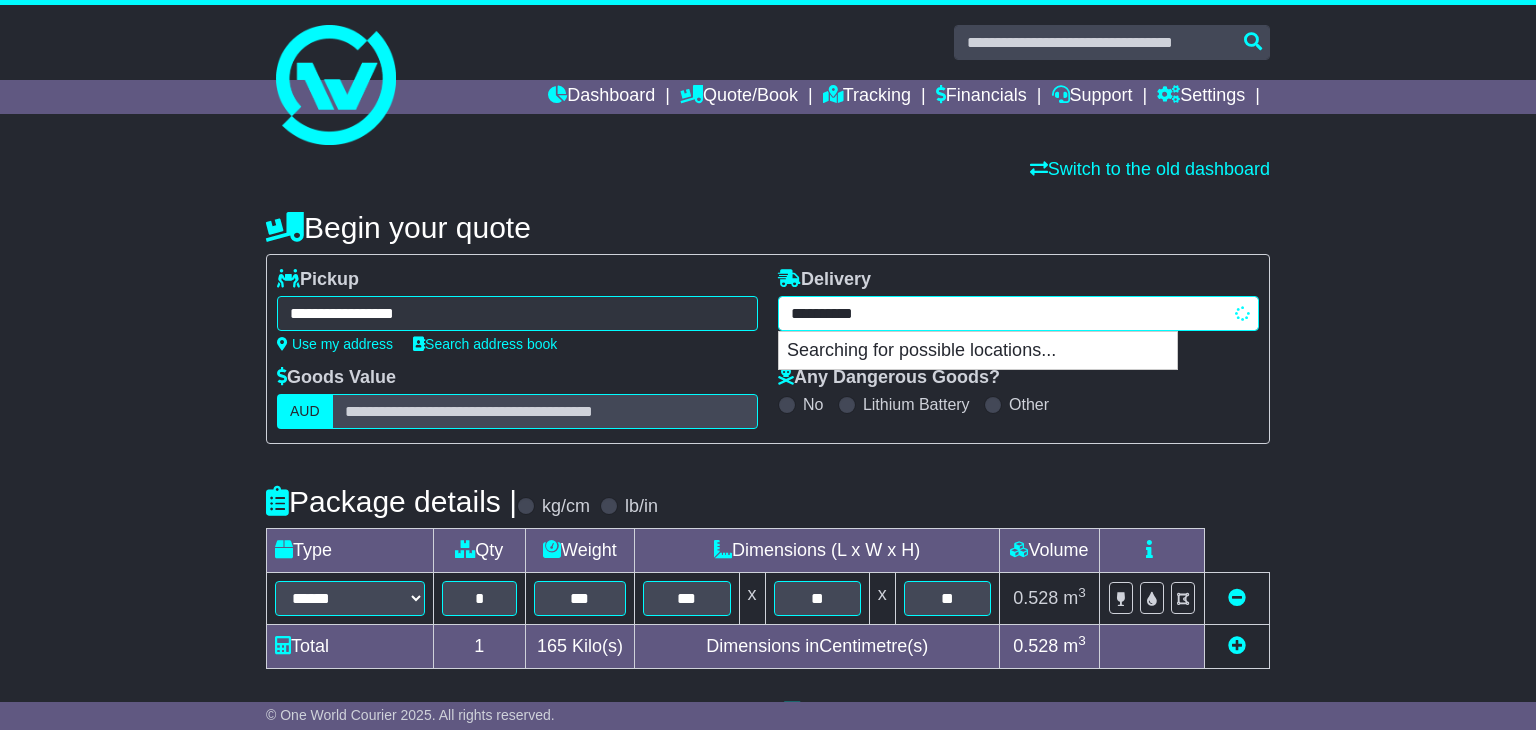 click on "**********" at bounding box center (1018, 313) 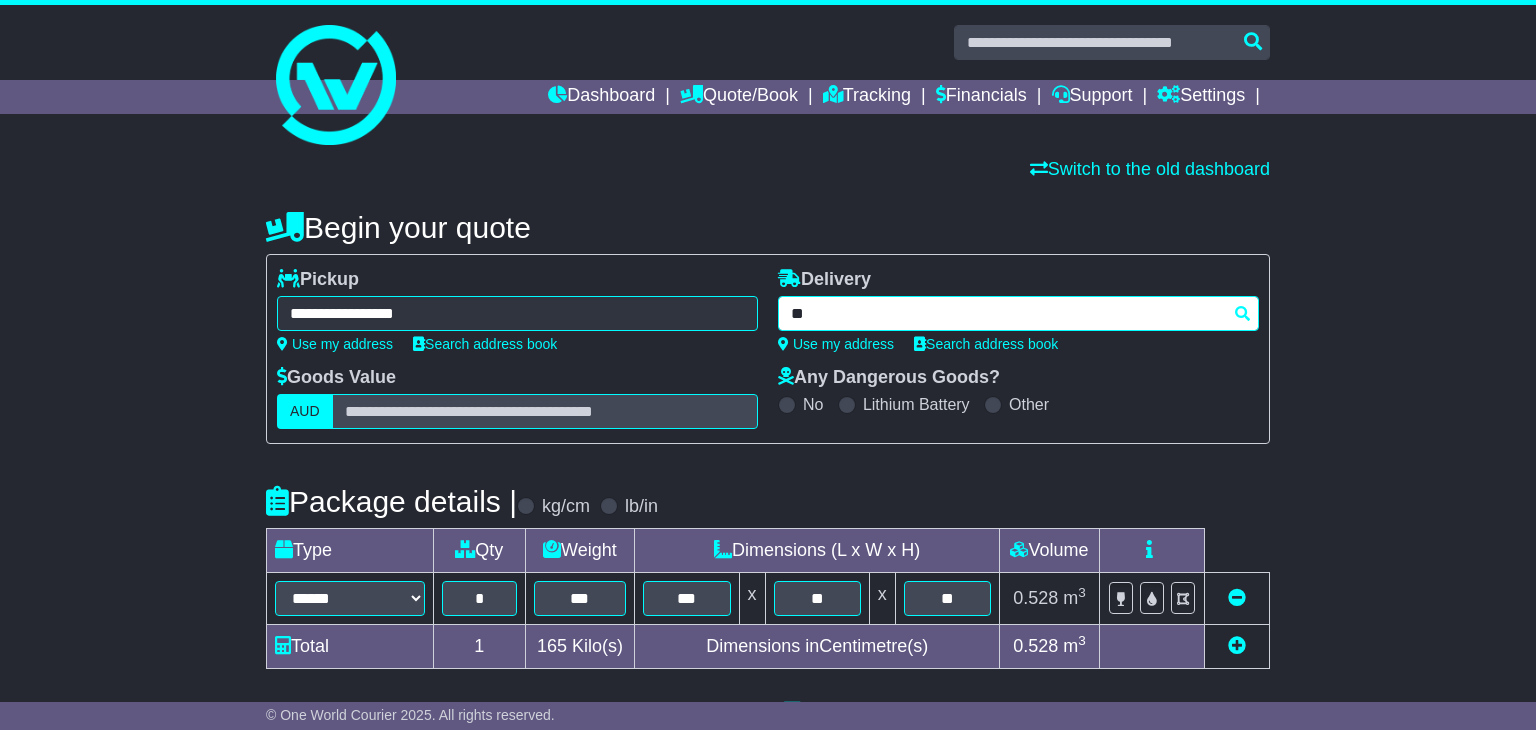type on "*" 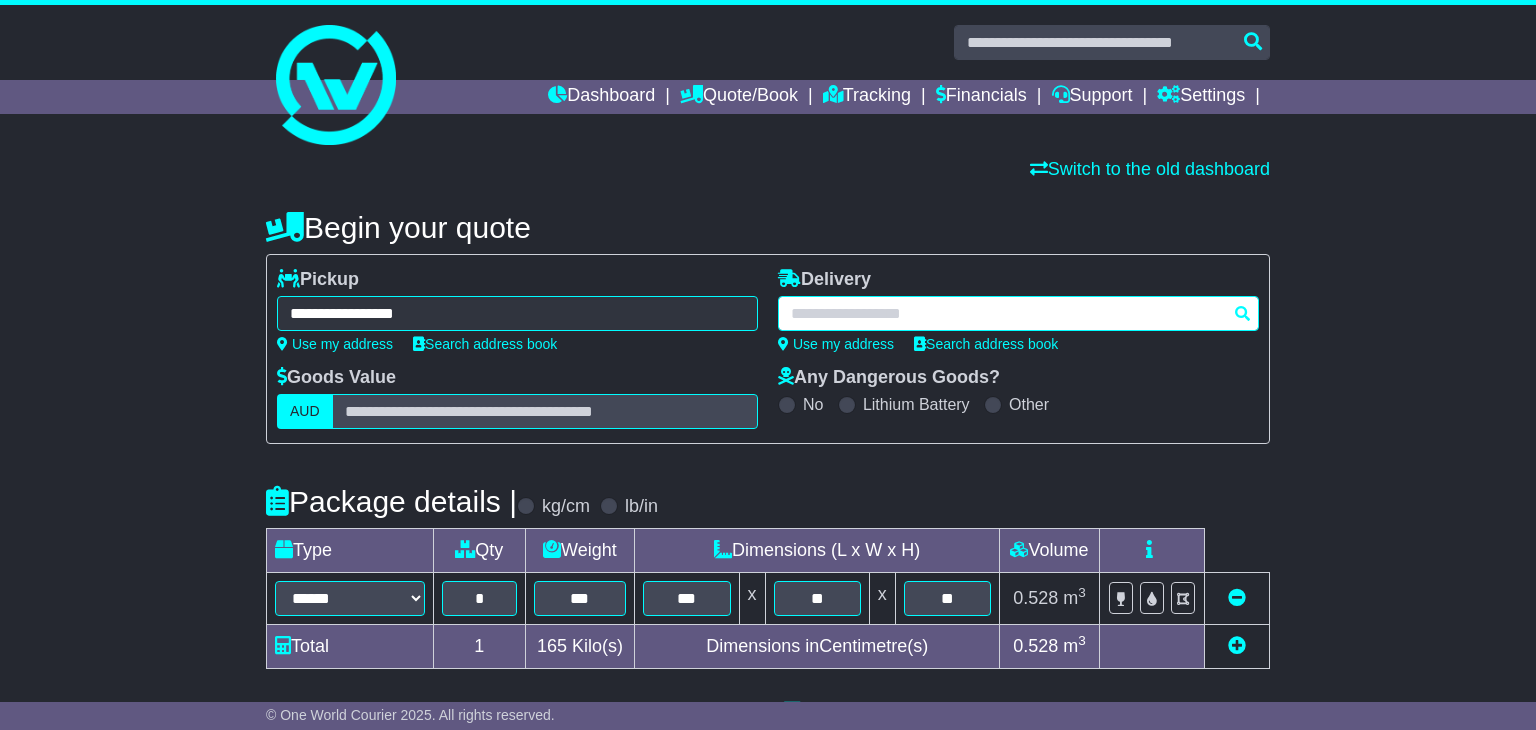paste on "**********" 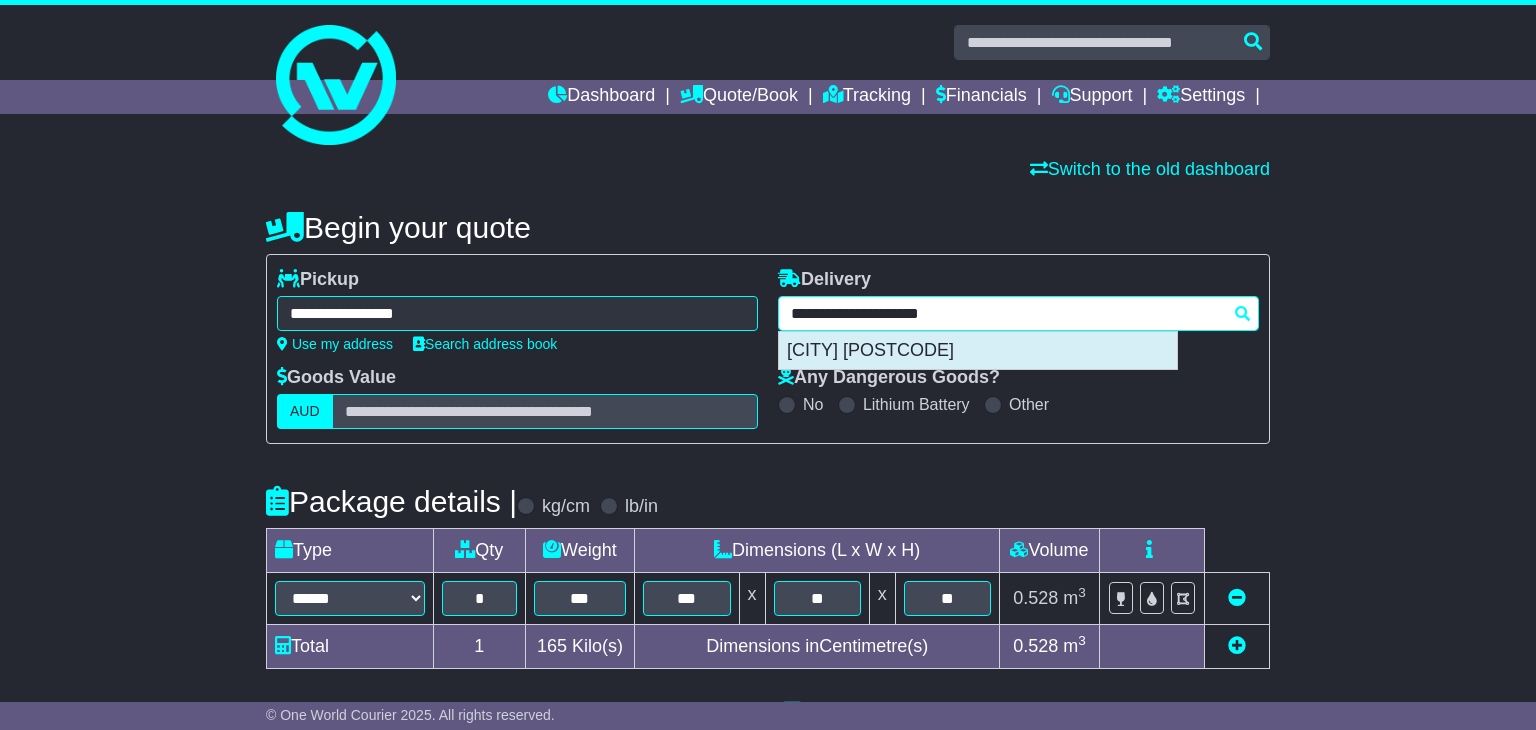 click on "[CITY] [POSTCODE]" at bounding box center (978, 351) 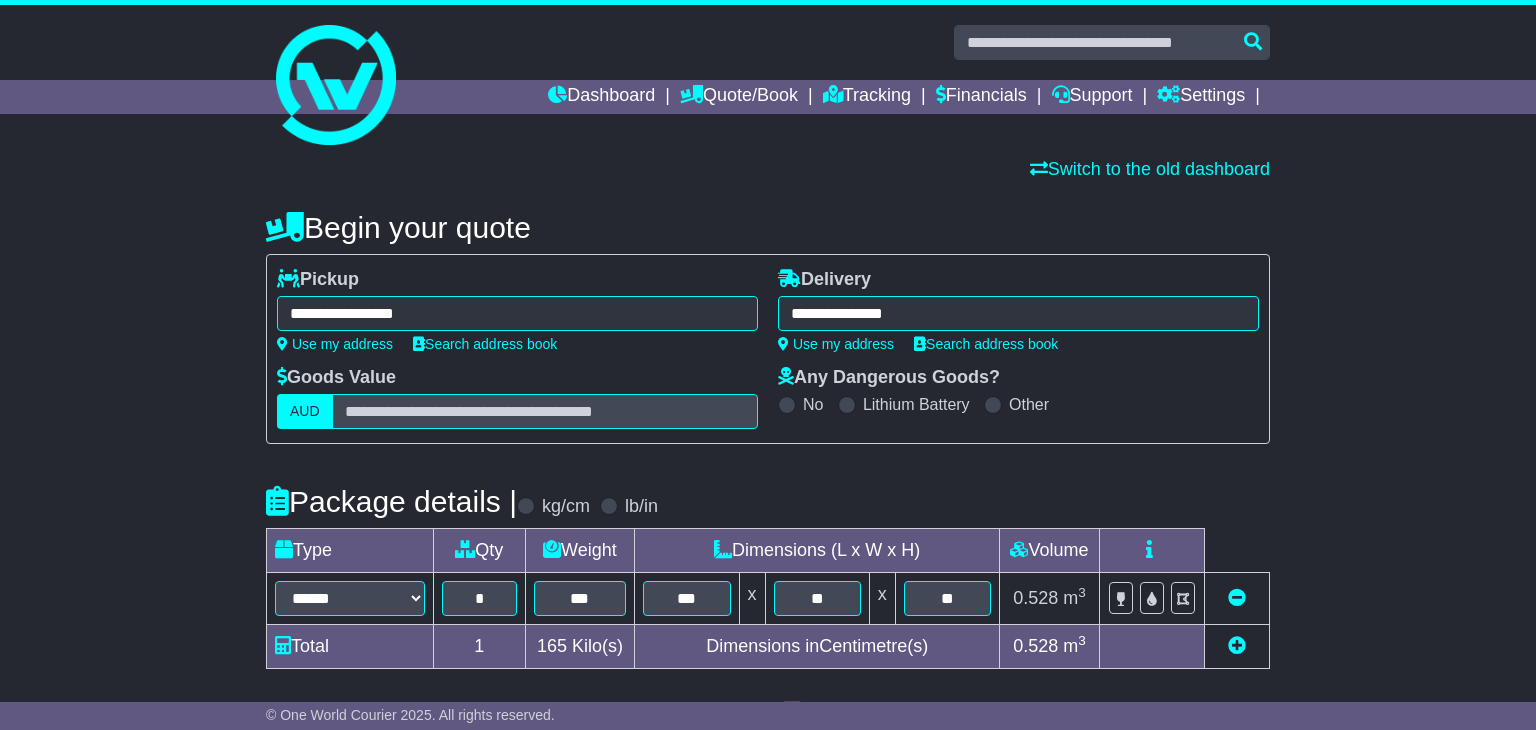 type on "**********" 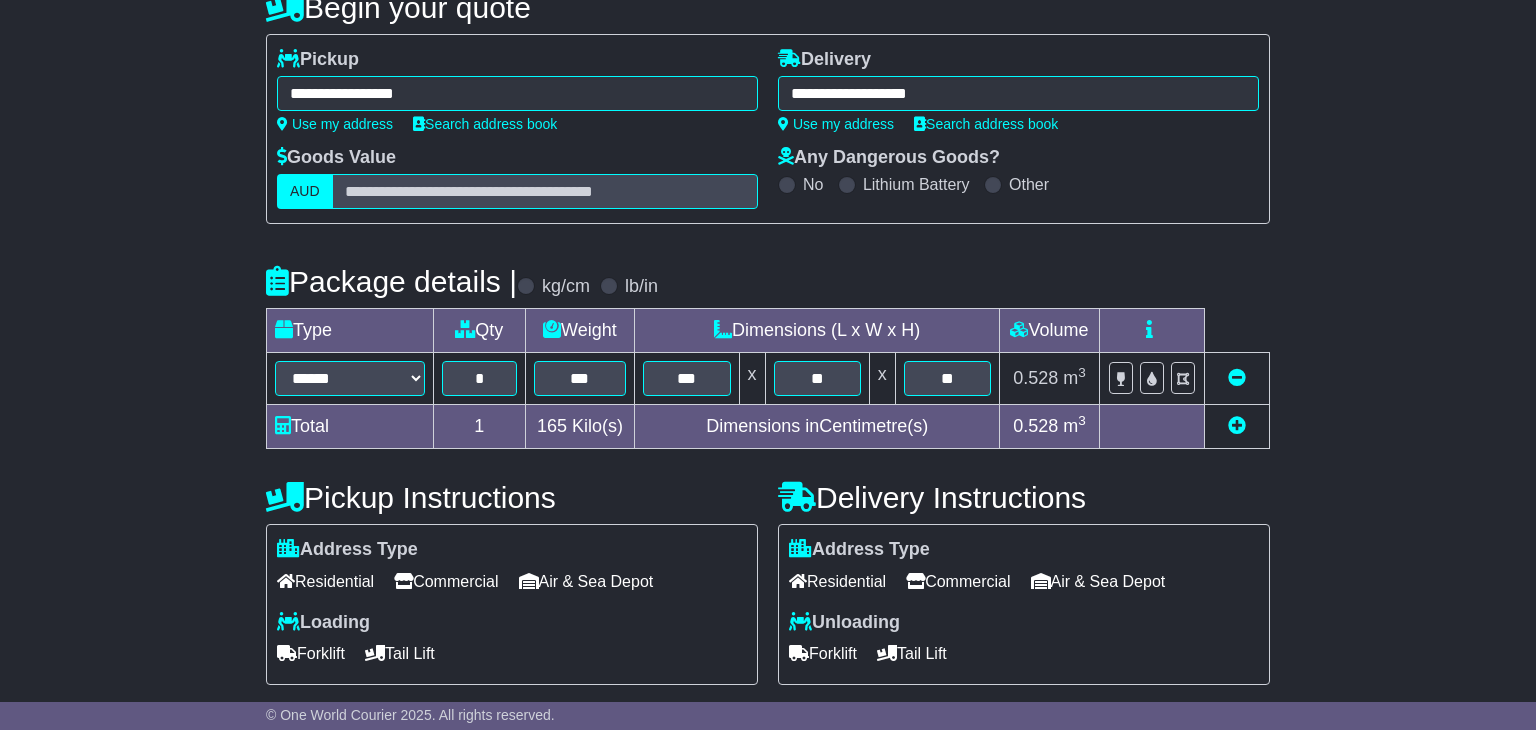 scroll, scrollTop: 232, scrollLeft: 0, axis: vertical 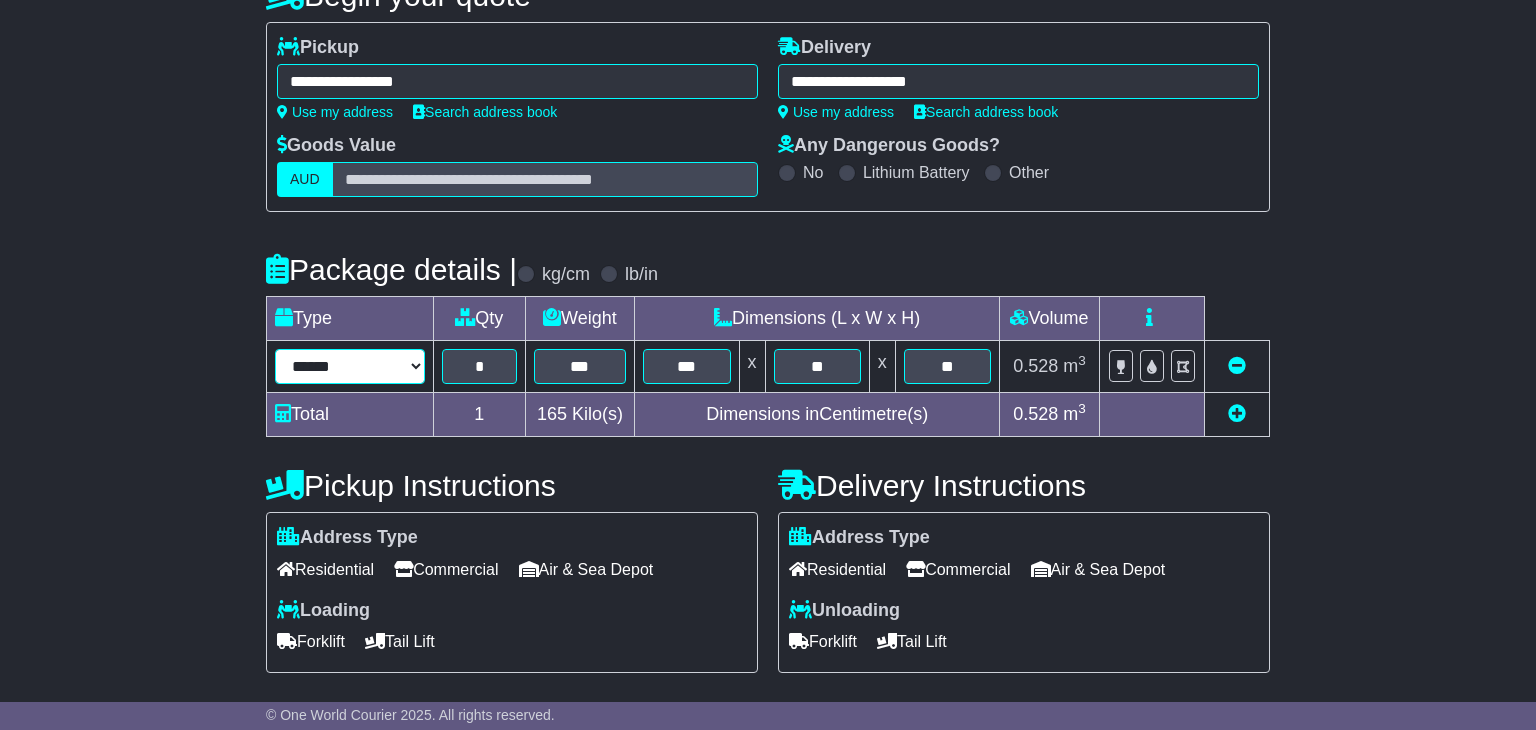 click on "****** ****** *** ******** ***** **** **** ****** *** *******" at bounding box center (350, 366) 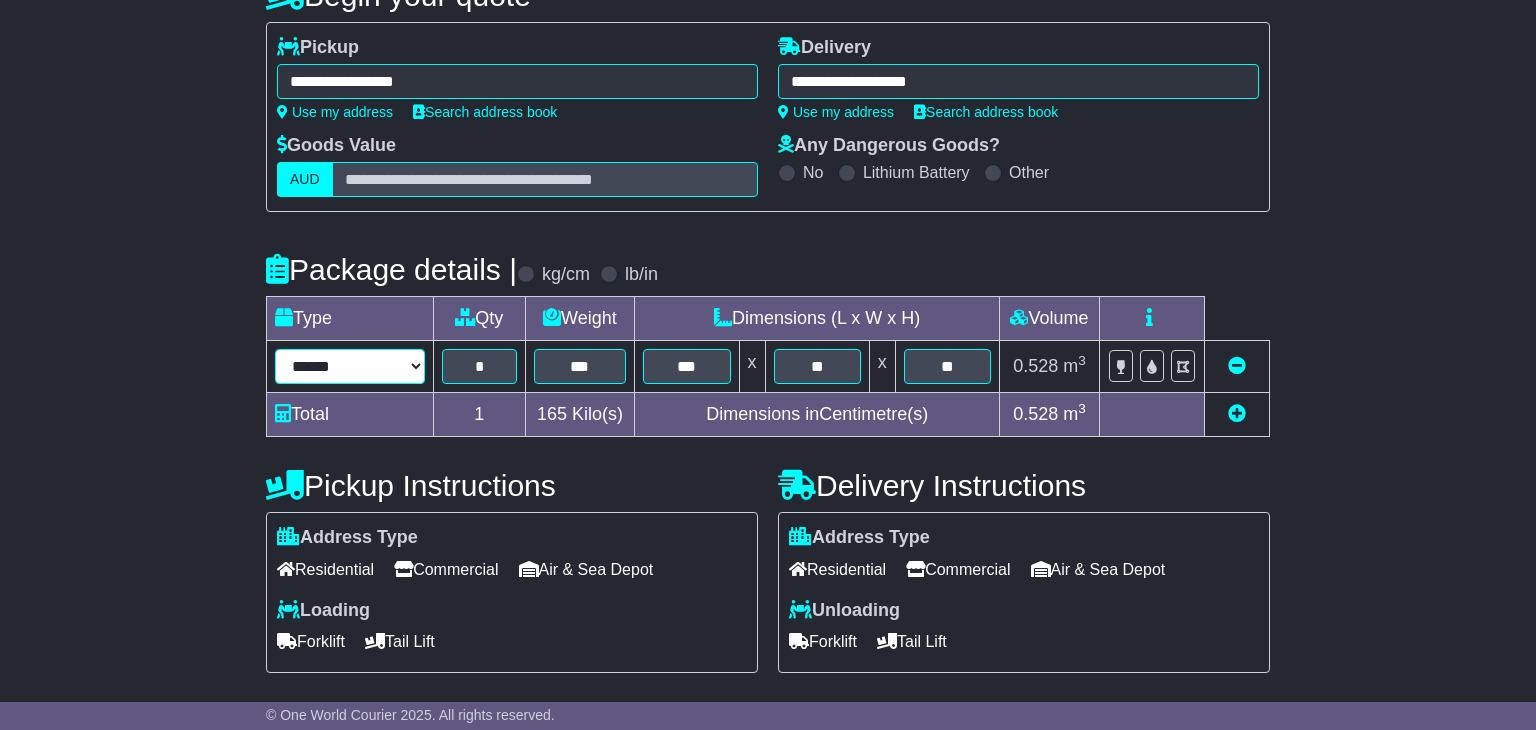 select on "*****" 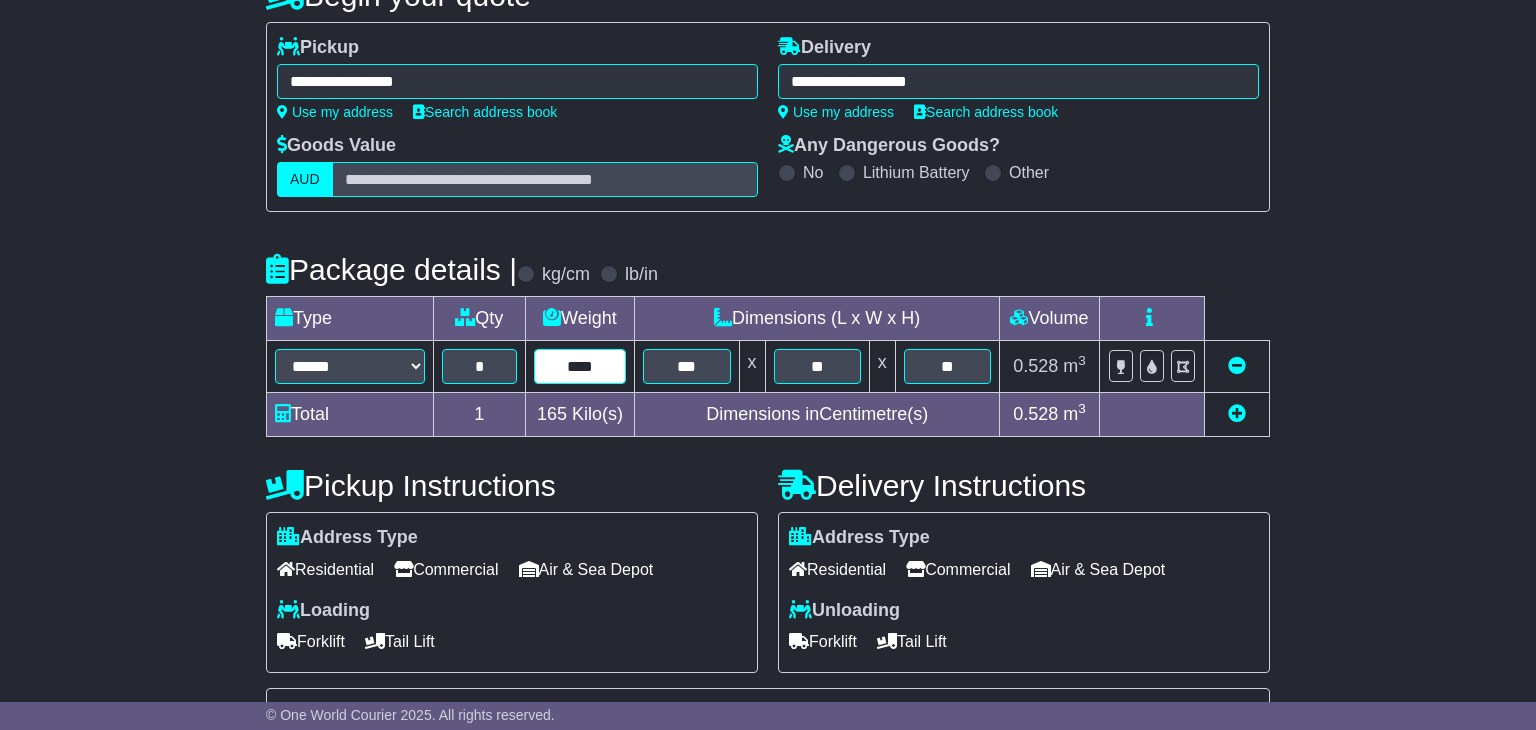 type on "****" 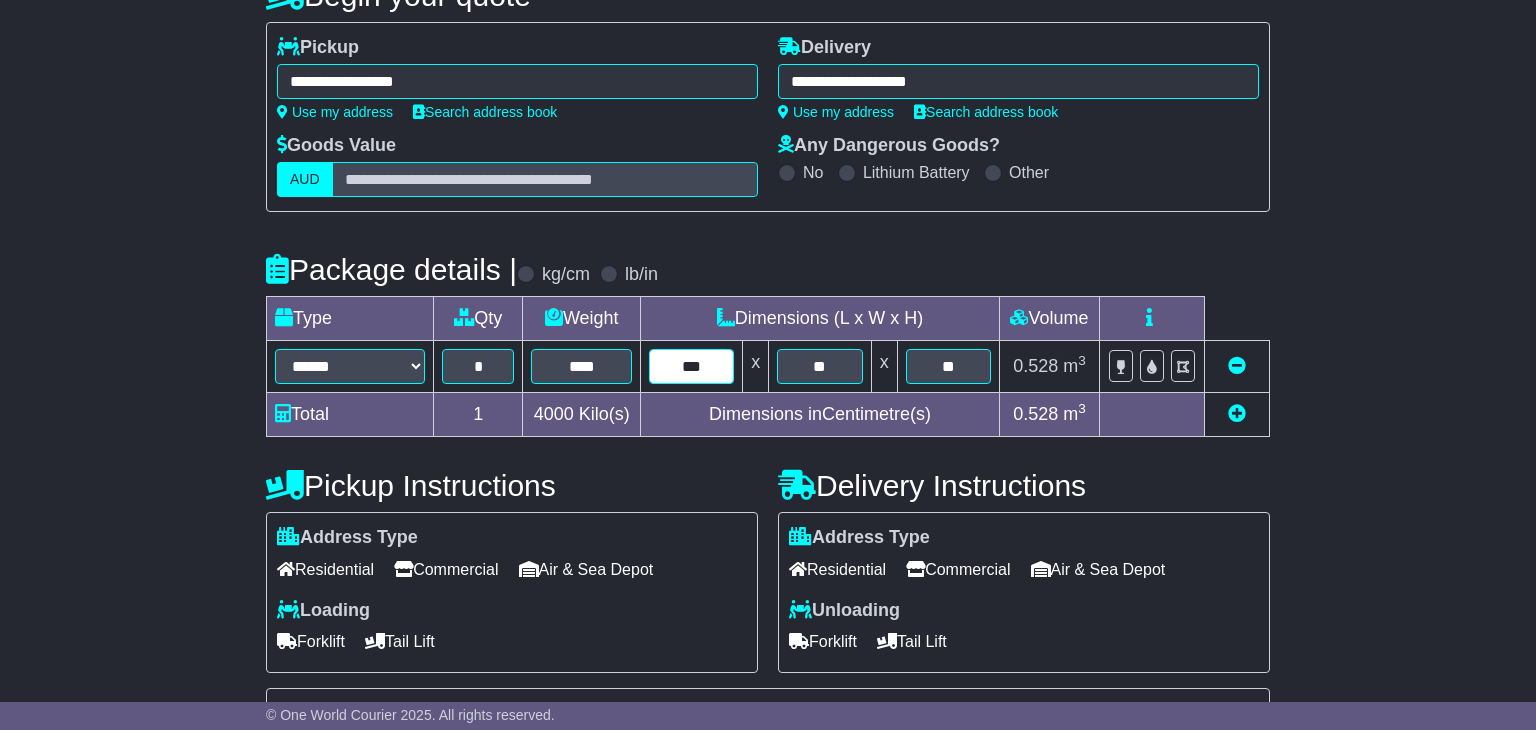 type on "***" 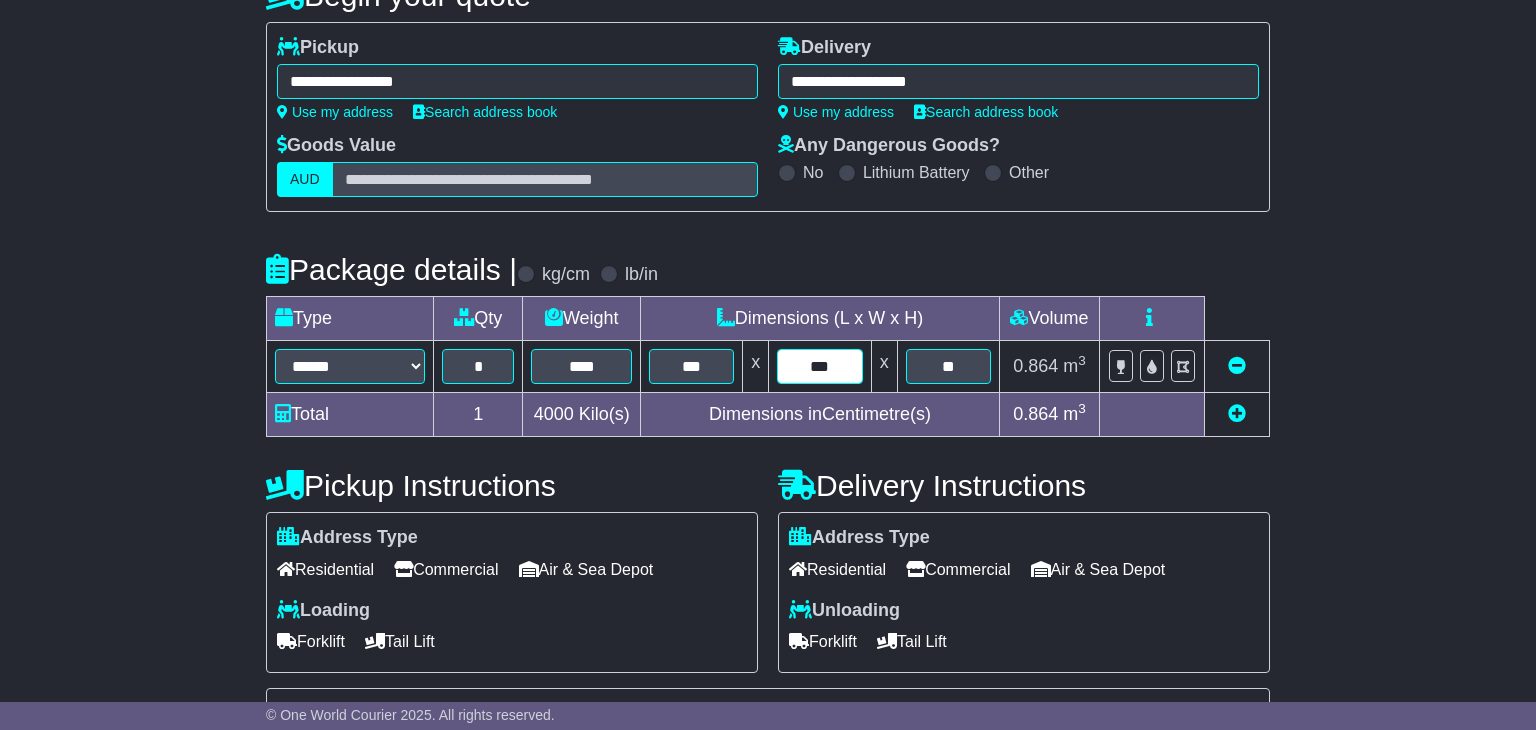 type on "***" 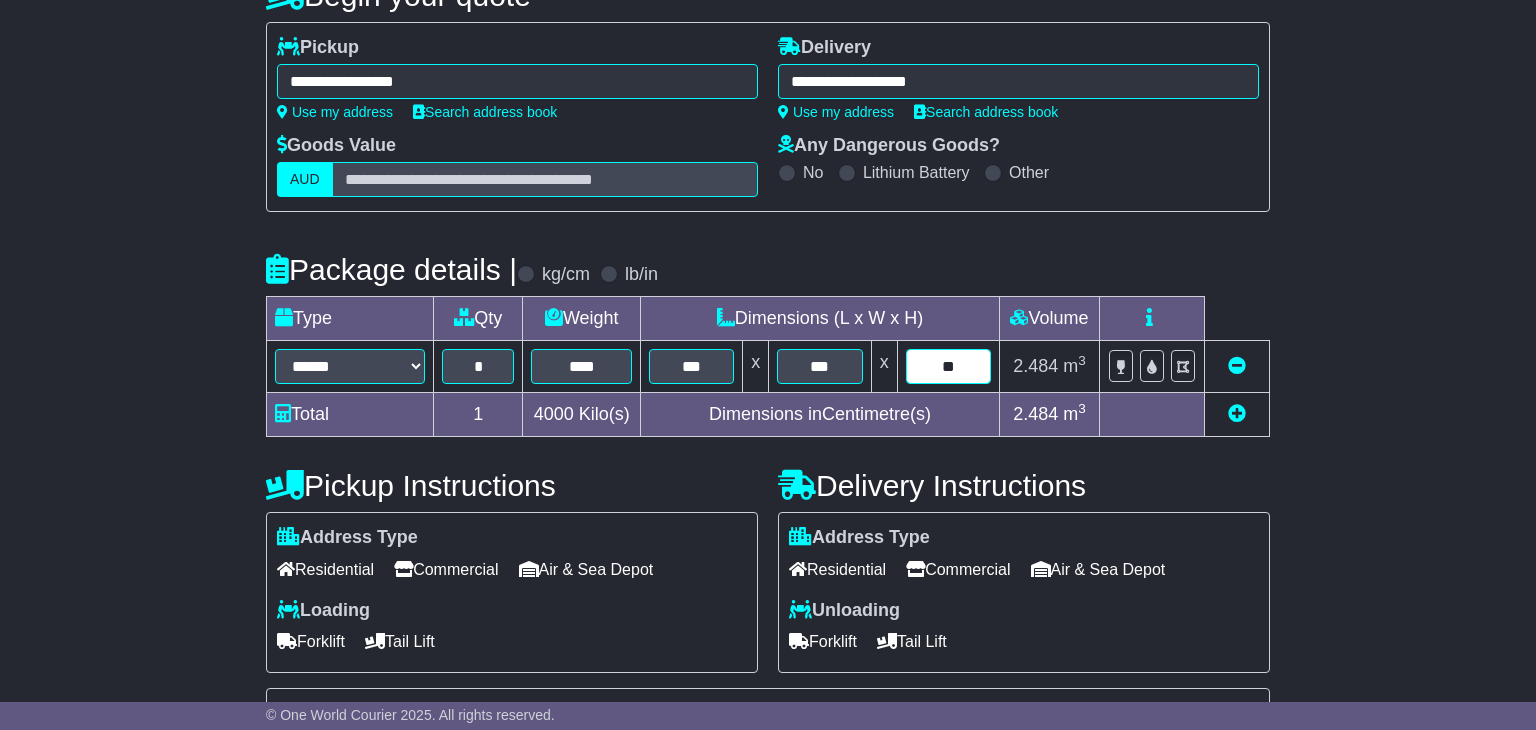 type on "***" 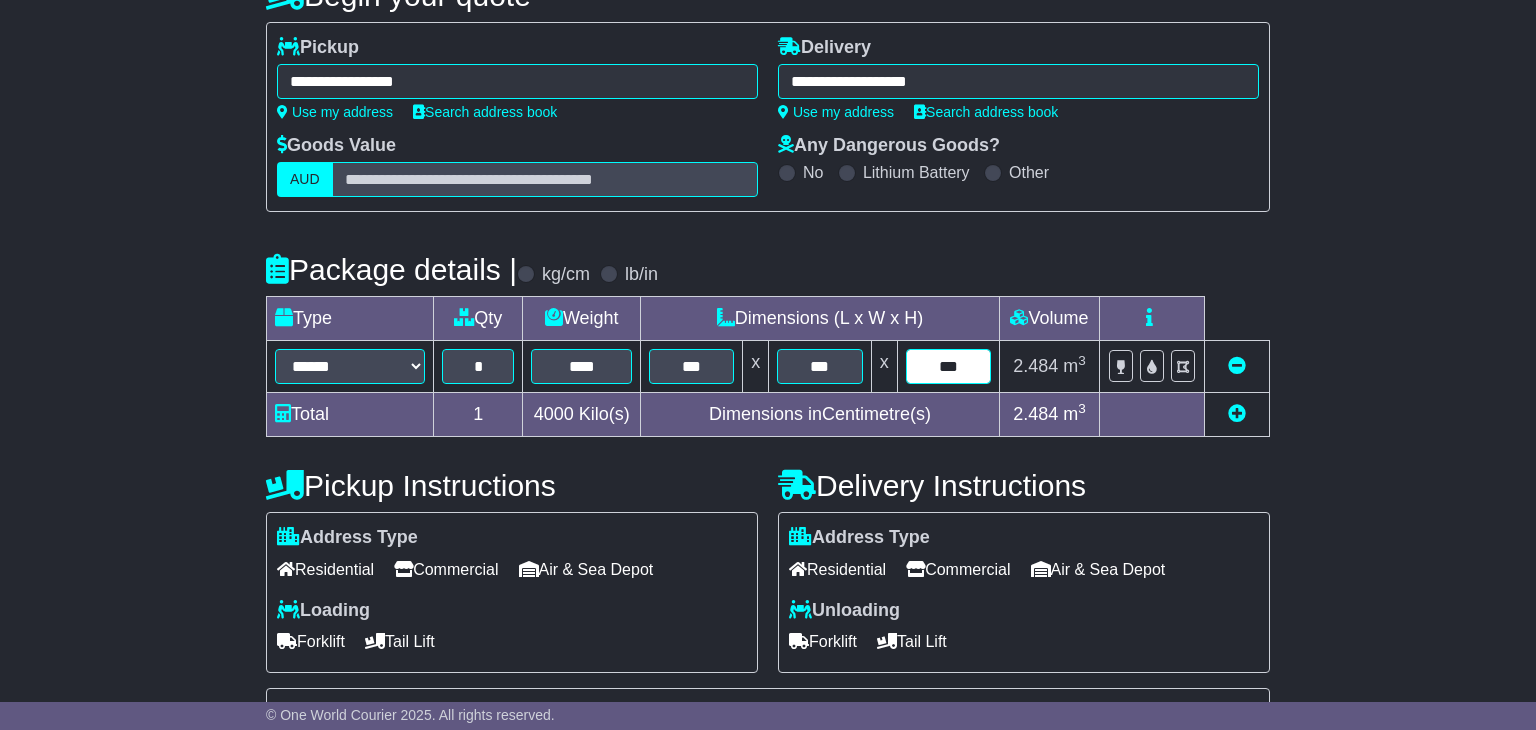 scroll, scrollTop: 505, scrollLeft: 0, axis: vertical 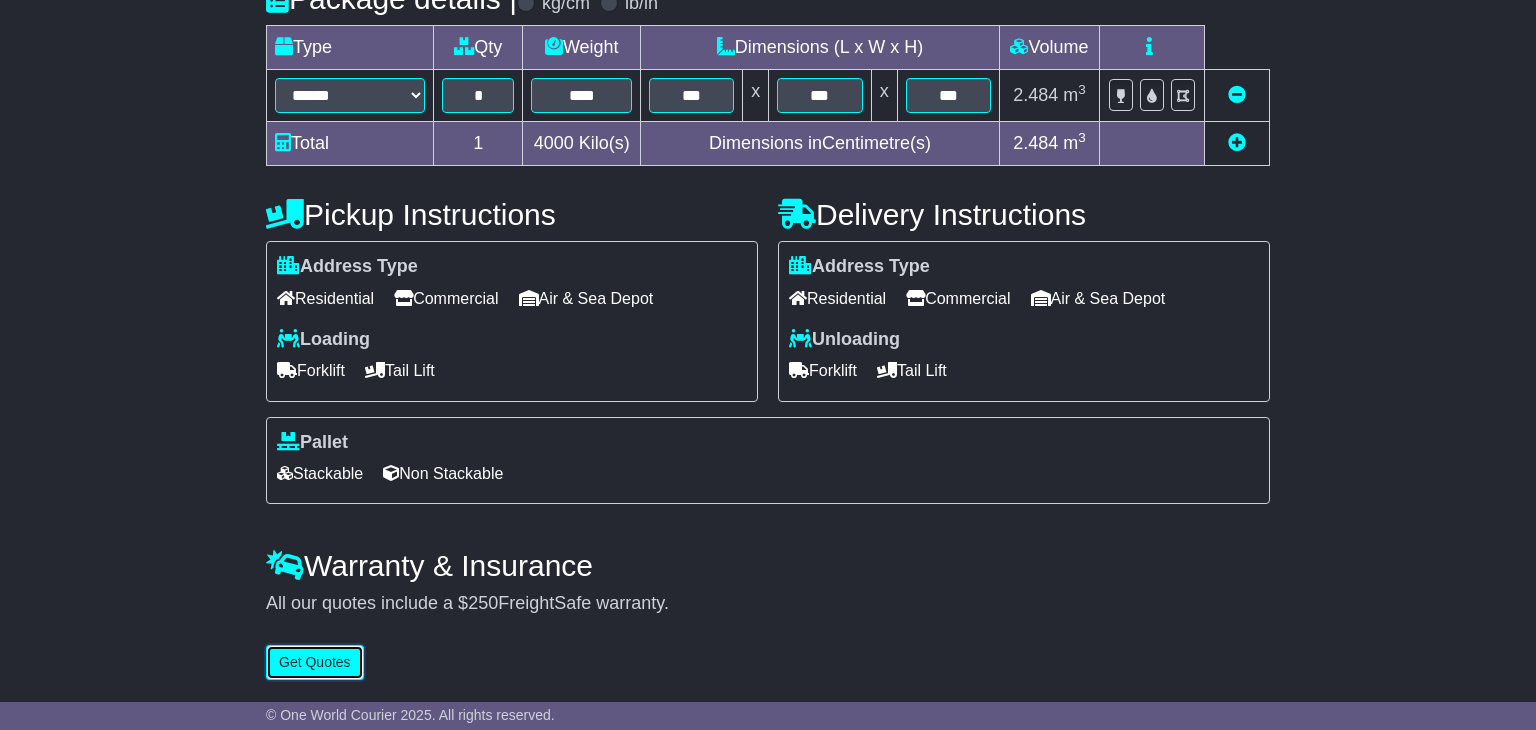 click on "Get Quotes" at bounding box center (315, 662) 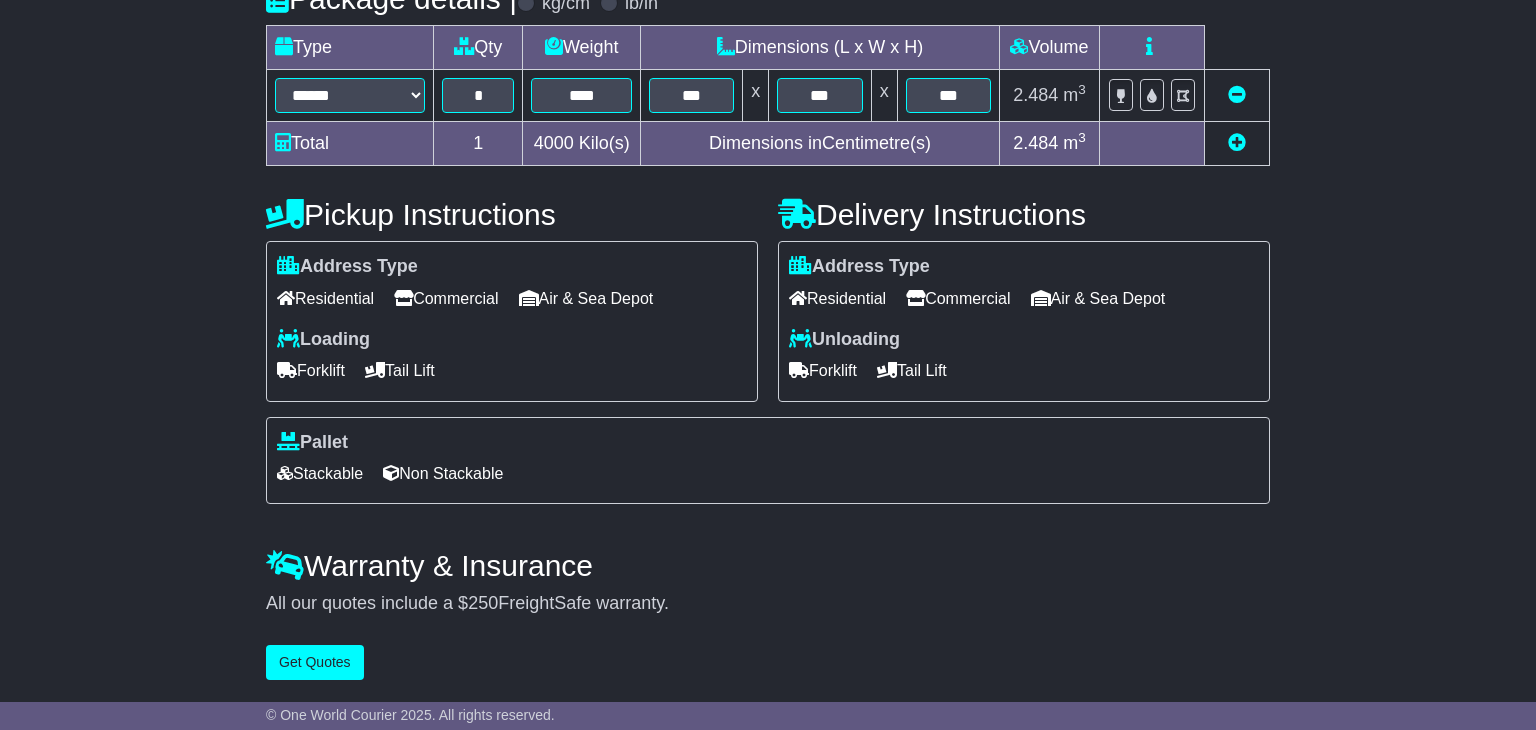 scroll, scrollTop: 0, scrollLeft: 0, axis: both 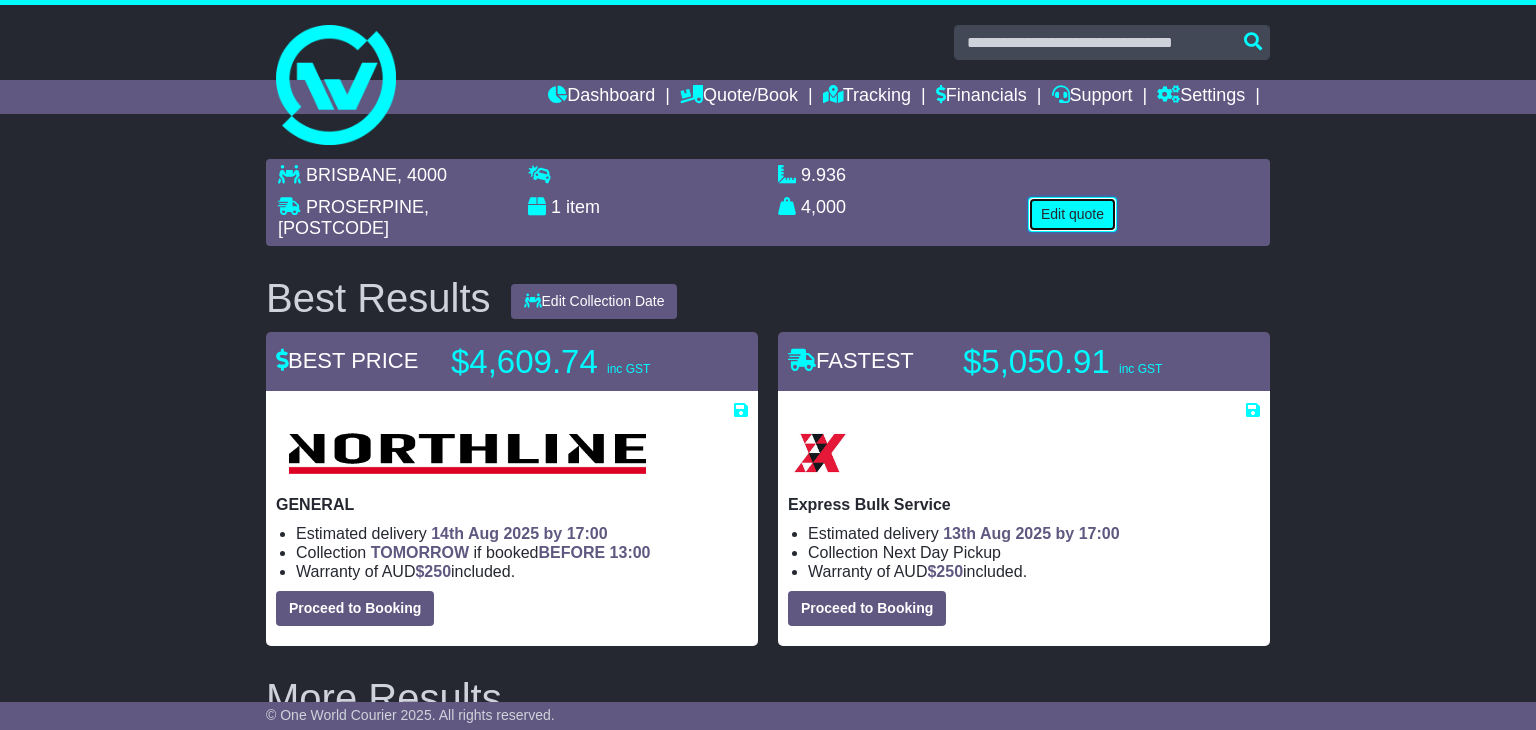 click on "Edit quote" at bounding box center (1072, 214) 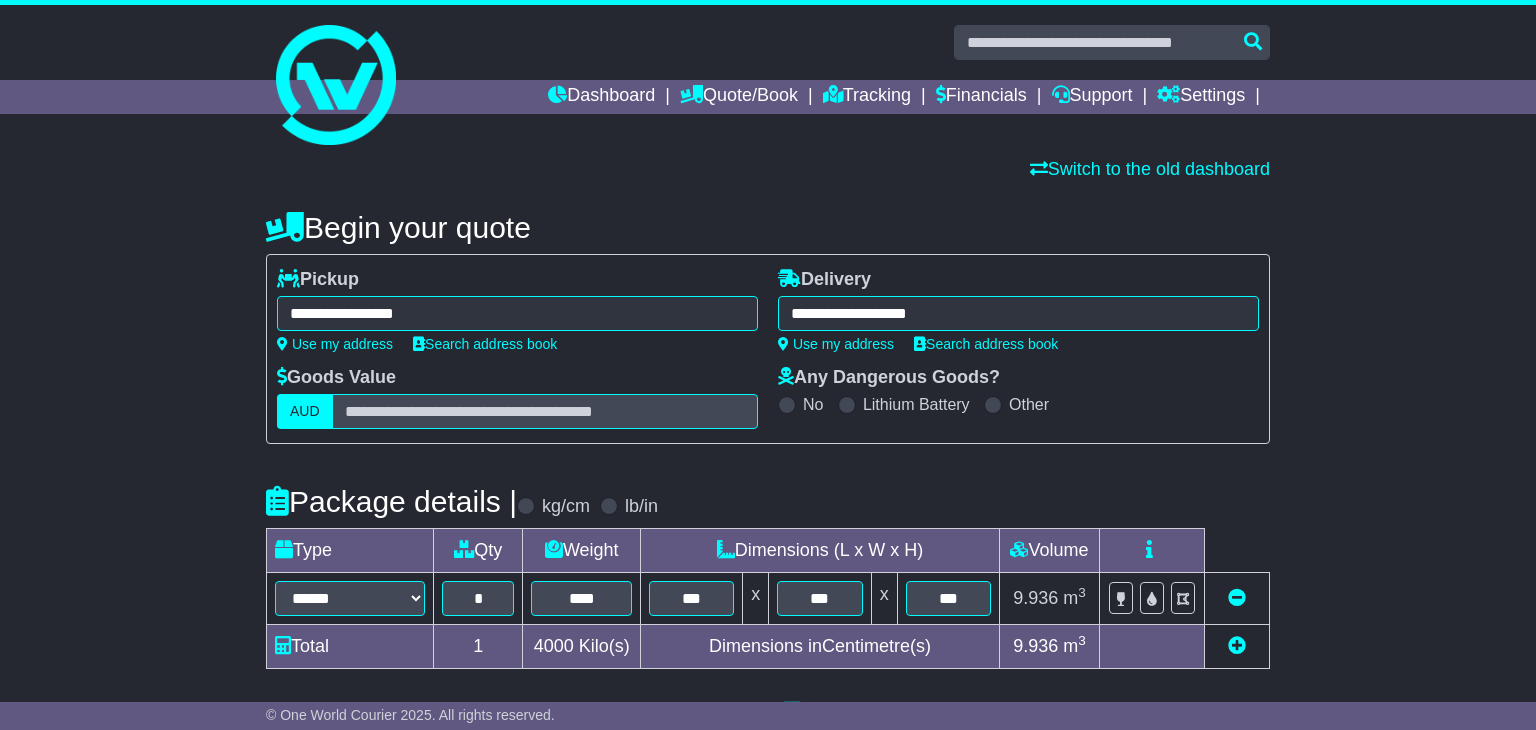 click on "**********" at bounding box center (517, 313) 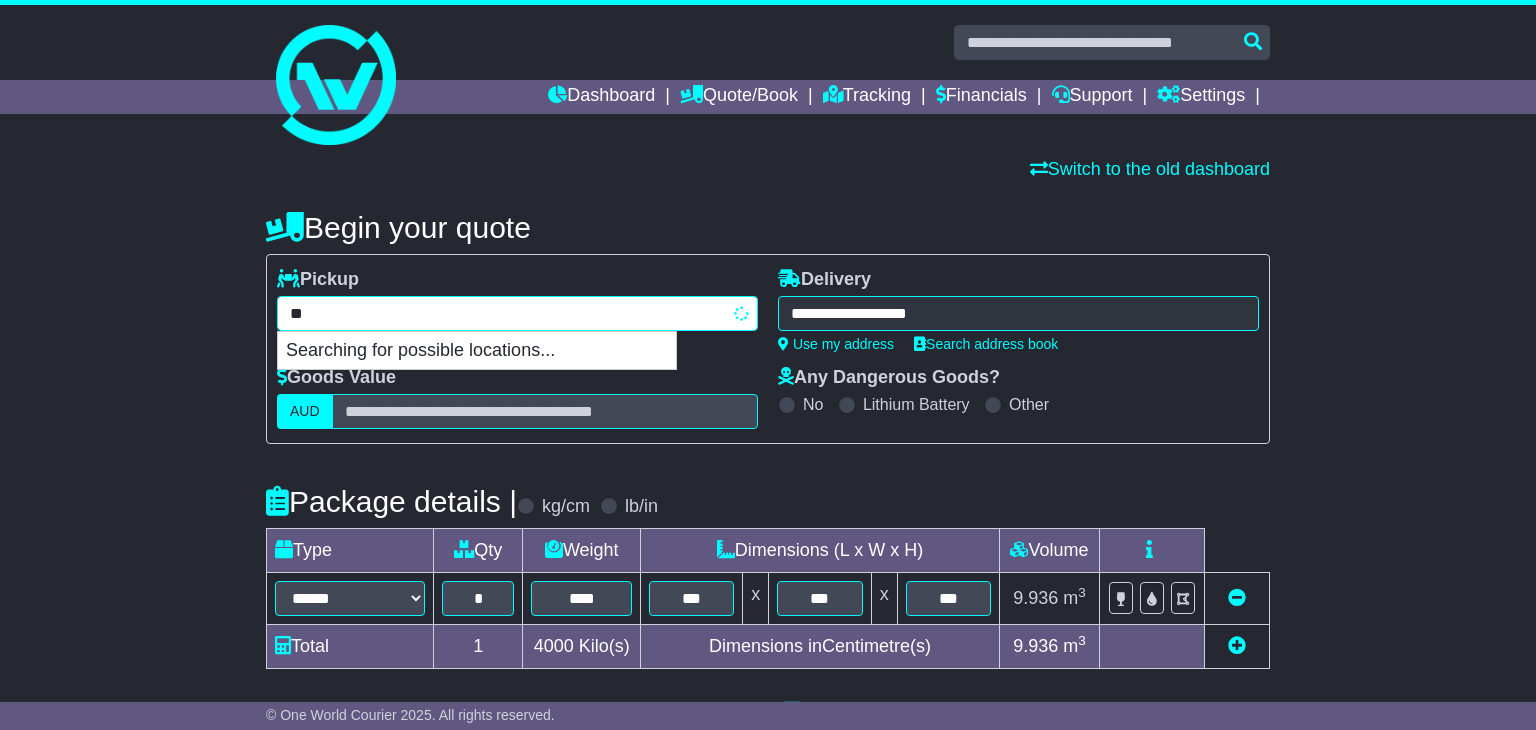 type on "*" 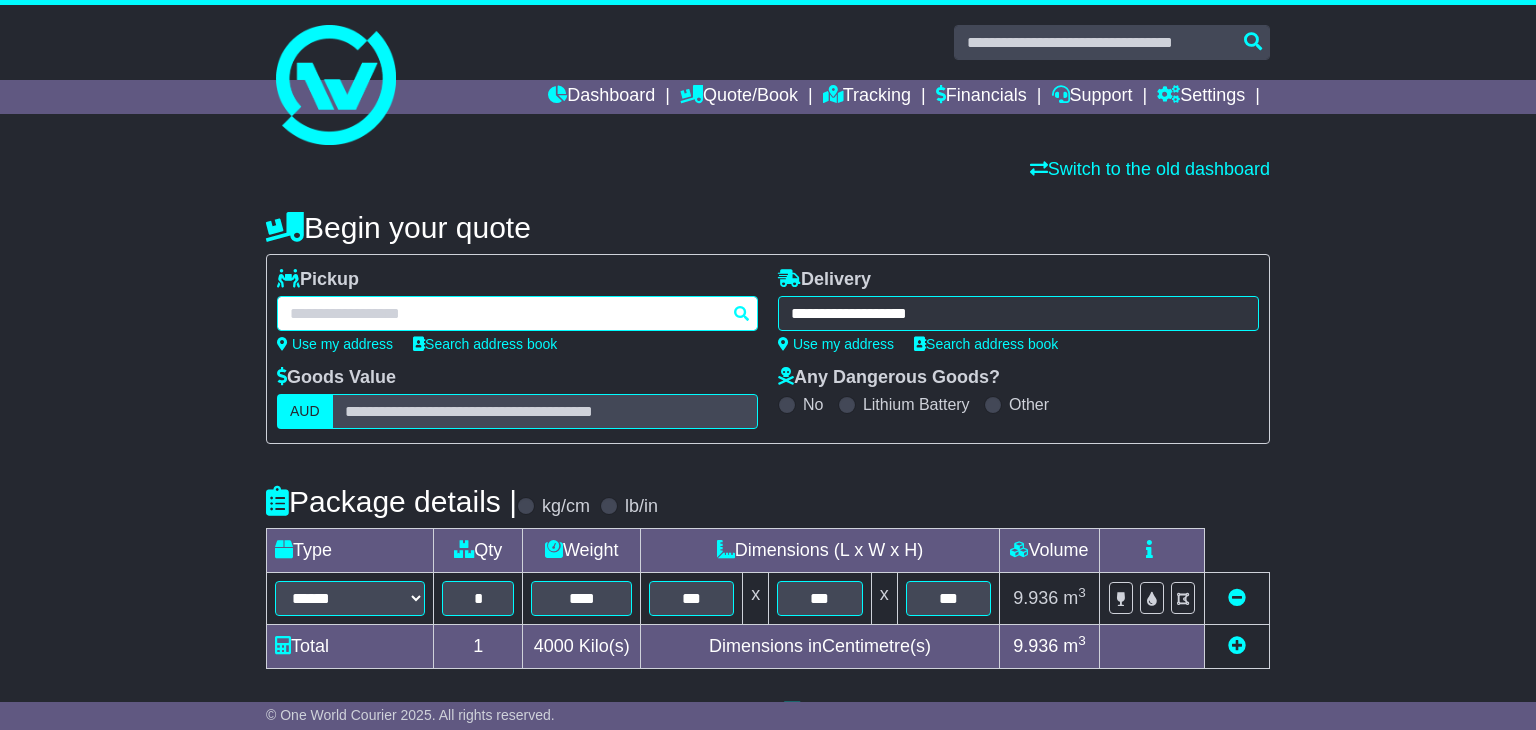 paste on "**********" 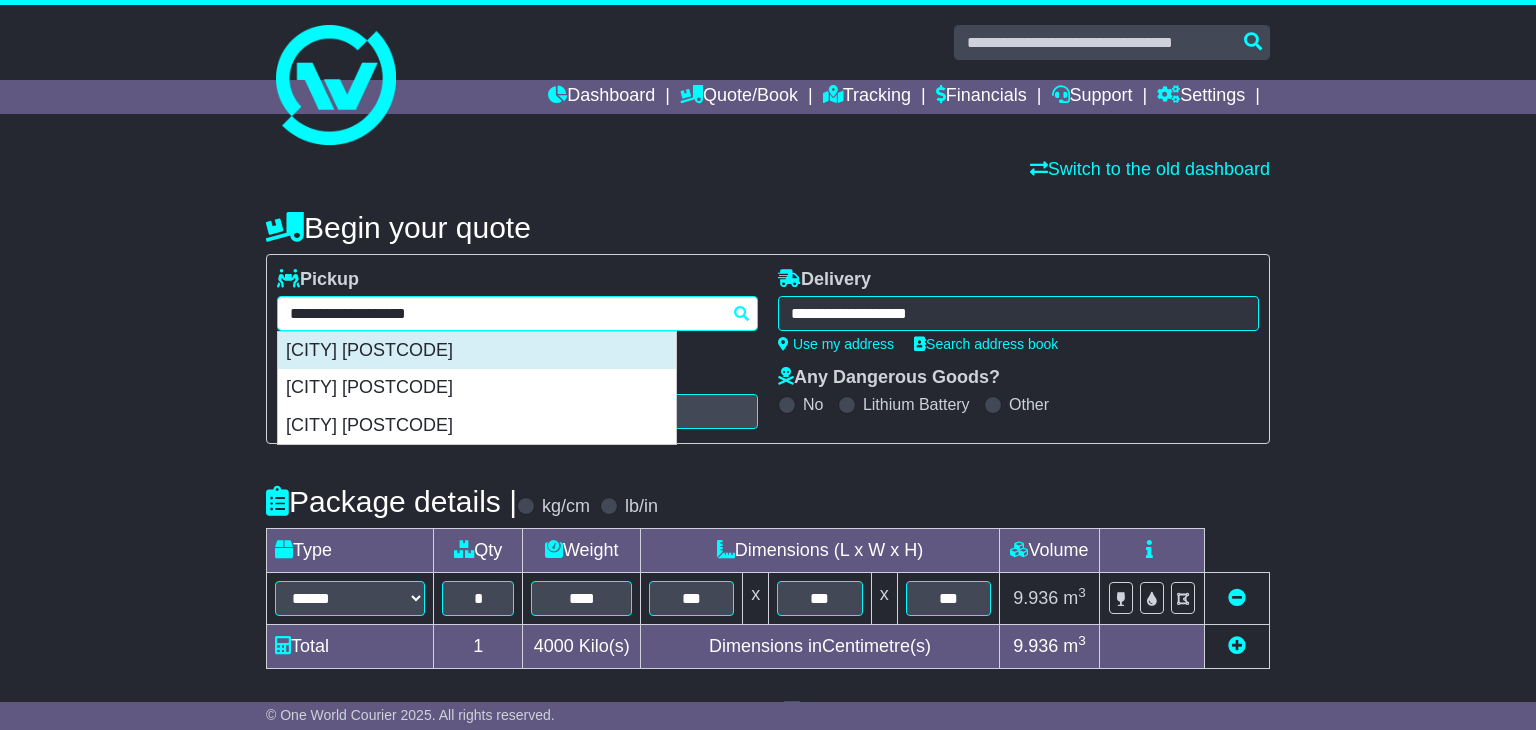 click on "[CITY] [POSTCODE]" at bounding box center (477, 351) 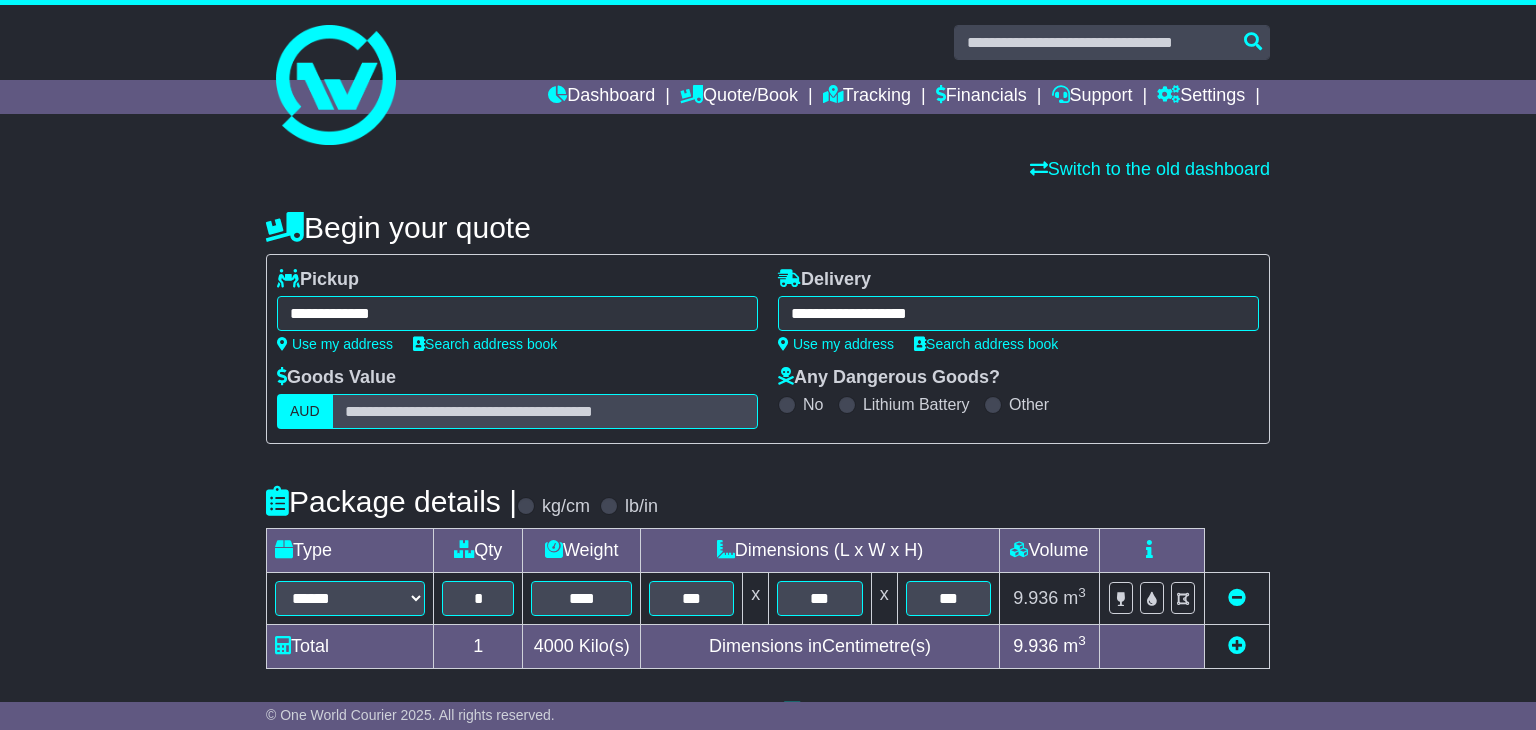type on "**********" 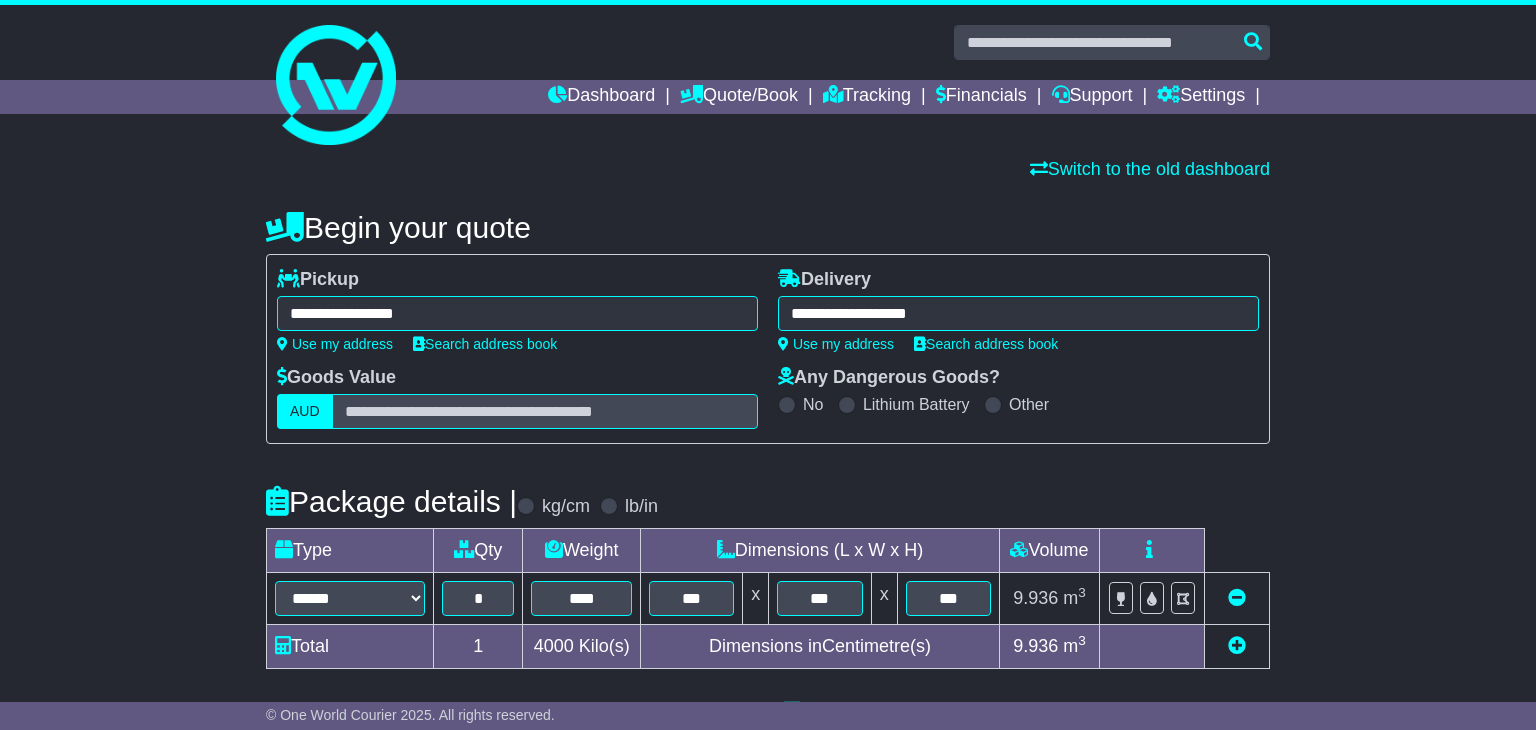 click on "**********" at bounding box center [1018, 313] 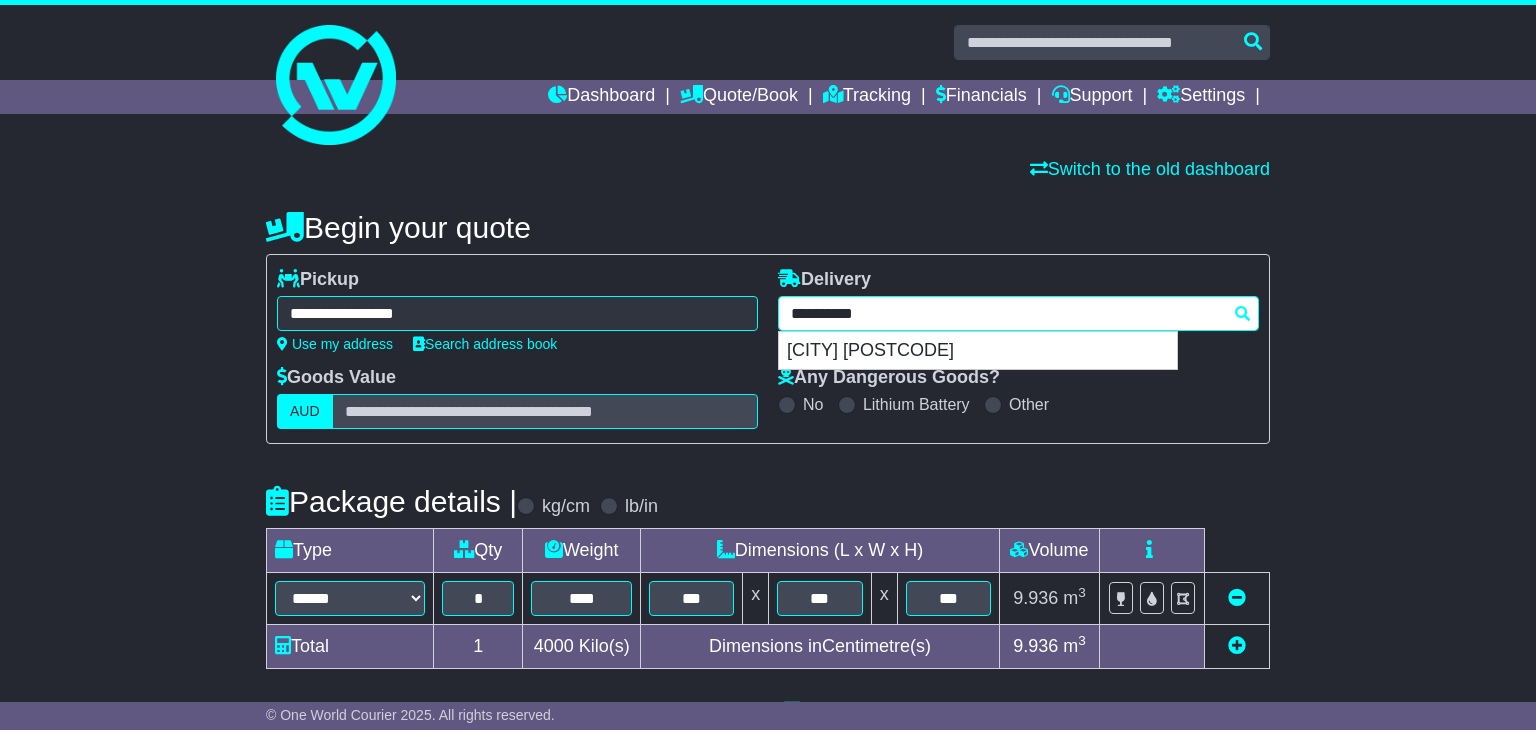 click on "**********" at bounding box center (1018, 313) 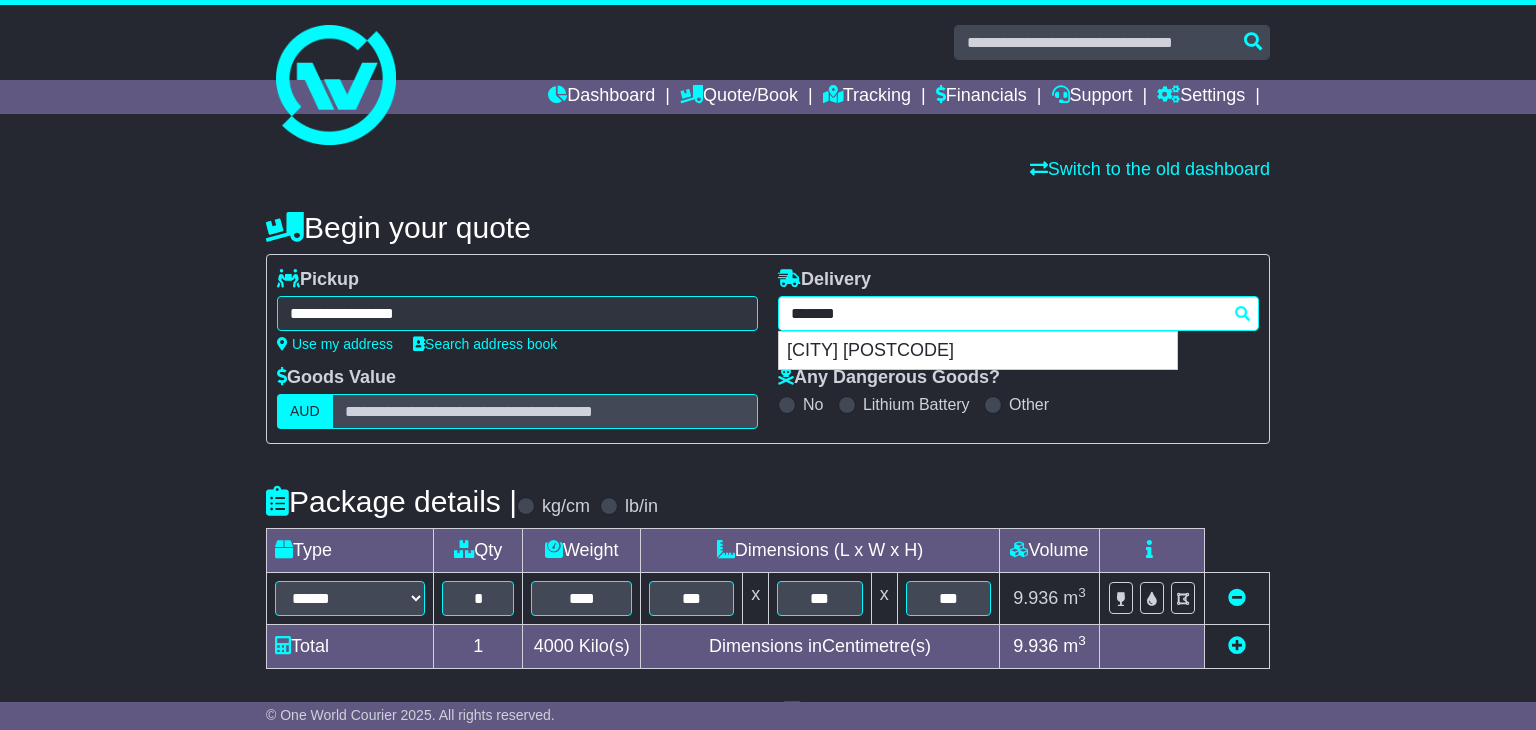 type 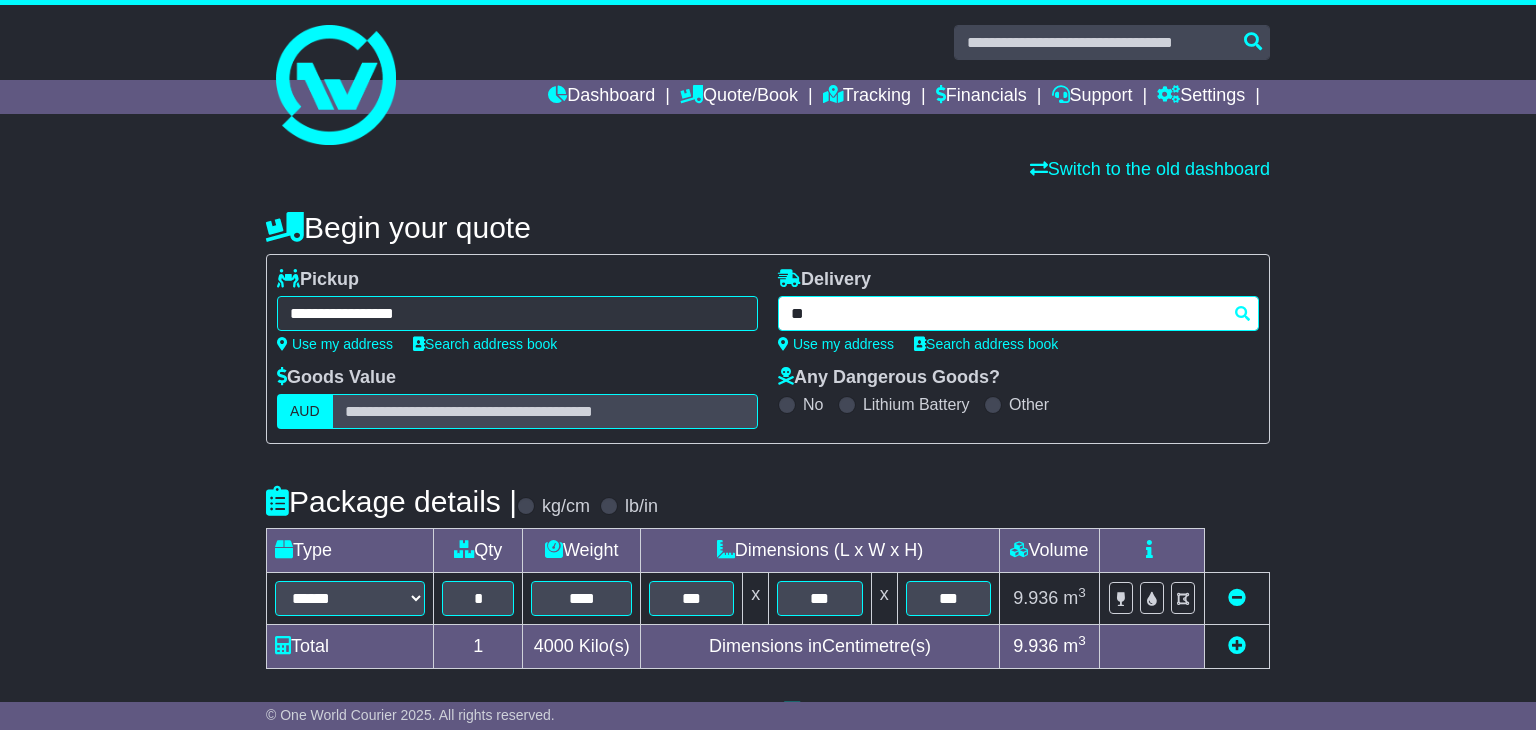 type on "*" 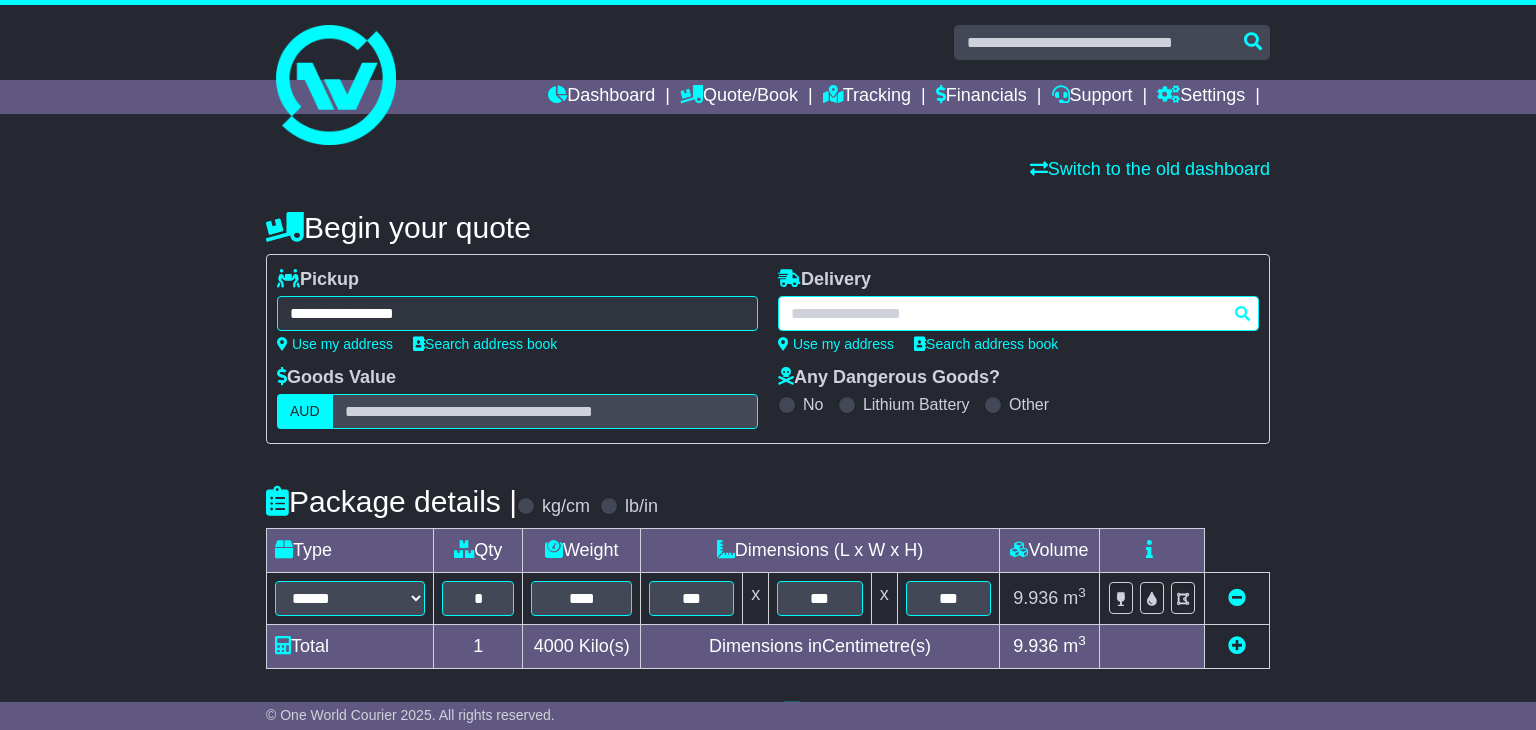 paste on "**********" 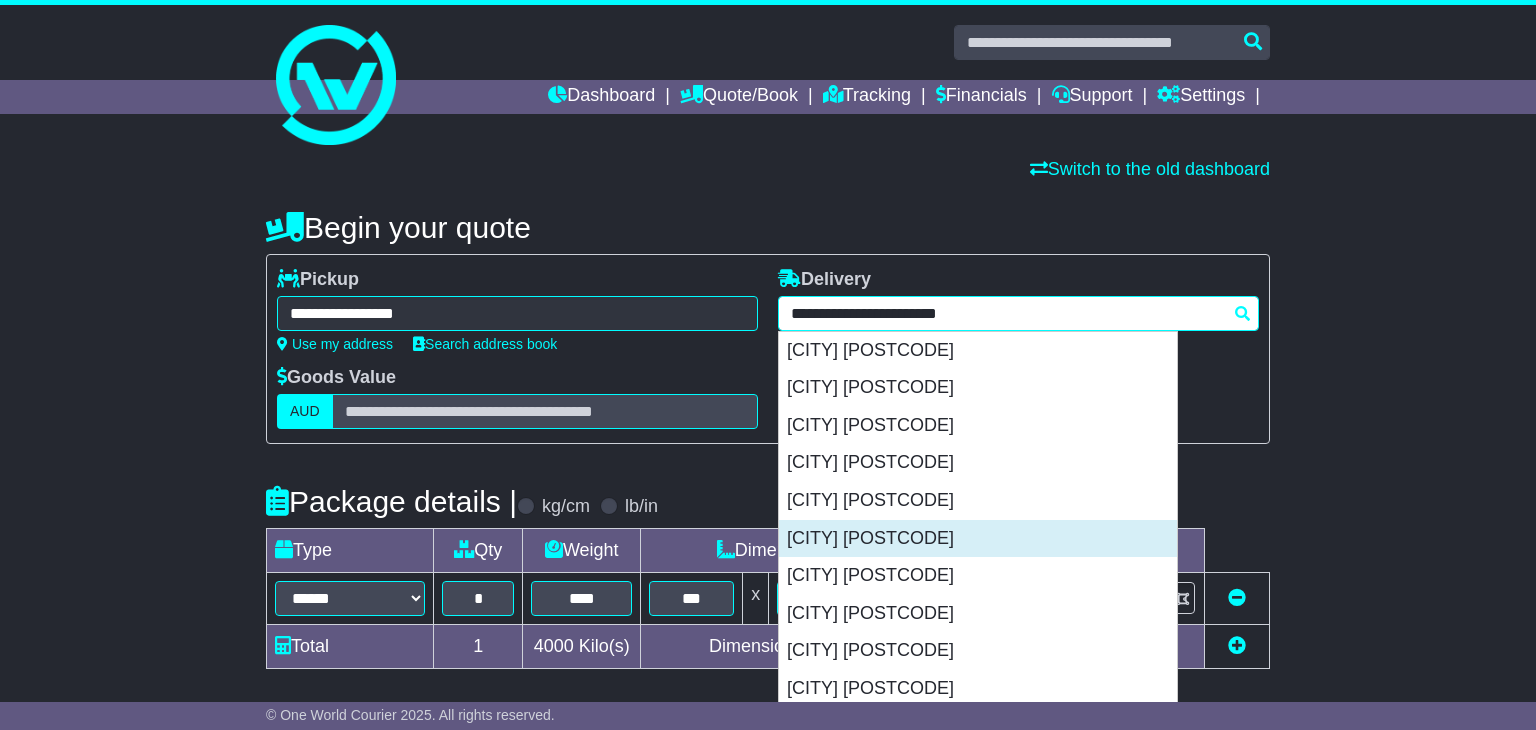 click on "[CITY] [POSTCODE]" at bounding box center [978, 539] 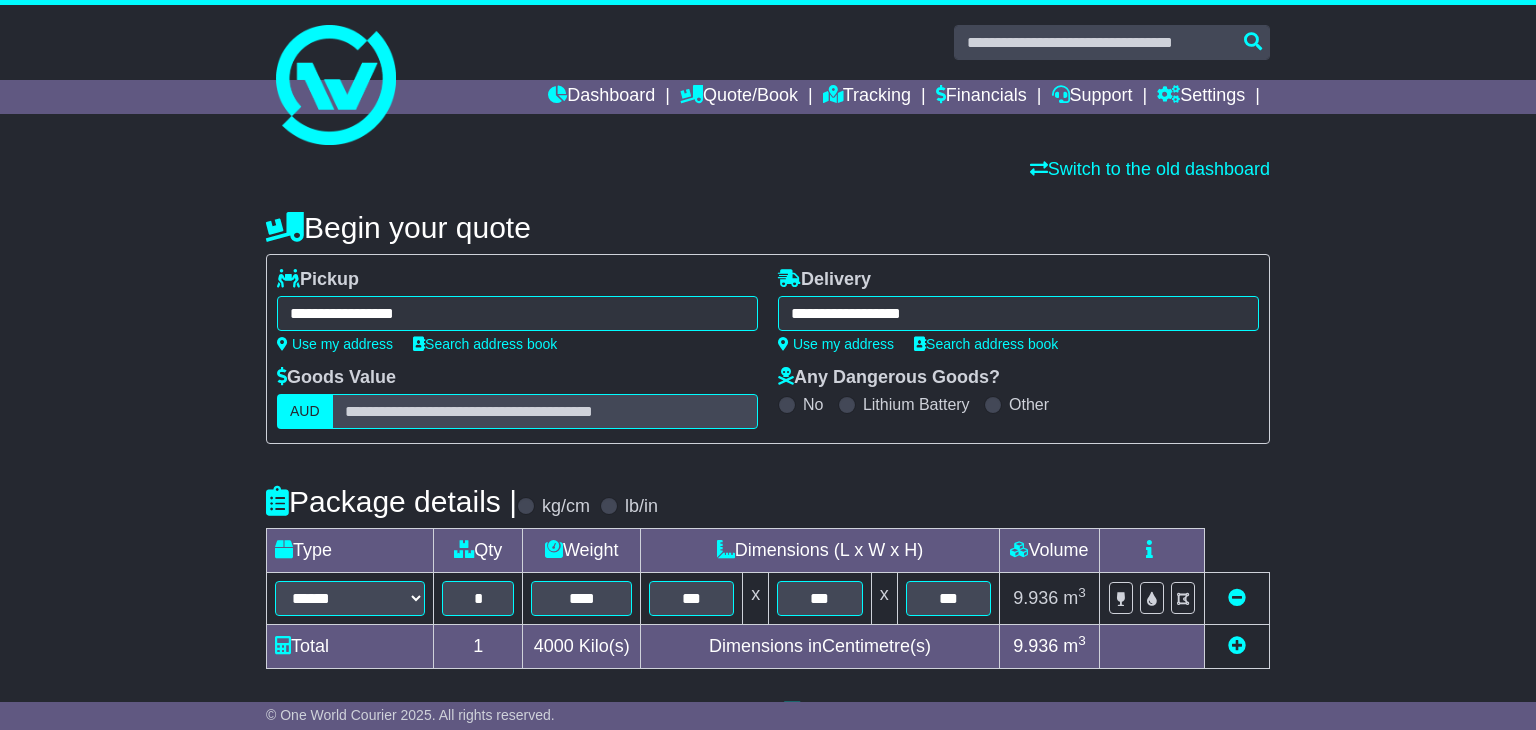 type on "**********" 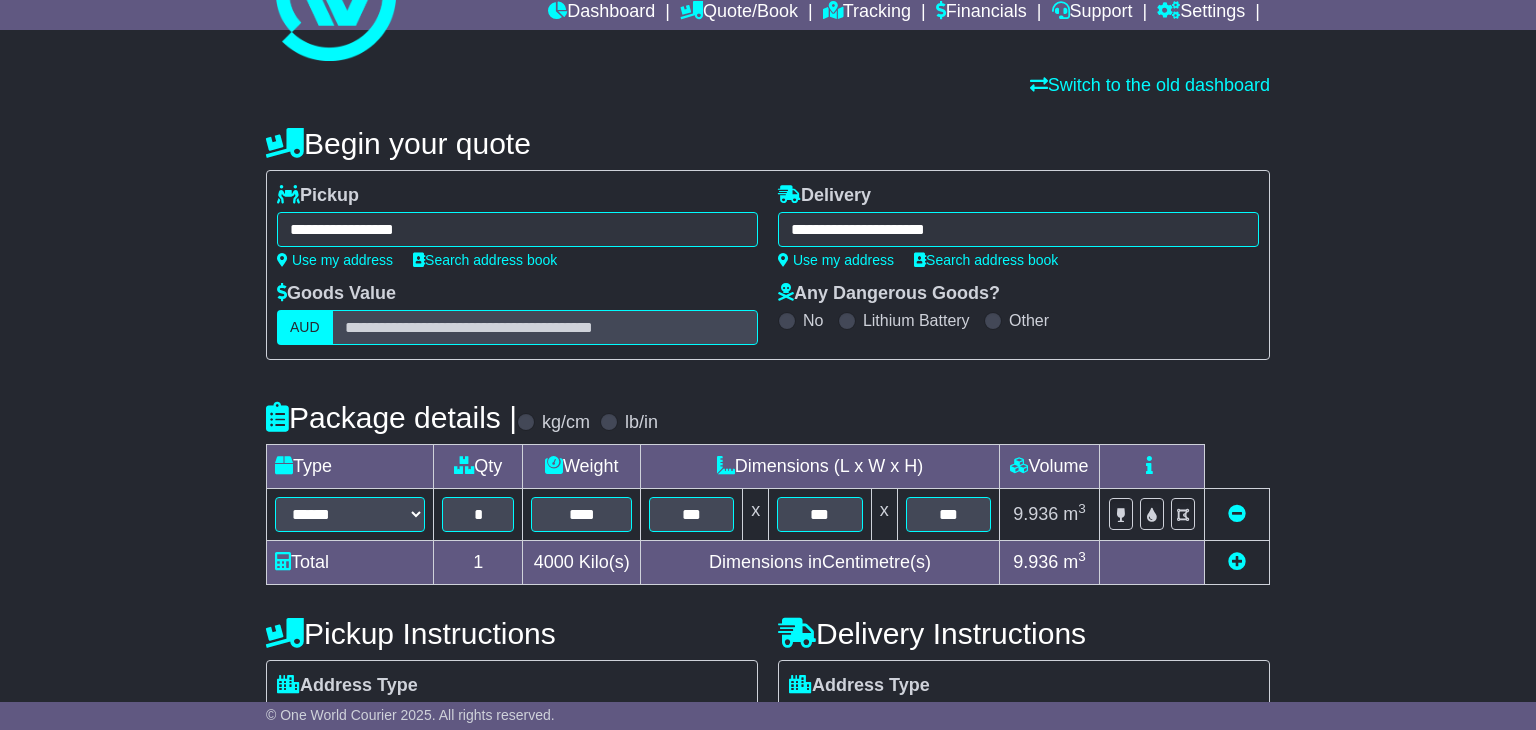 scroll, scrollTop: 86, scrollLeft: 0, axis: vertical 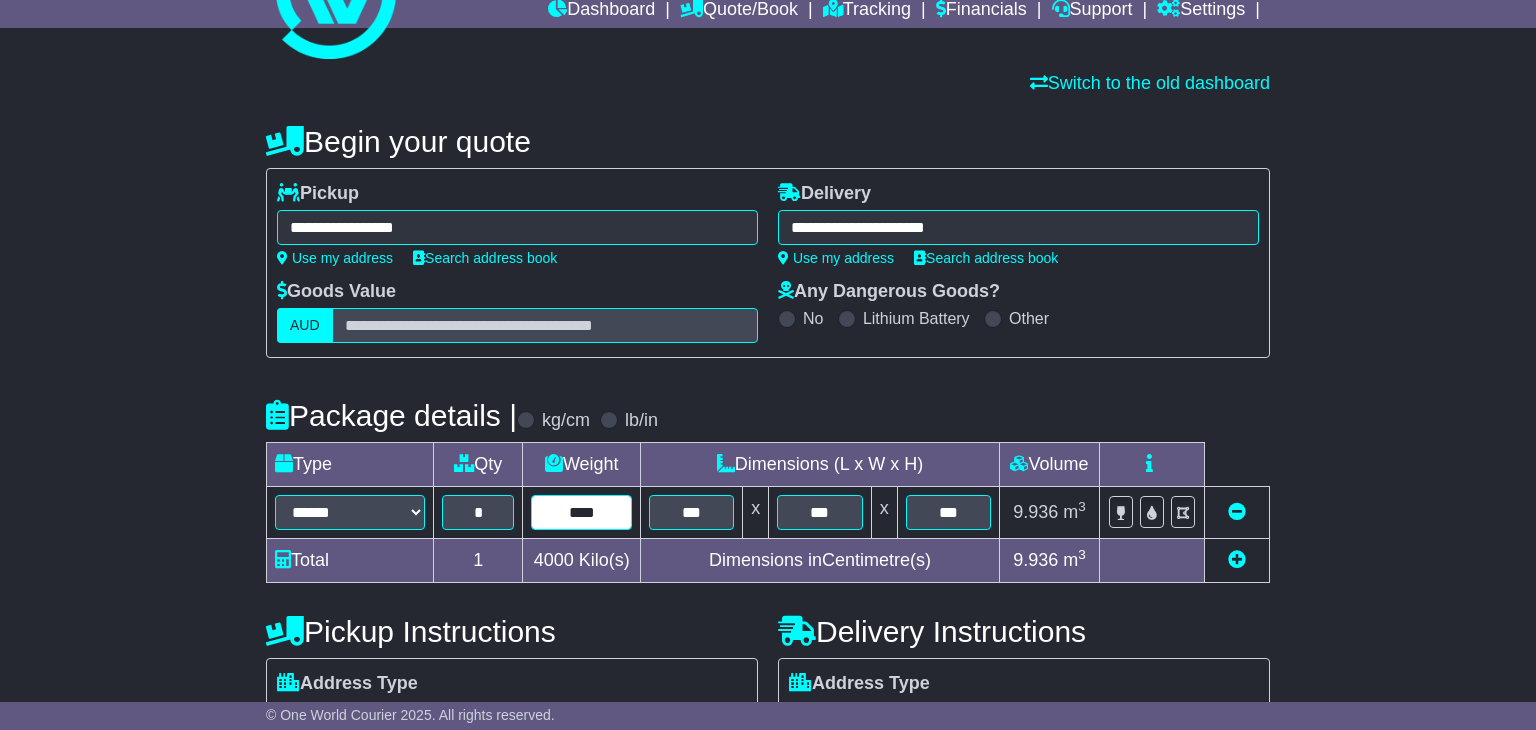click on "****" at bounding box center [581, 512] 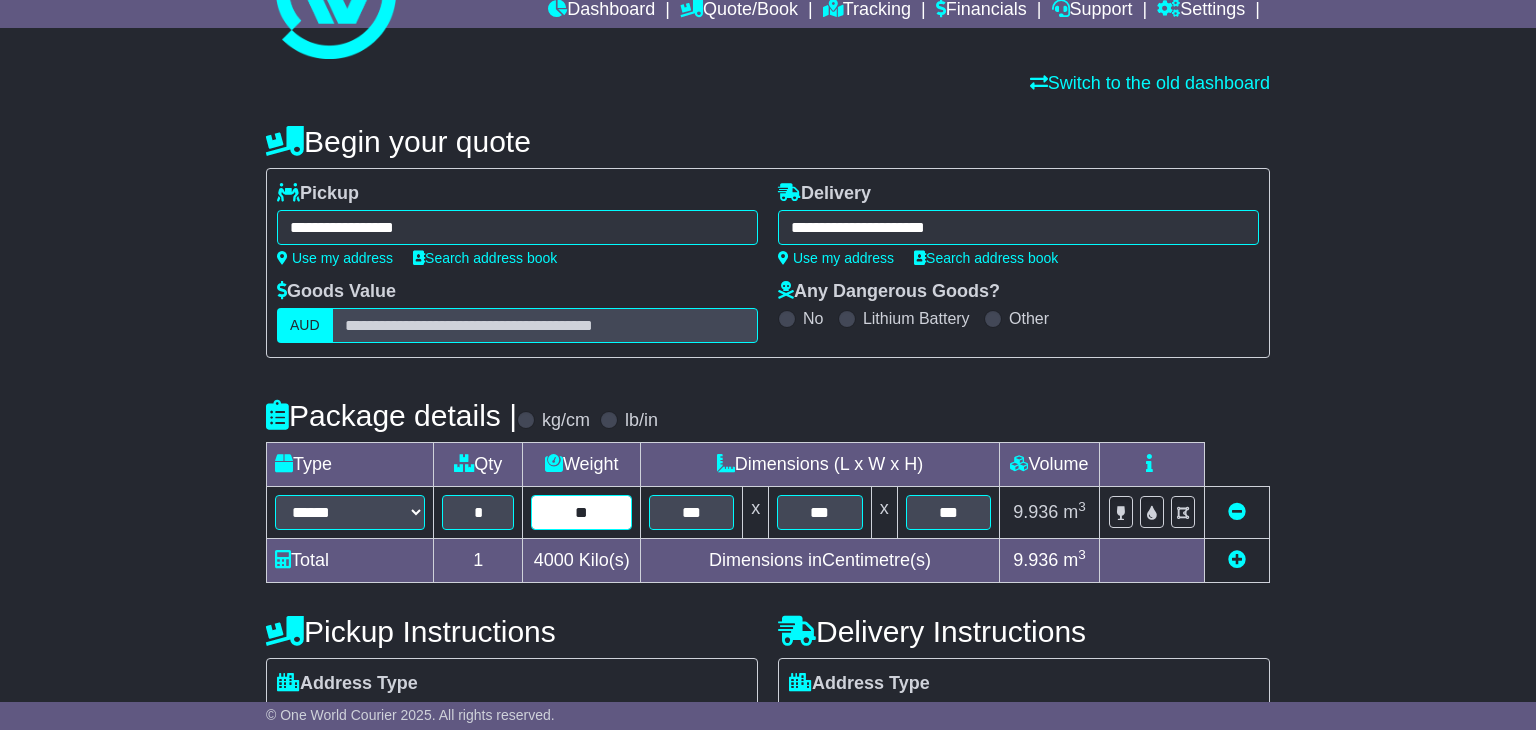 type on "*" 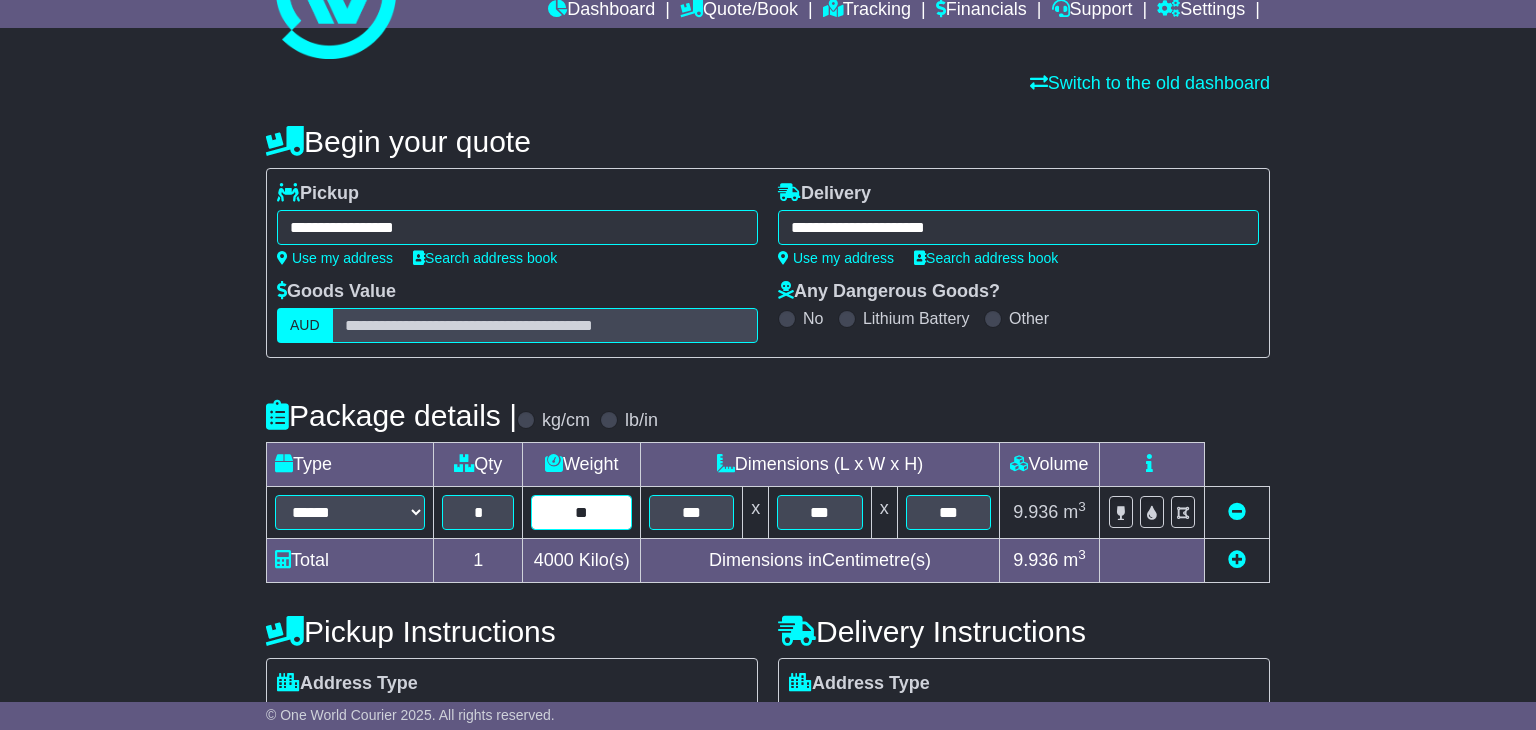 type on "**" 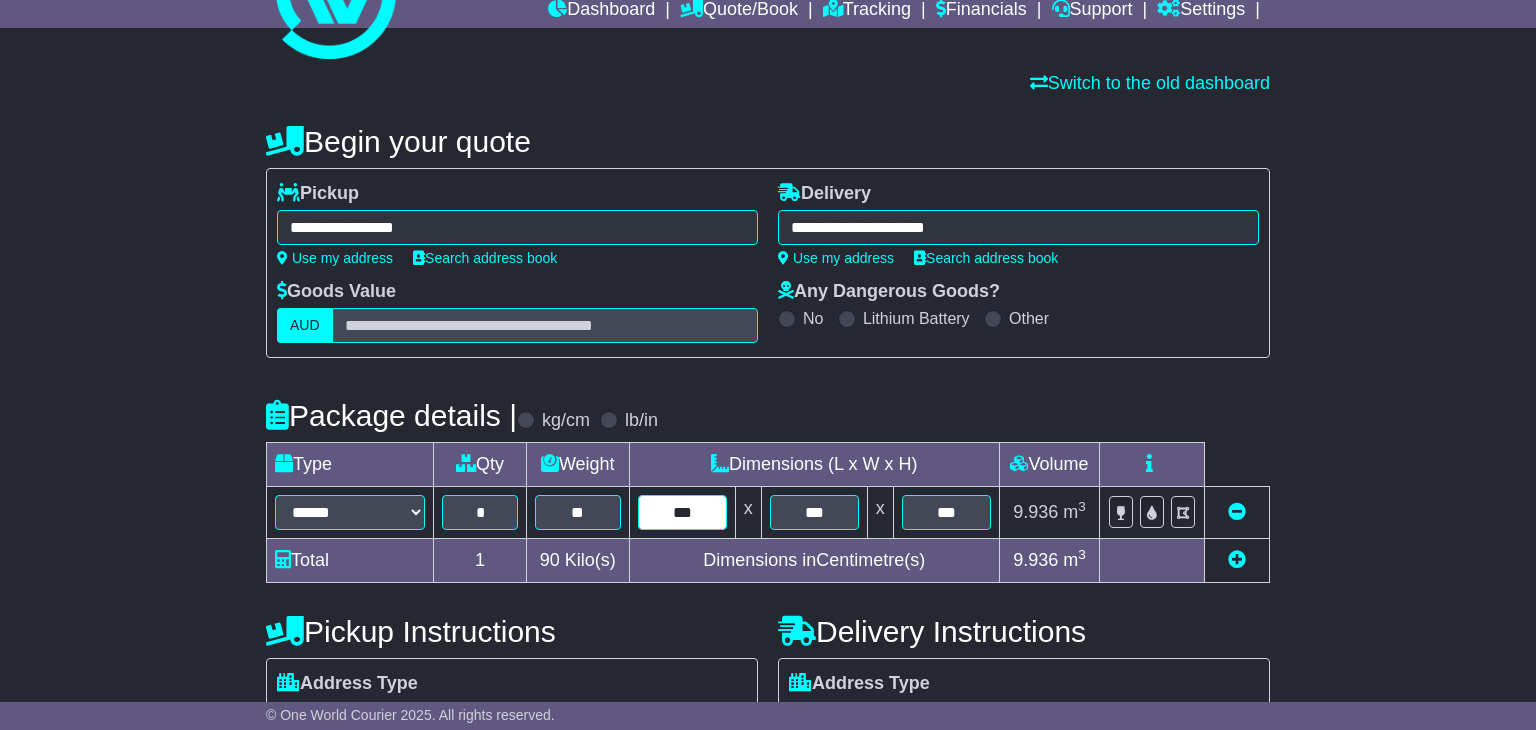 type on "***" 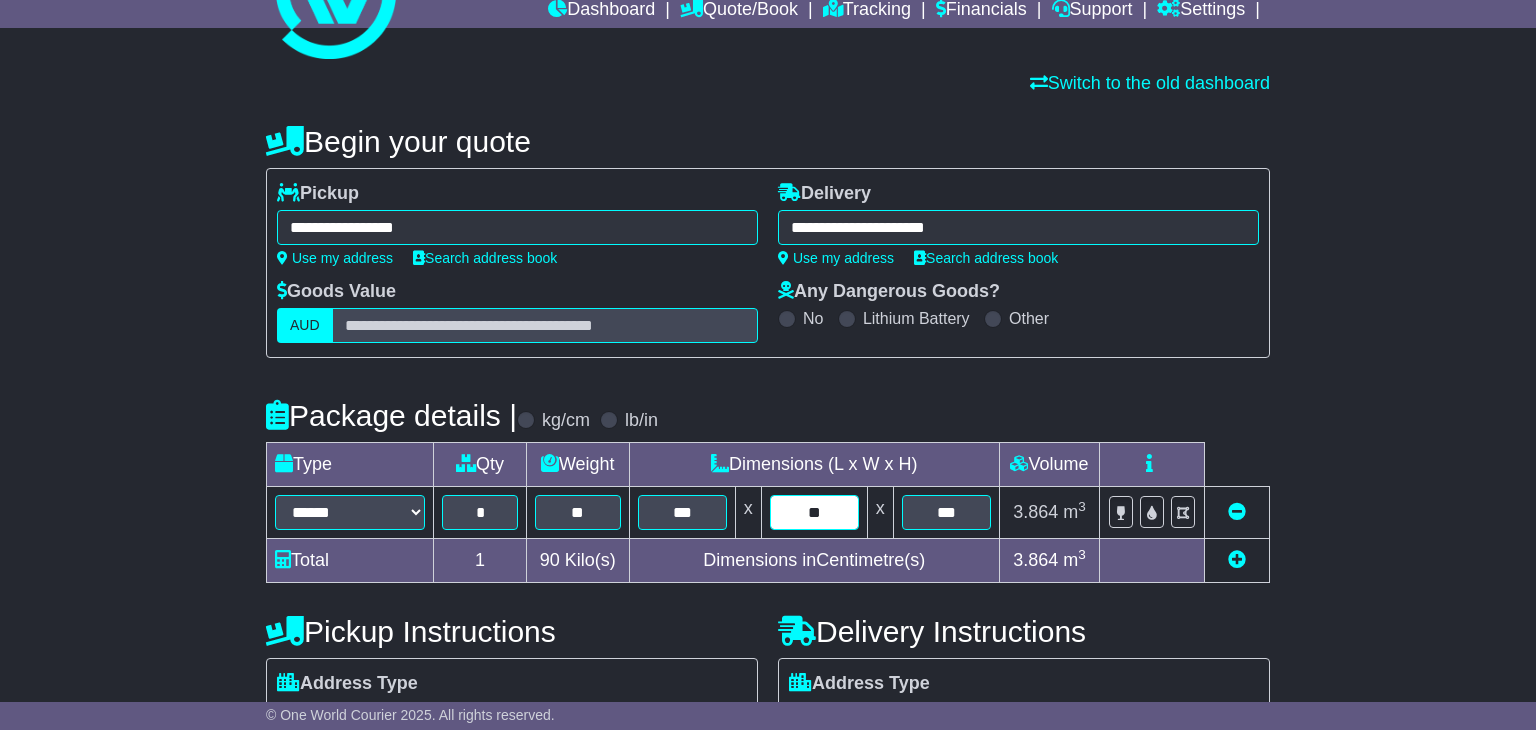 type on "**" 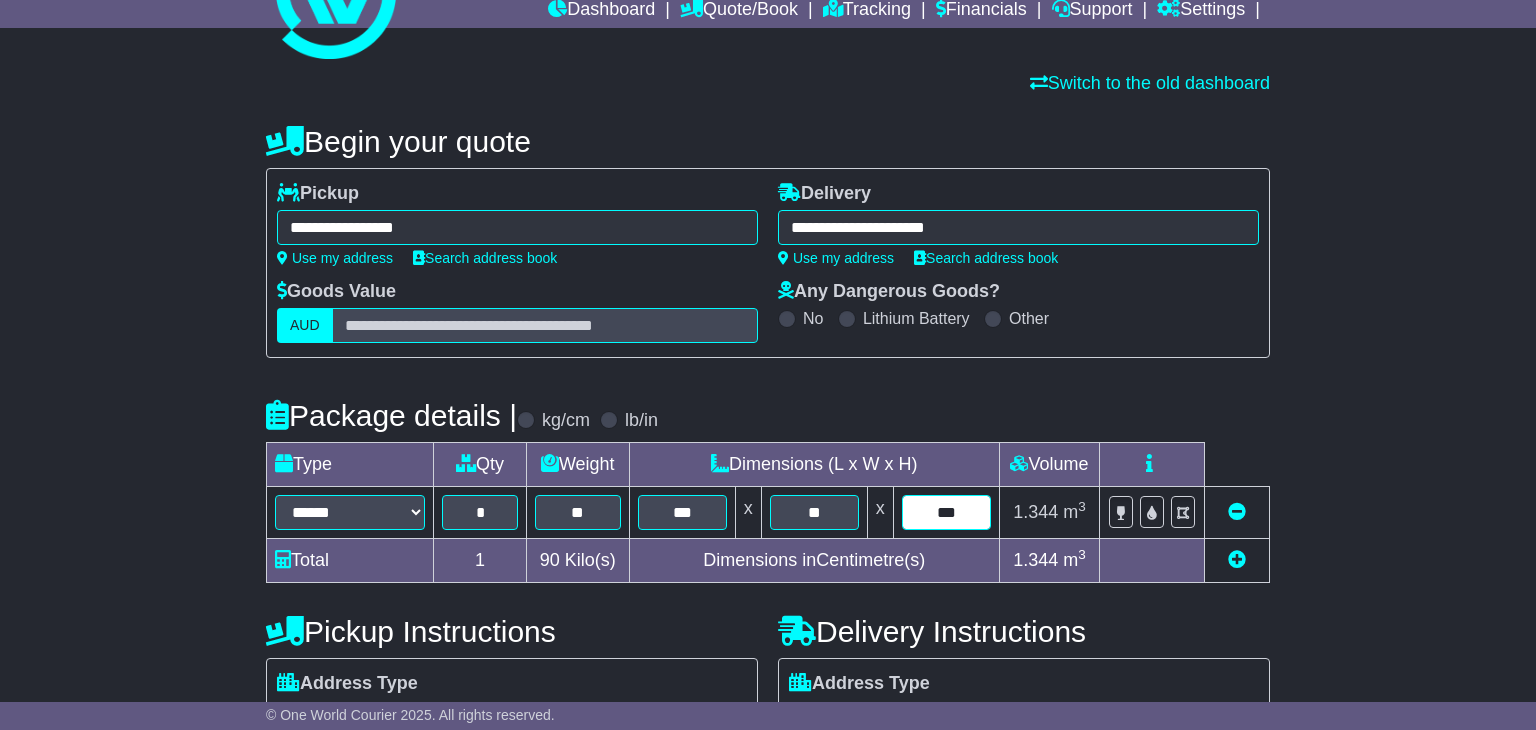 type on "*" 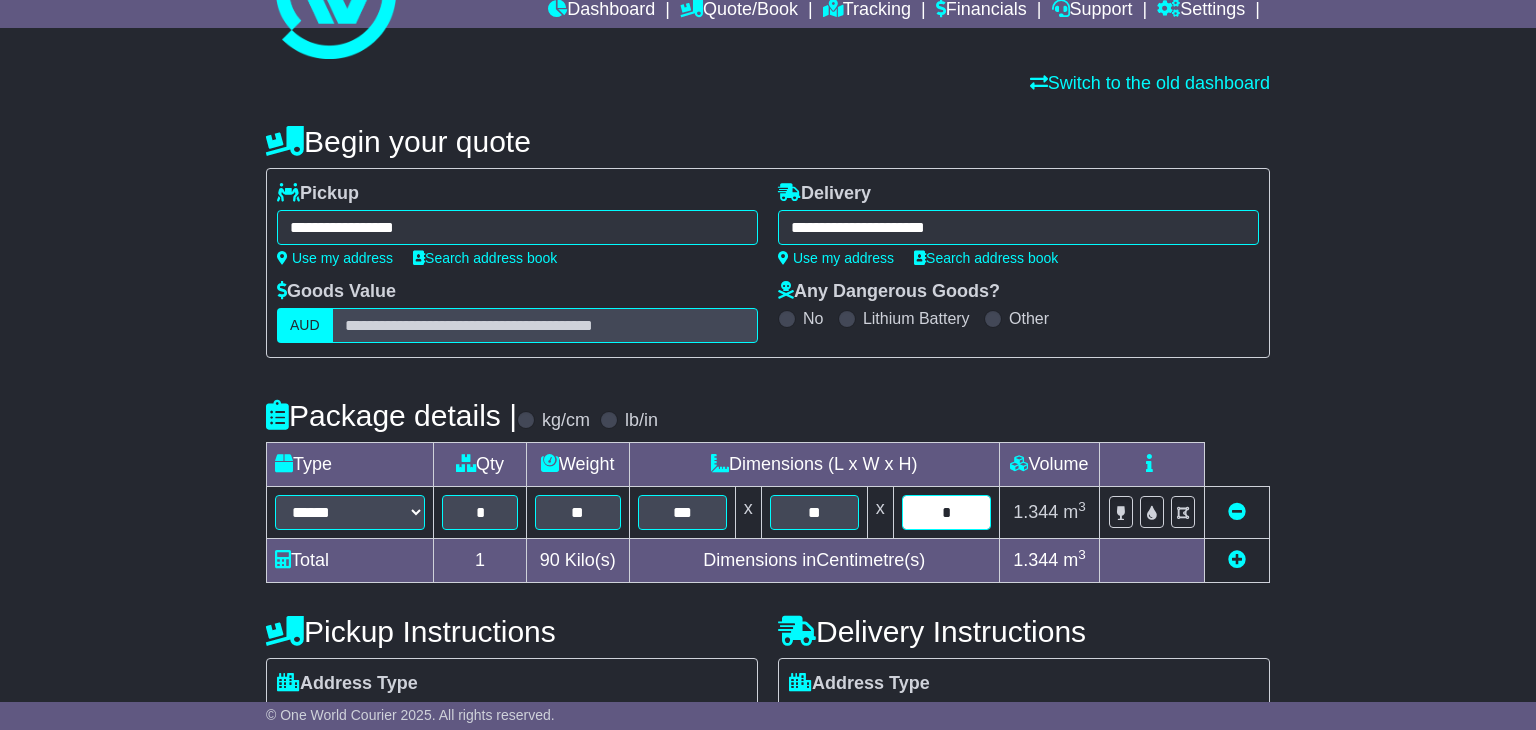 type on "**" 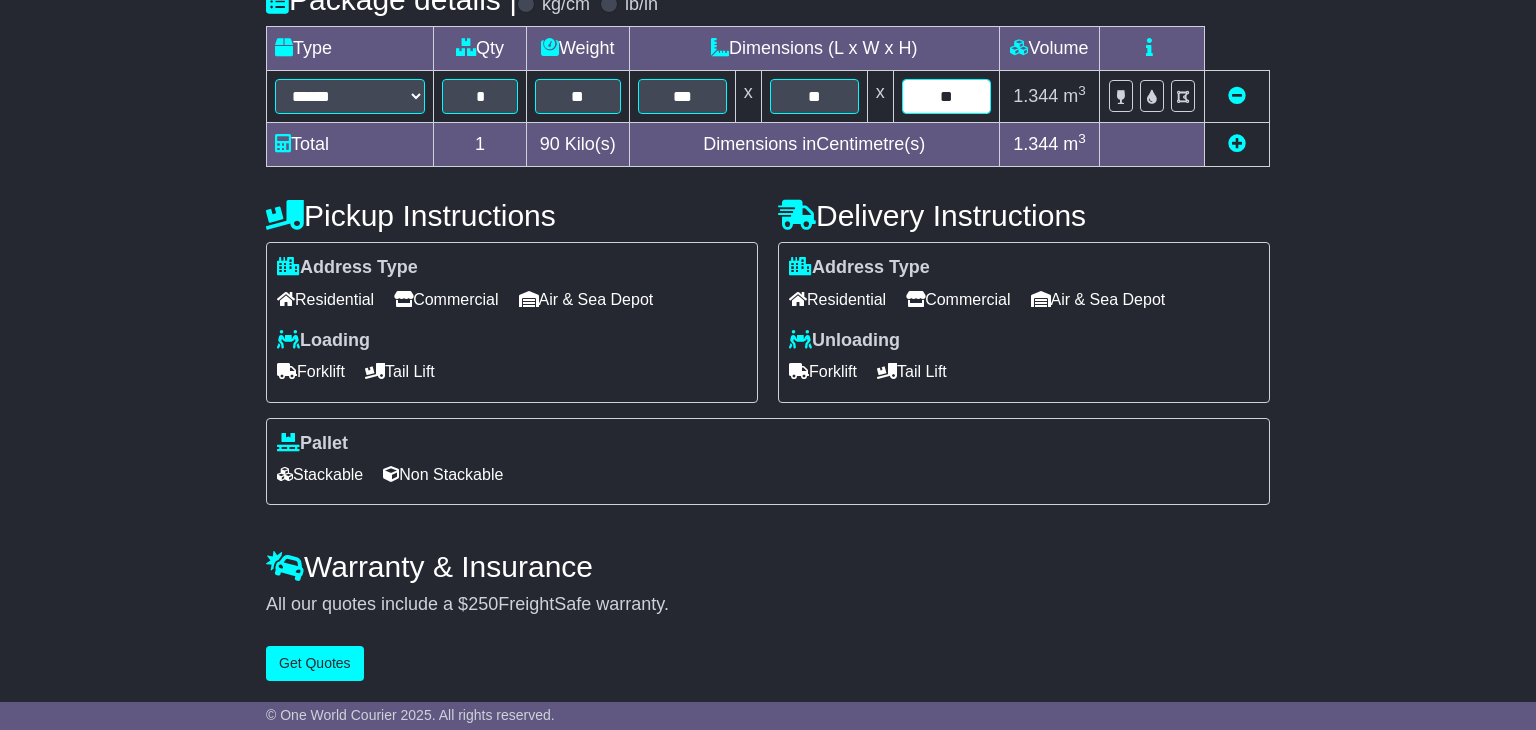 scroll, scrollTop: 497, scrollLeft: 0, axis: vertical 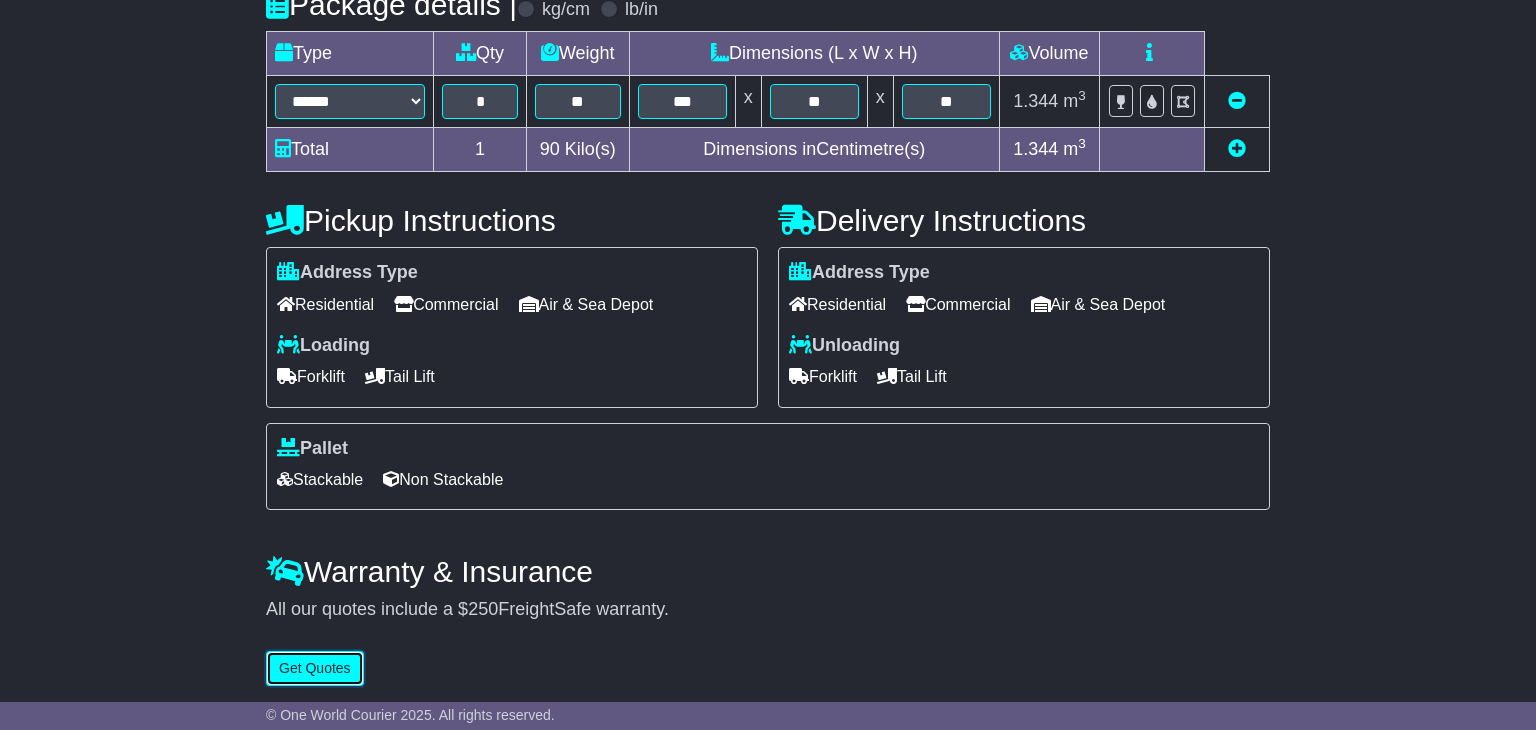 click on "Get Quotes" at bounding box center (315, 668) 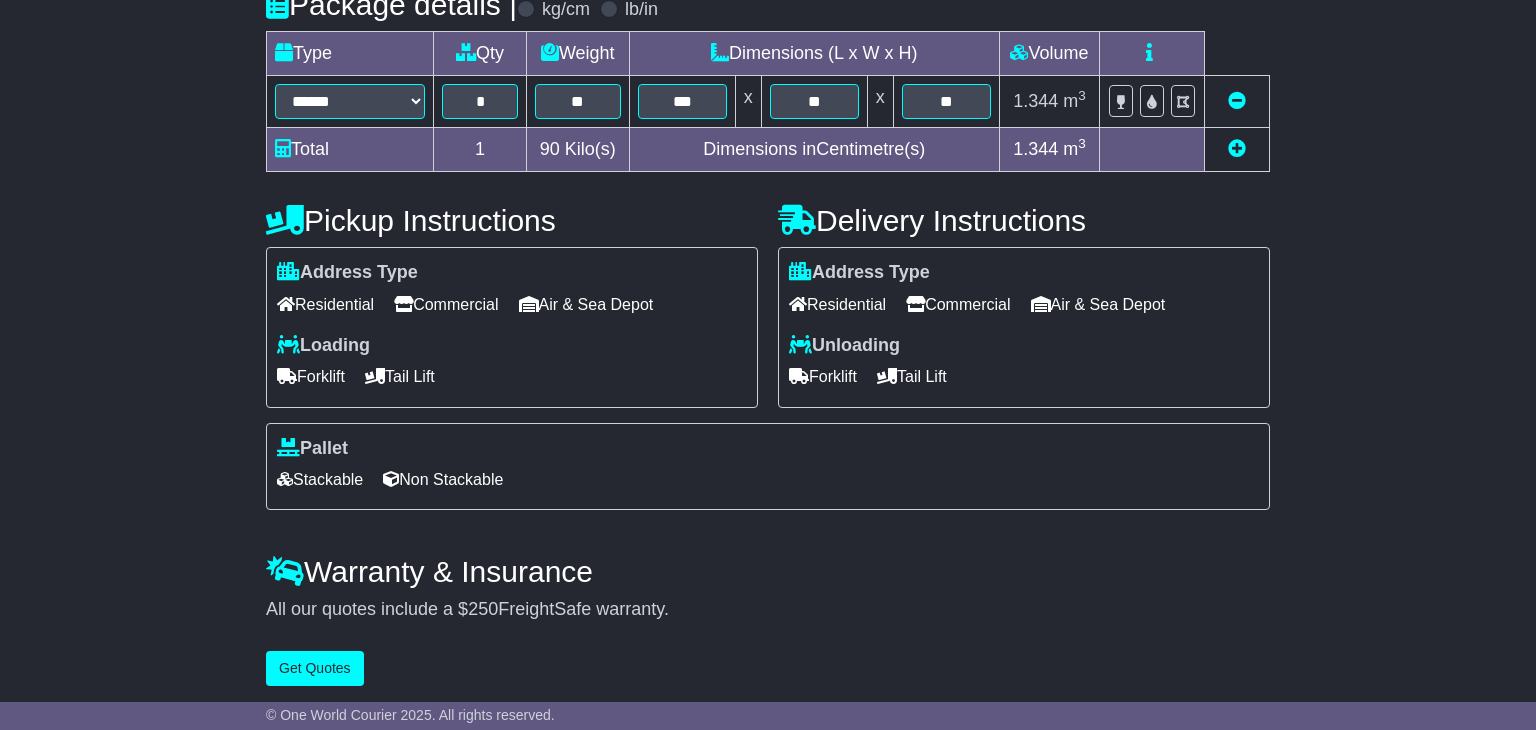 scroll, scrollTop: 0, scrollLeft: 0, axis: both 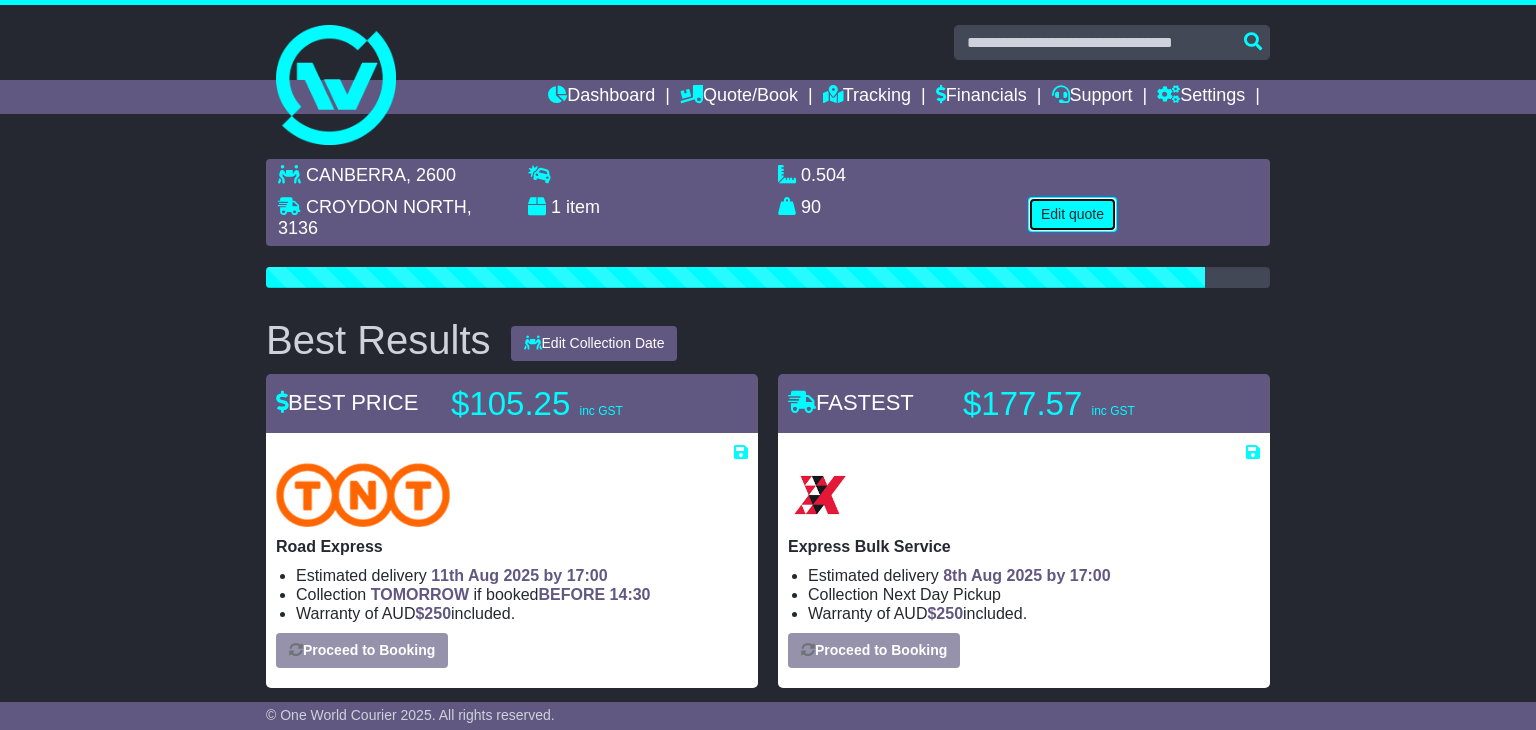 click on "Edit quote" at bounding box center (1072, 214) 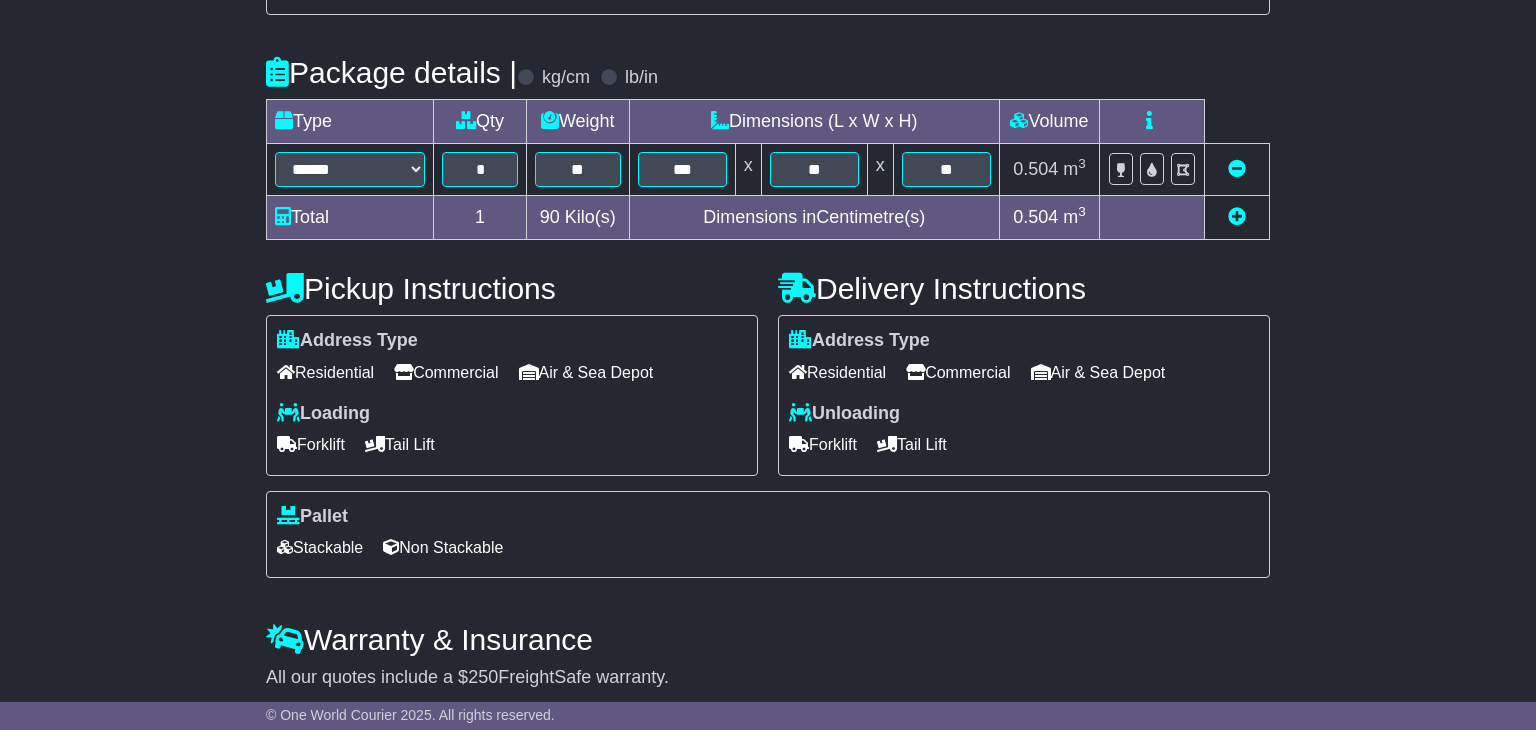 scroll, scrollTop: 505, scrollLeft: 0, axis: vertical 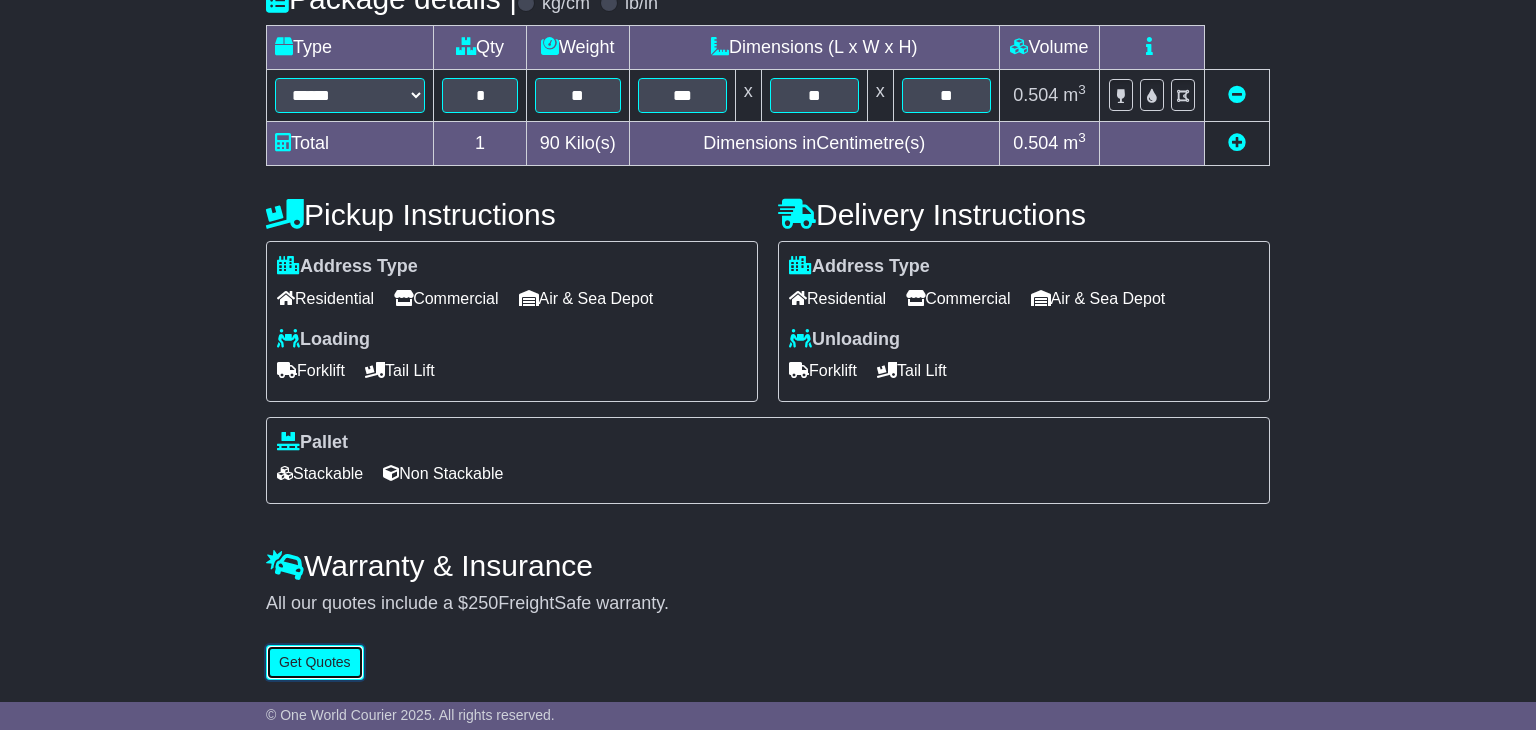 click on "Get Quotes" at bounding box center [315, 662] 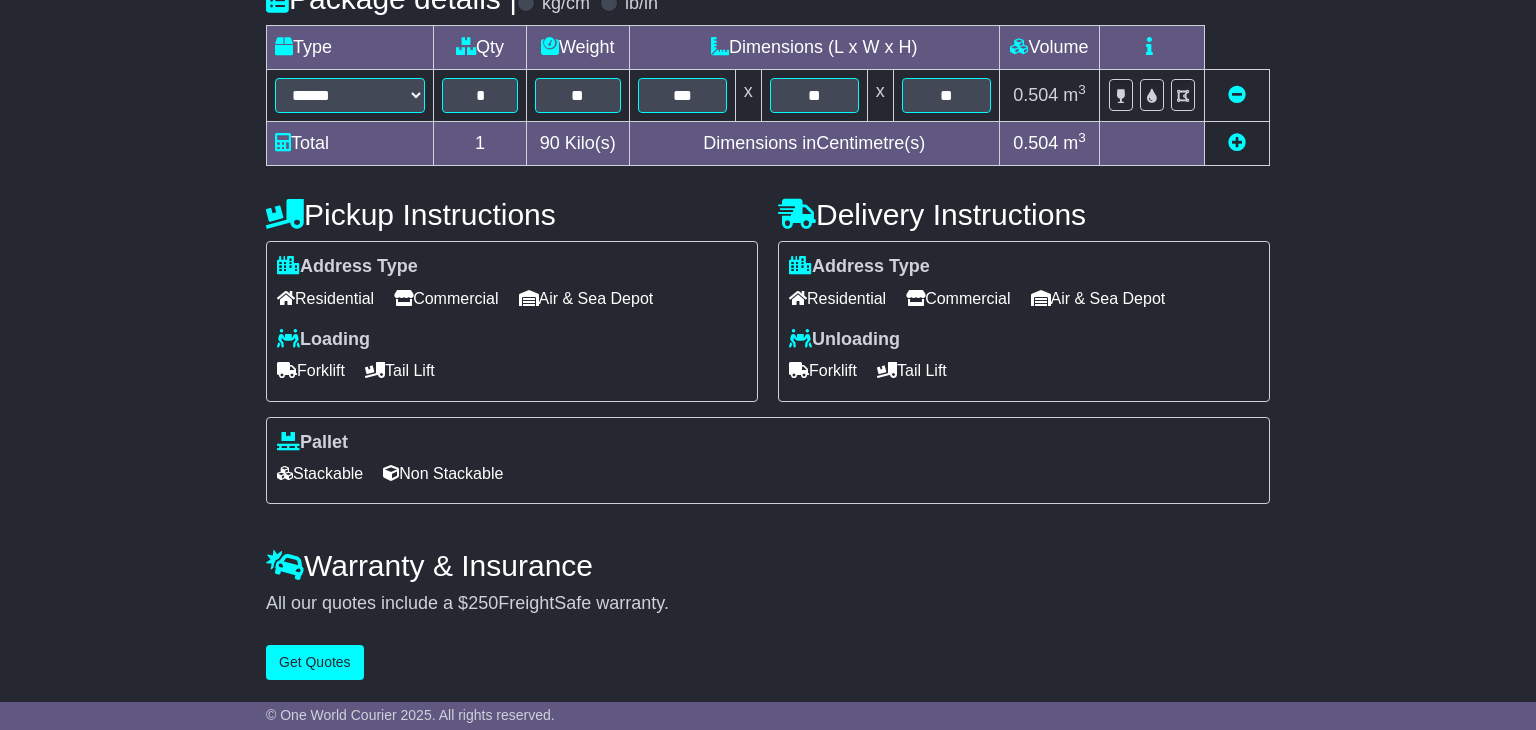 scroll, scrollTop: 0, scrollLeft: 0, axis: both 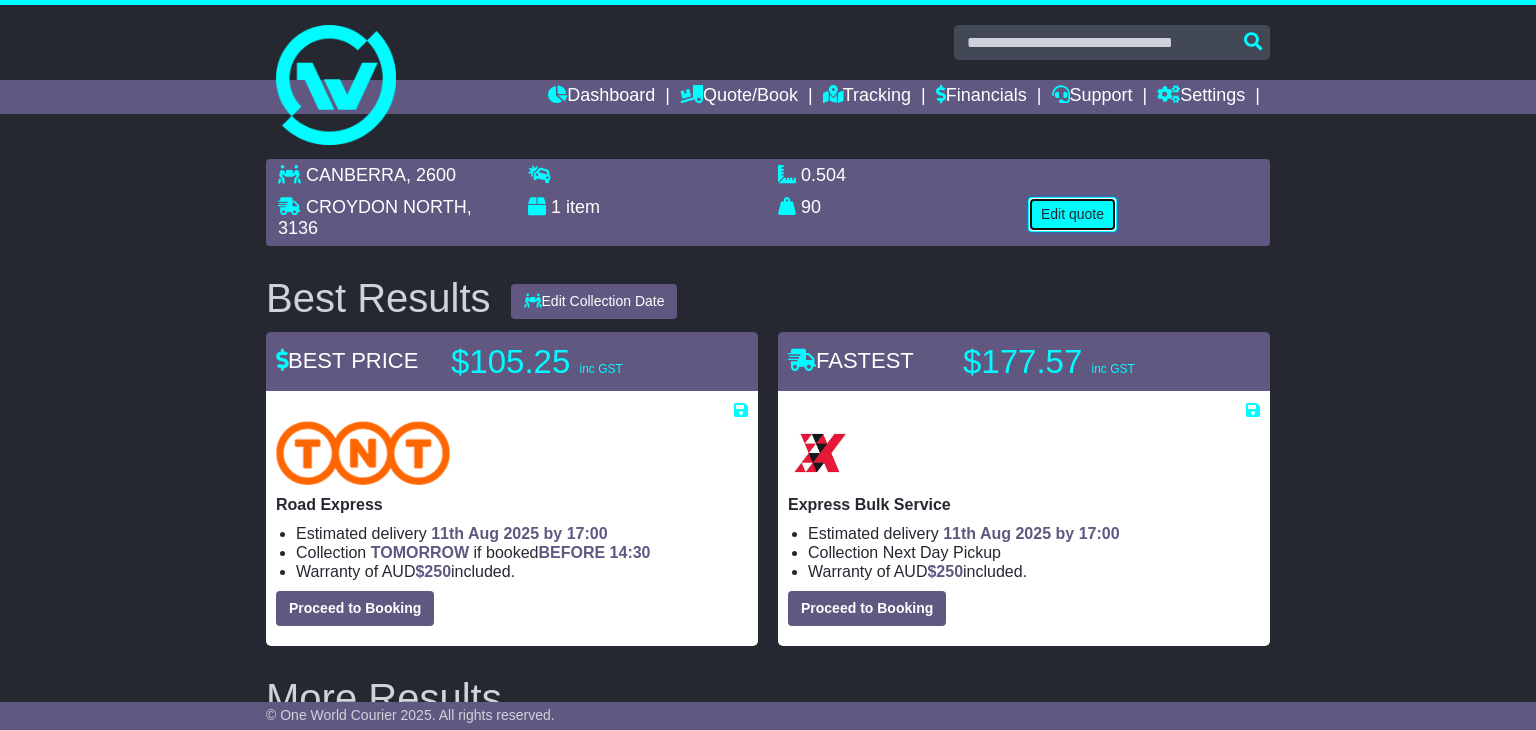 click on "Edit quote" at bounding box center [1072, 214] 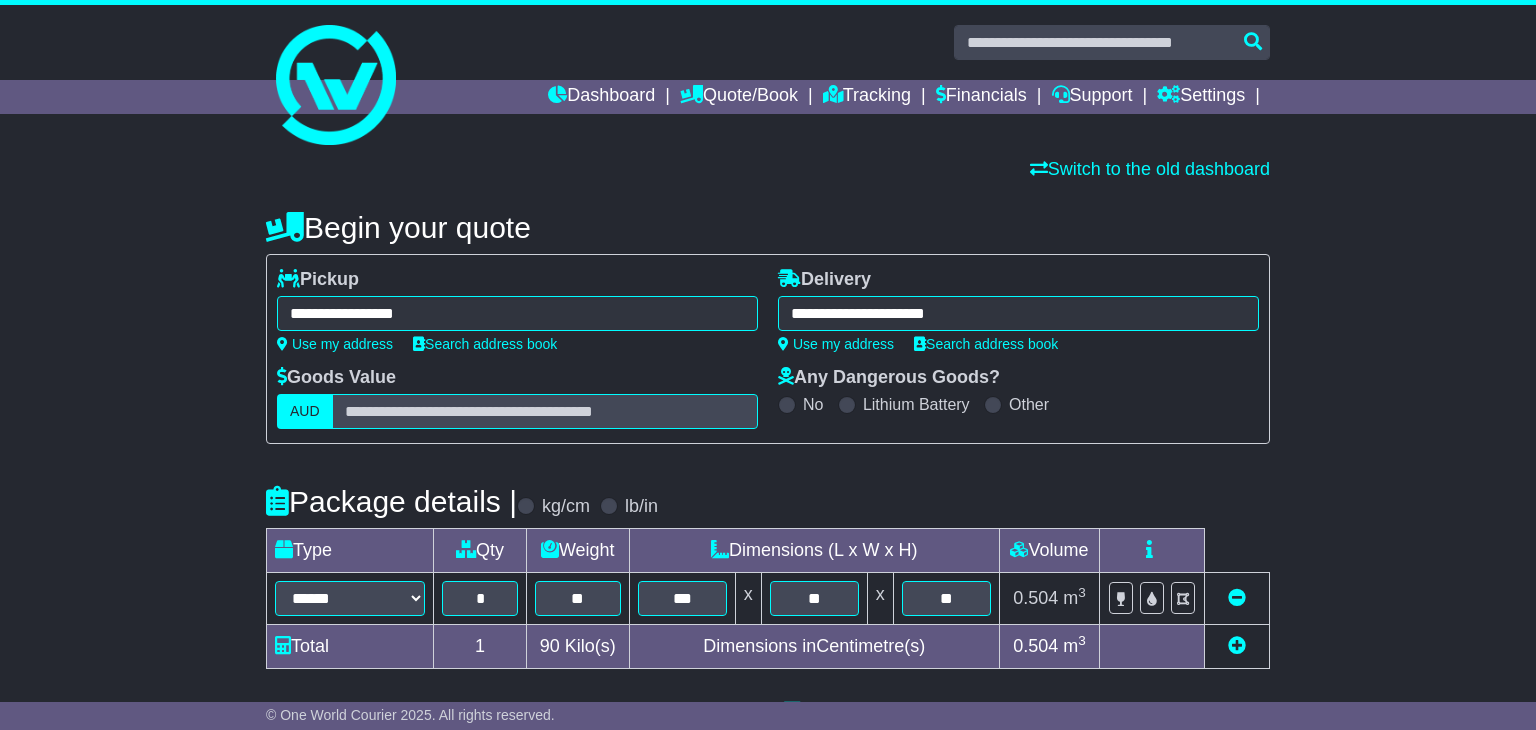 scroll, scrollTop: 505, scrollLeft: 0, axis: vertical 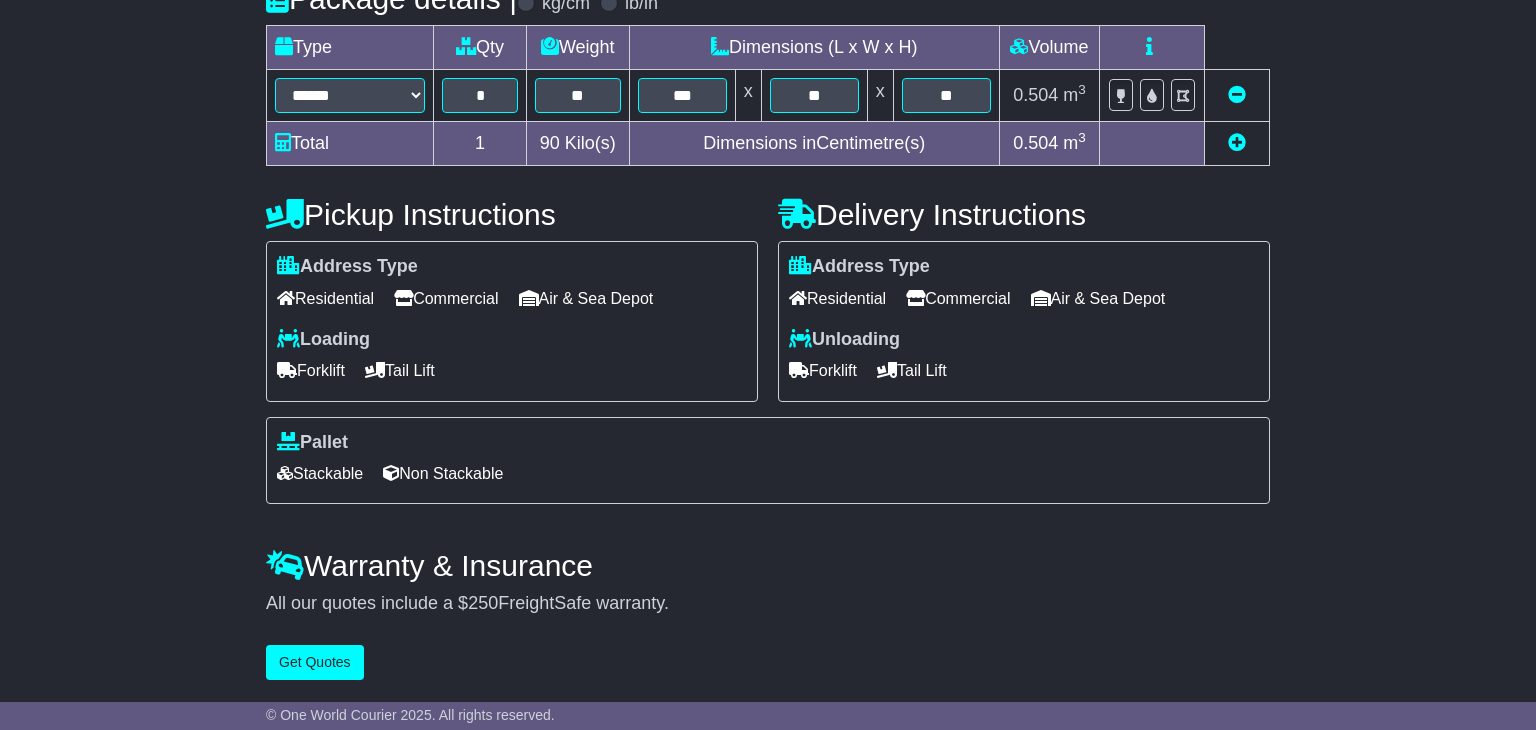 click on "Address Type
Residential
Commercial
Air & Sea Depot
Loading
Forklift
Tail Lift" at bounding box center (512, 321) 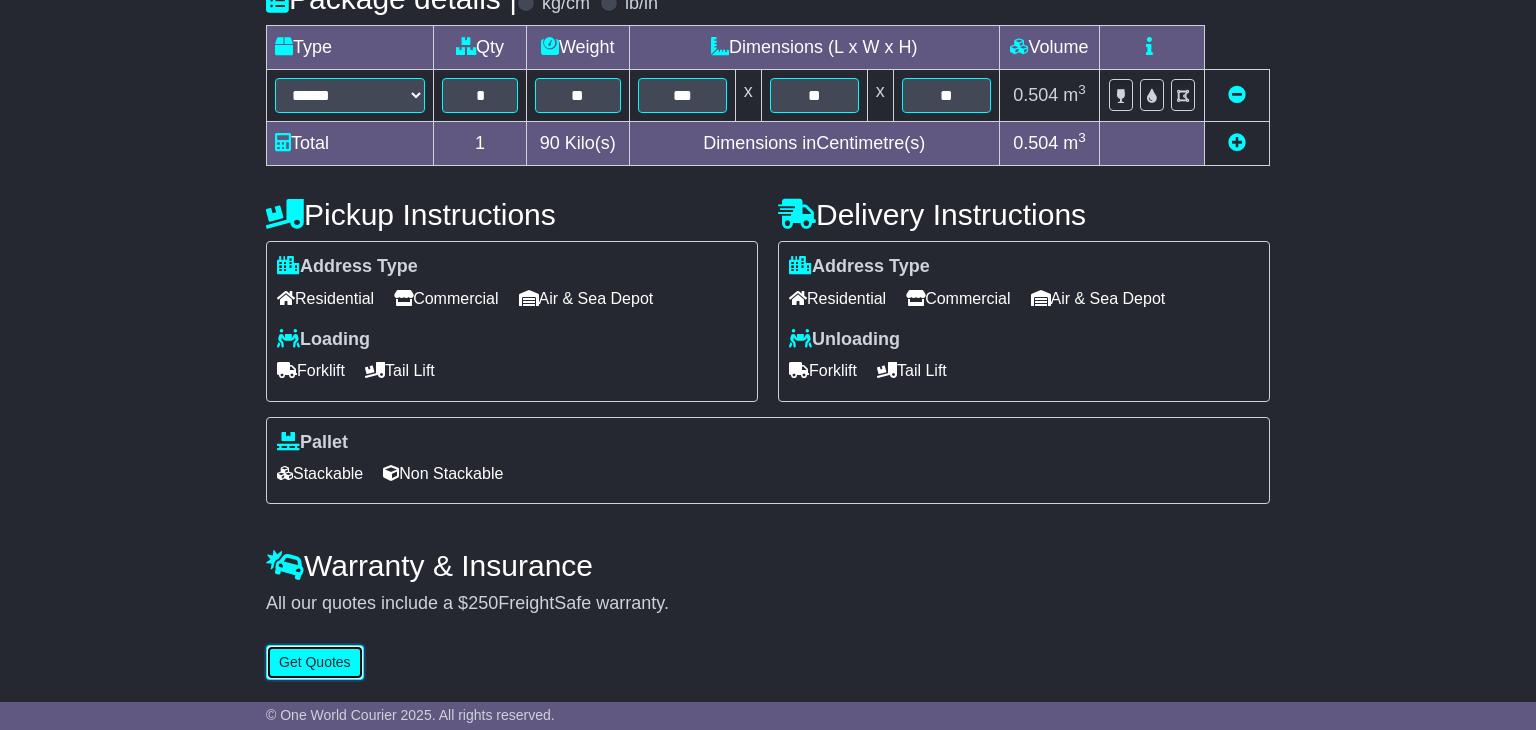 click on "Get Quotes" at bounding box center [315, 662] 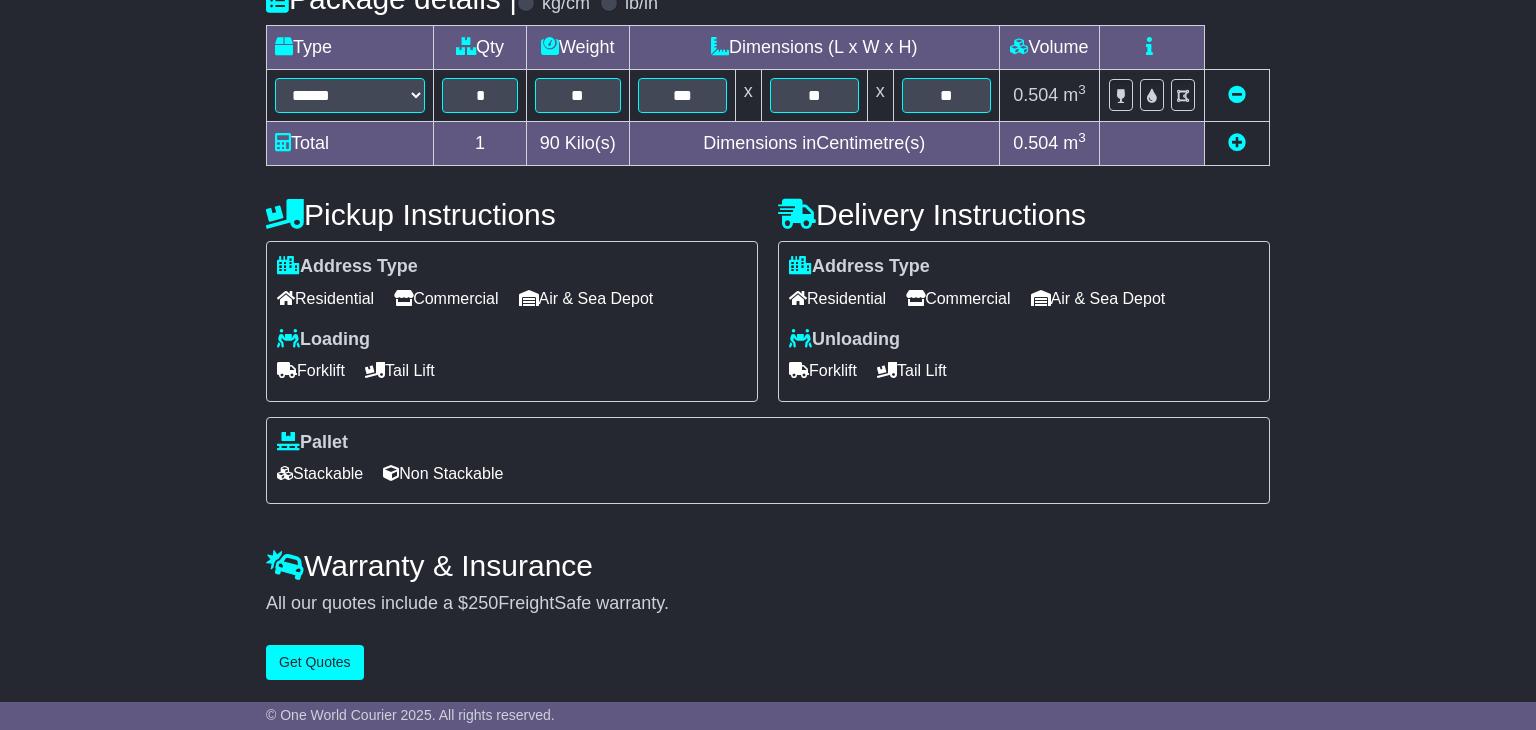 scroll, scrollTop: 0, scrollLeft: 0, axis: both 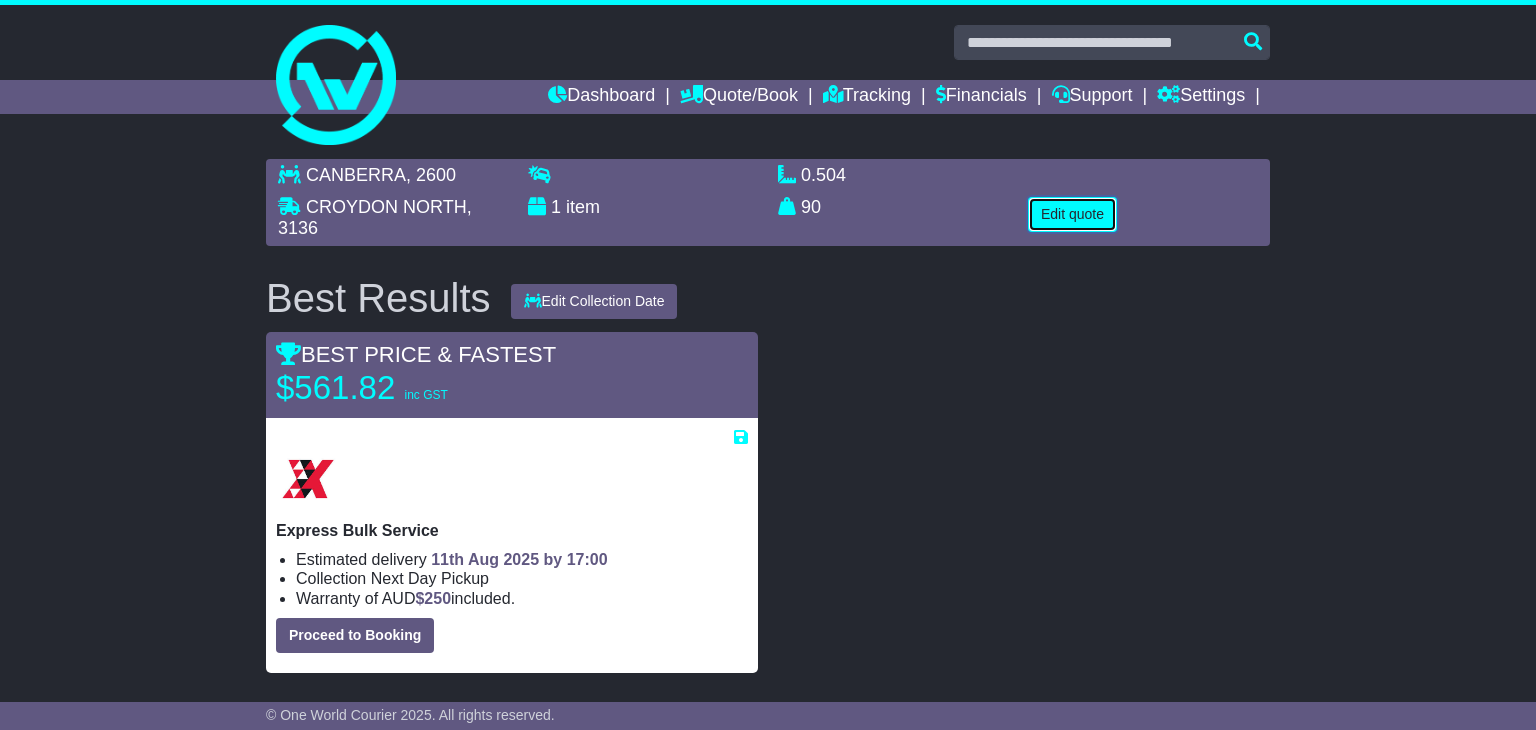 click on "Edit quote" at bounding box center [1072, 214] 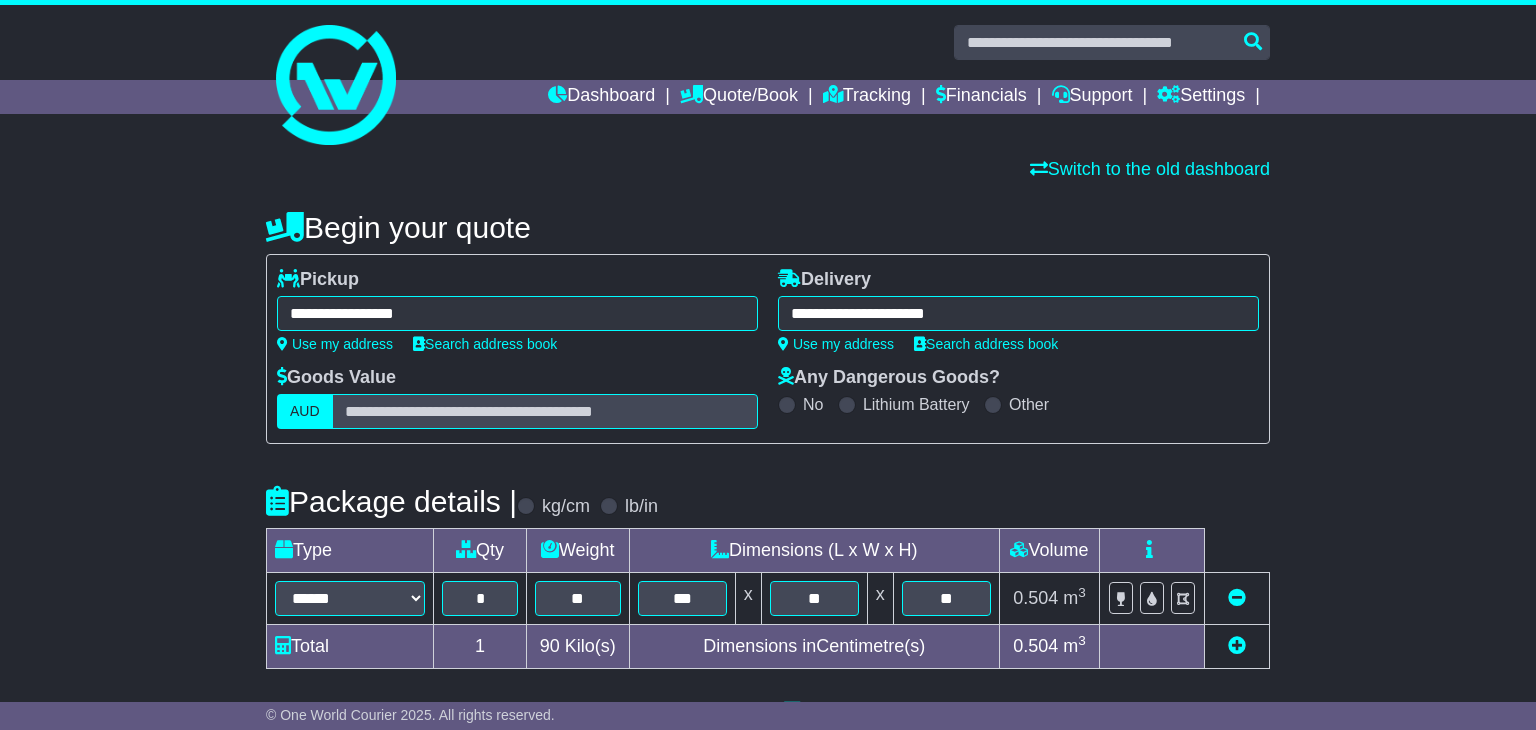 click on "**********" at bounding box center (517, 313) 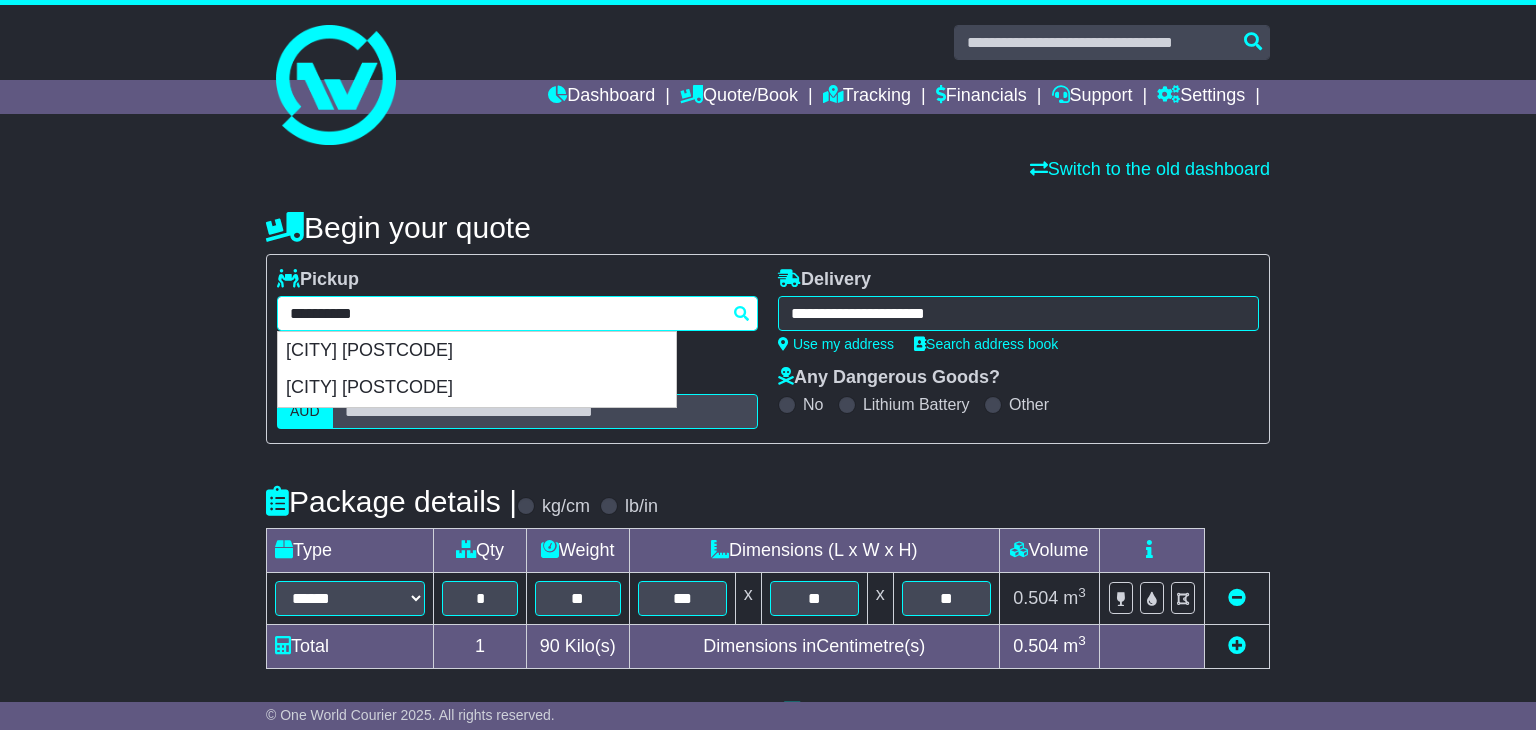 click on "**********" at bounding box center (517, 313) 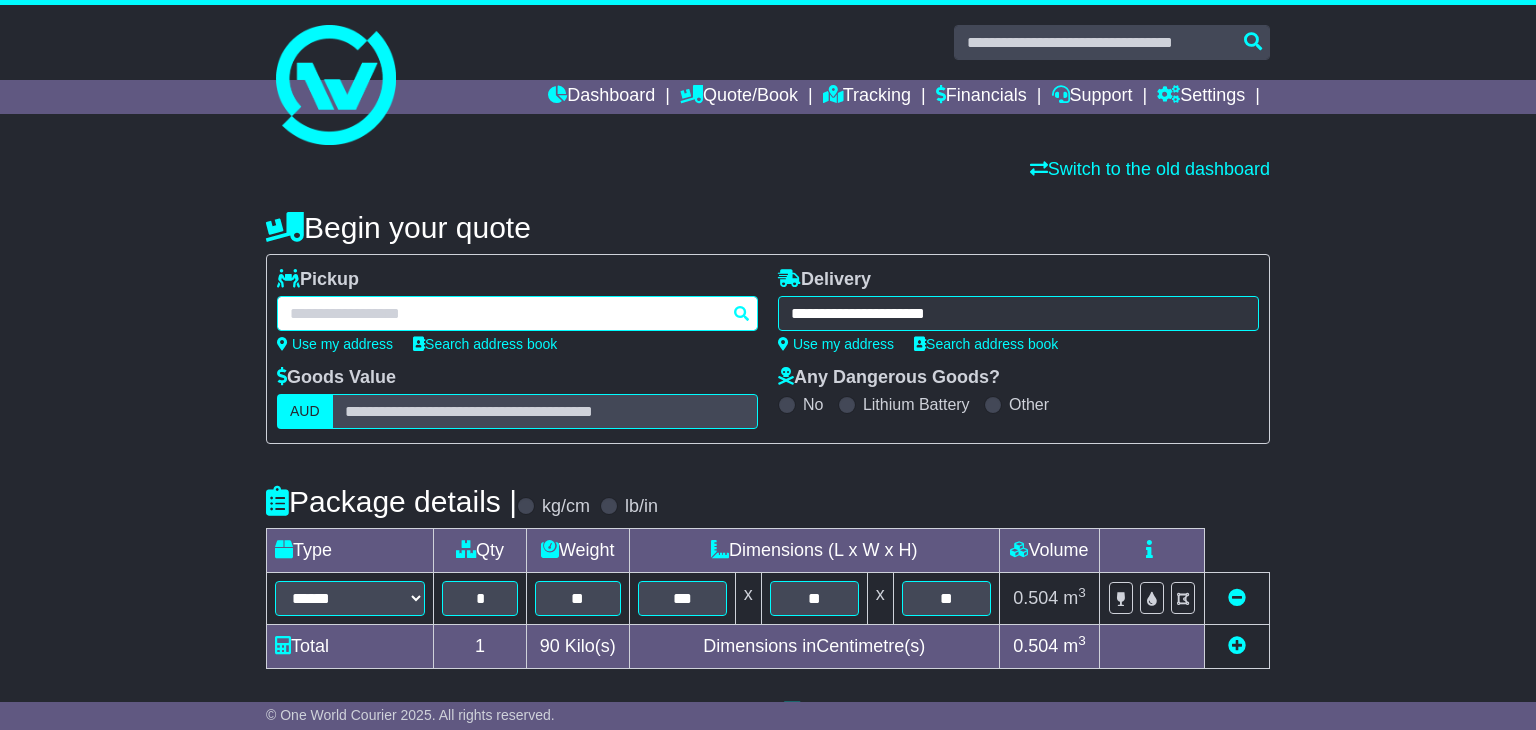 paste on "**********" 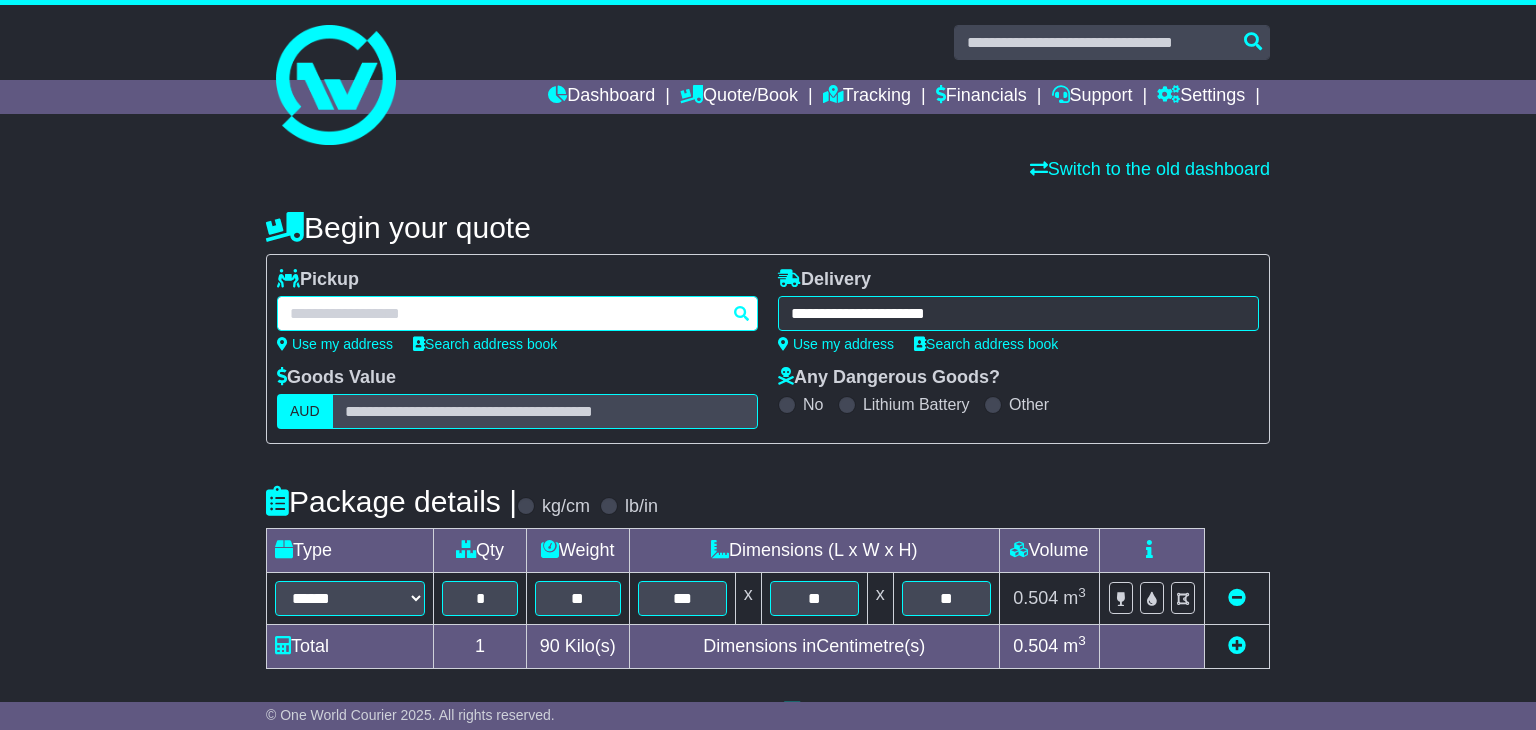 paste on "**********" 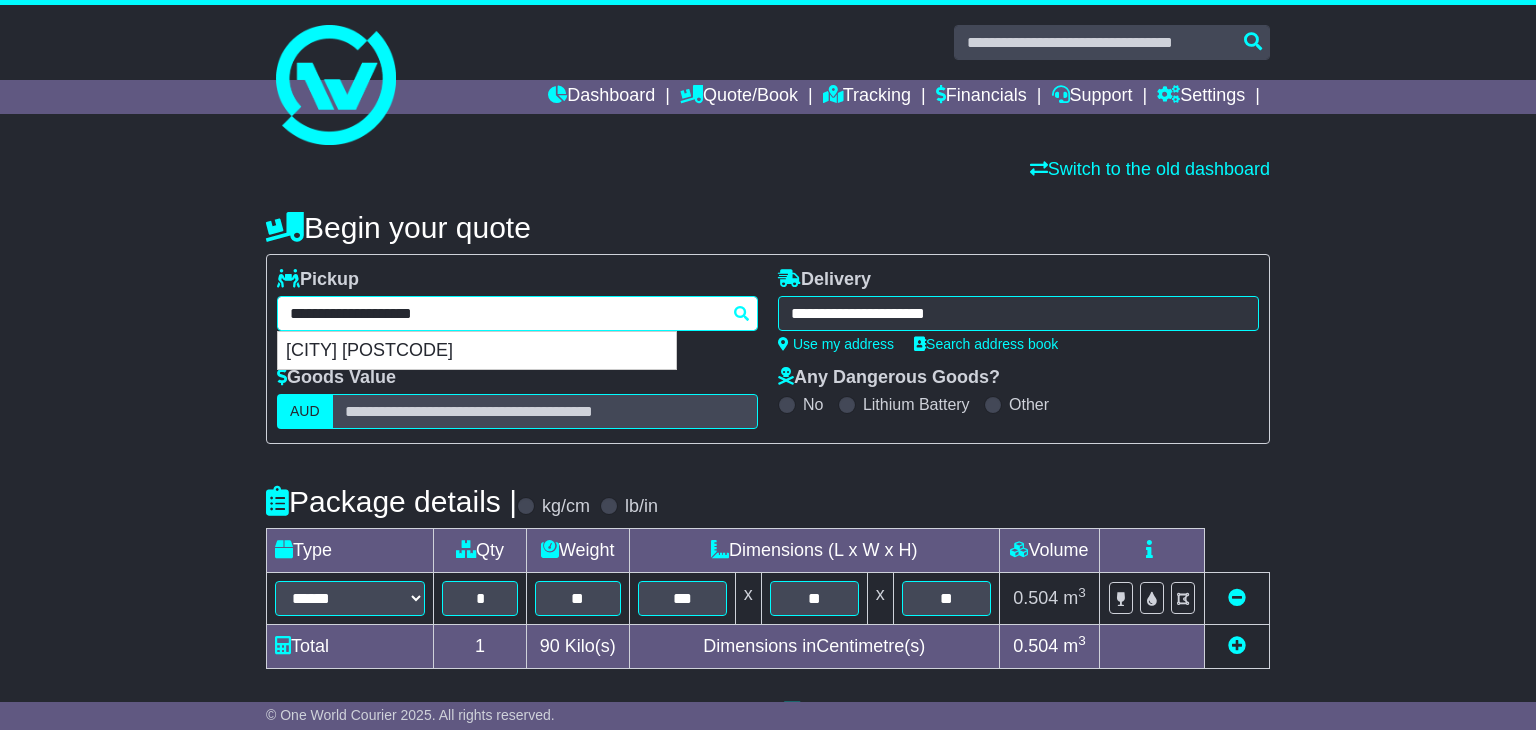 click on "[CITY] [POSTCODE]" at bounding box center [477, 351] 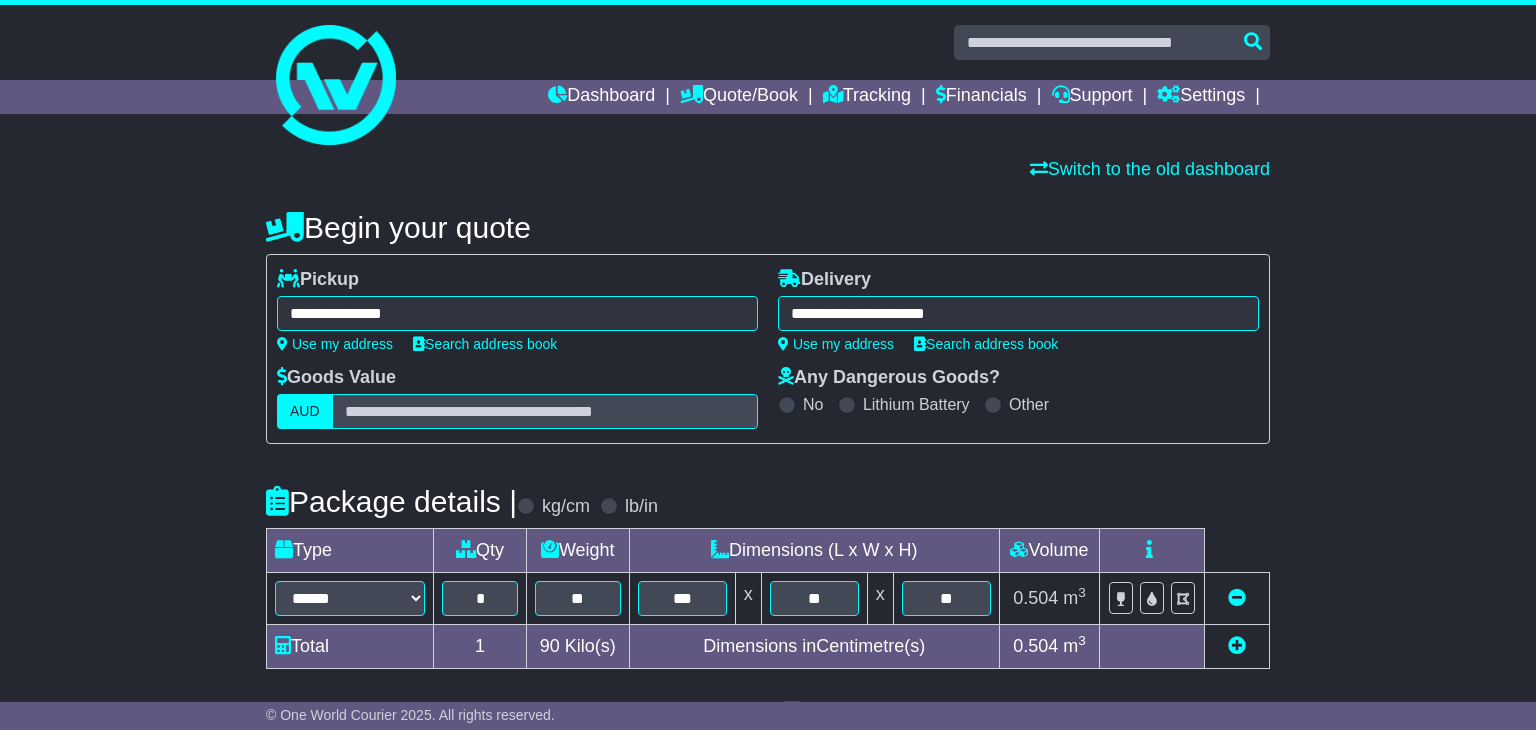 type on "**********" 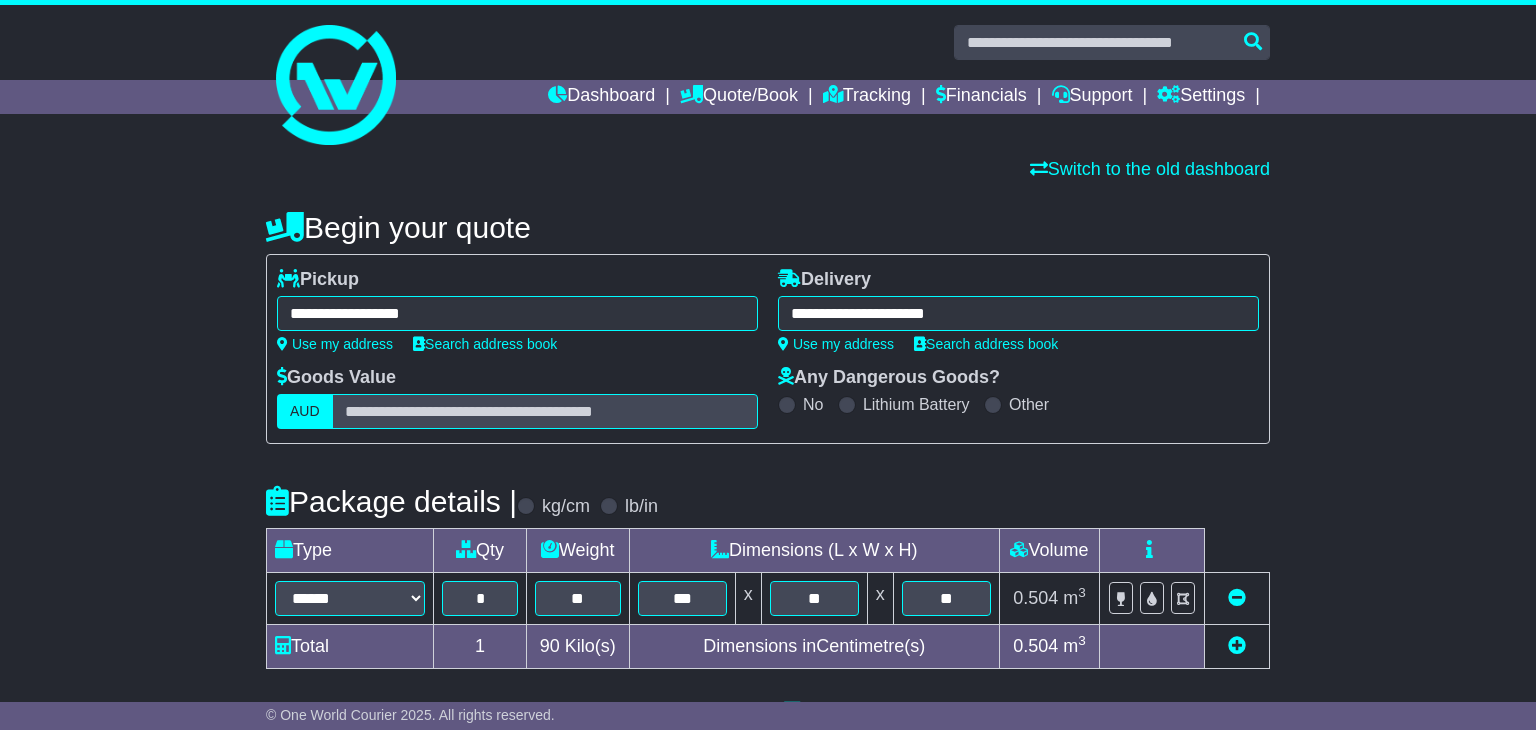 click on "**********" at bounding box center (1018, 313) 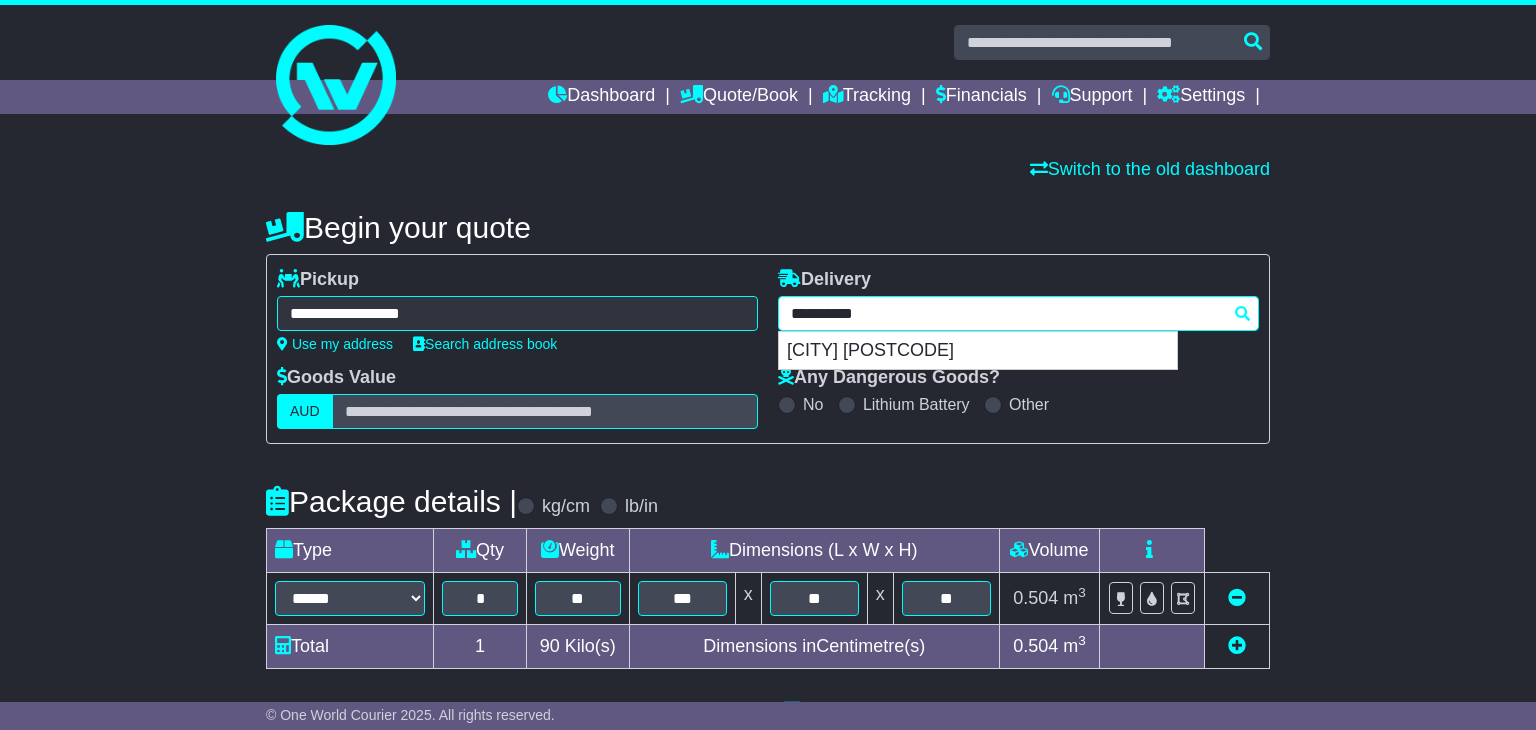 click on "**********" at bounding box center (1018, 313) 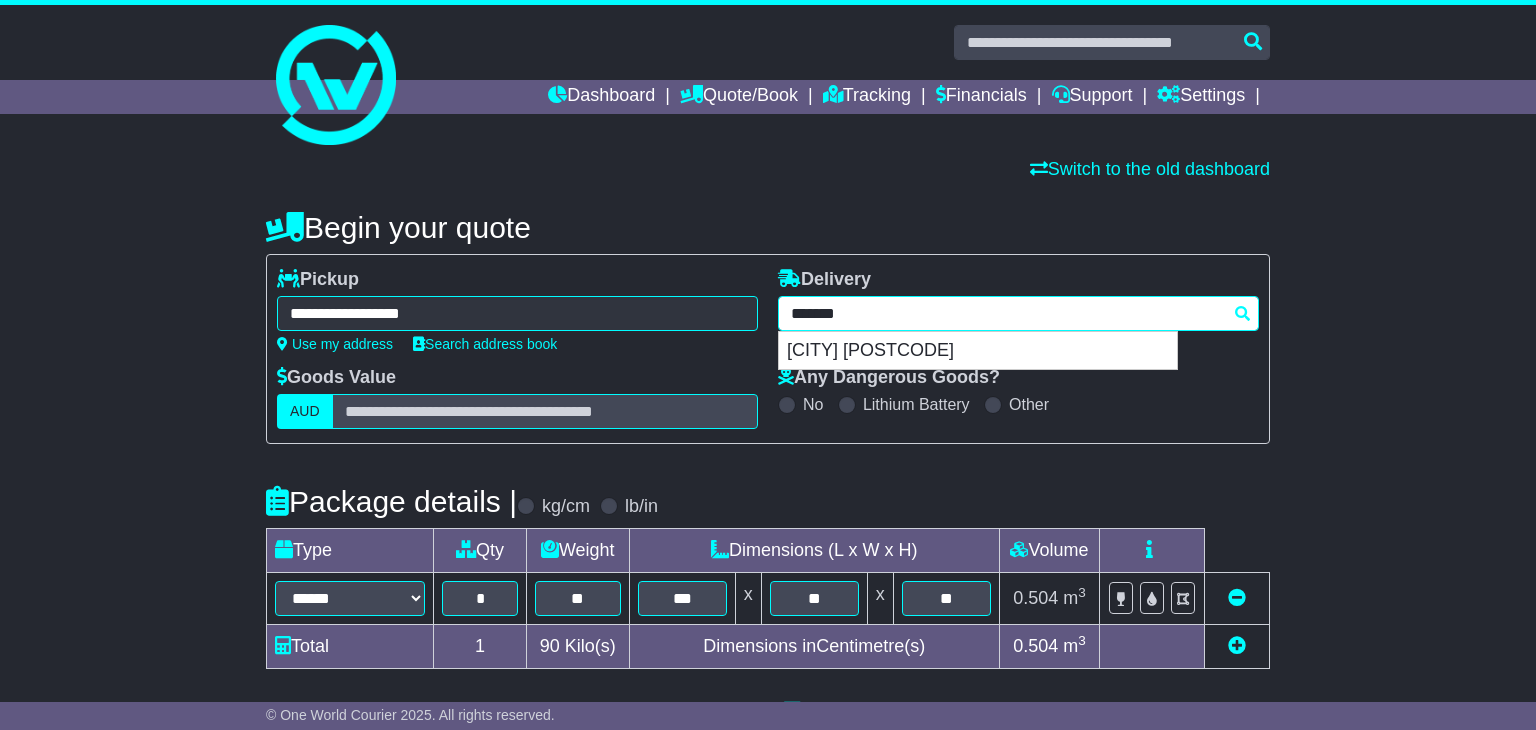 type 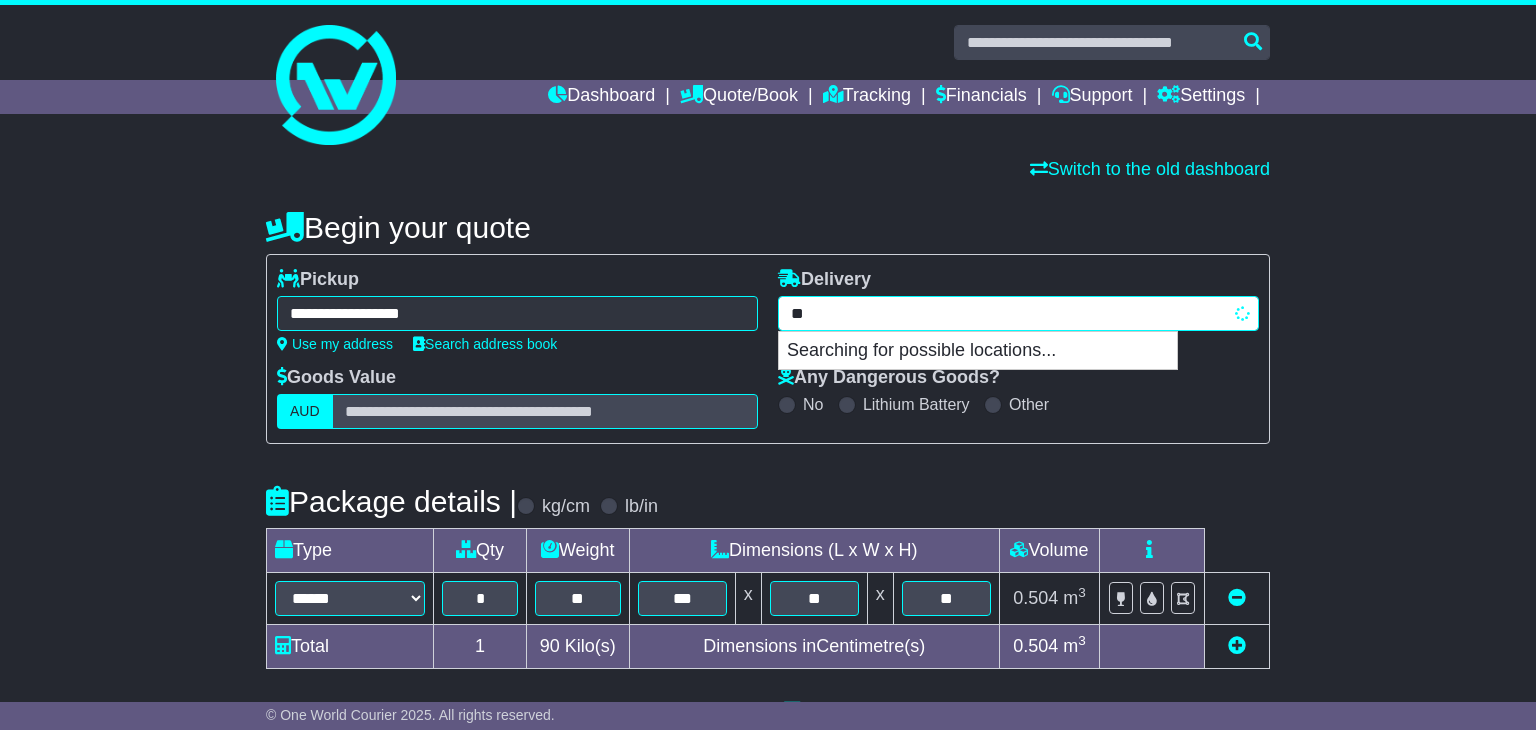 type on "*" 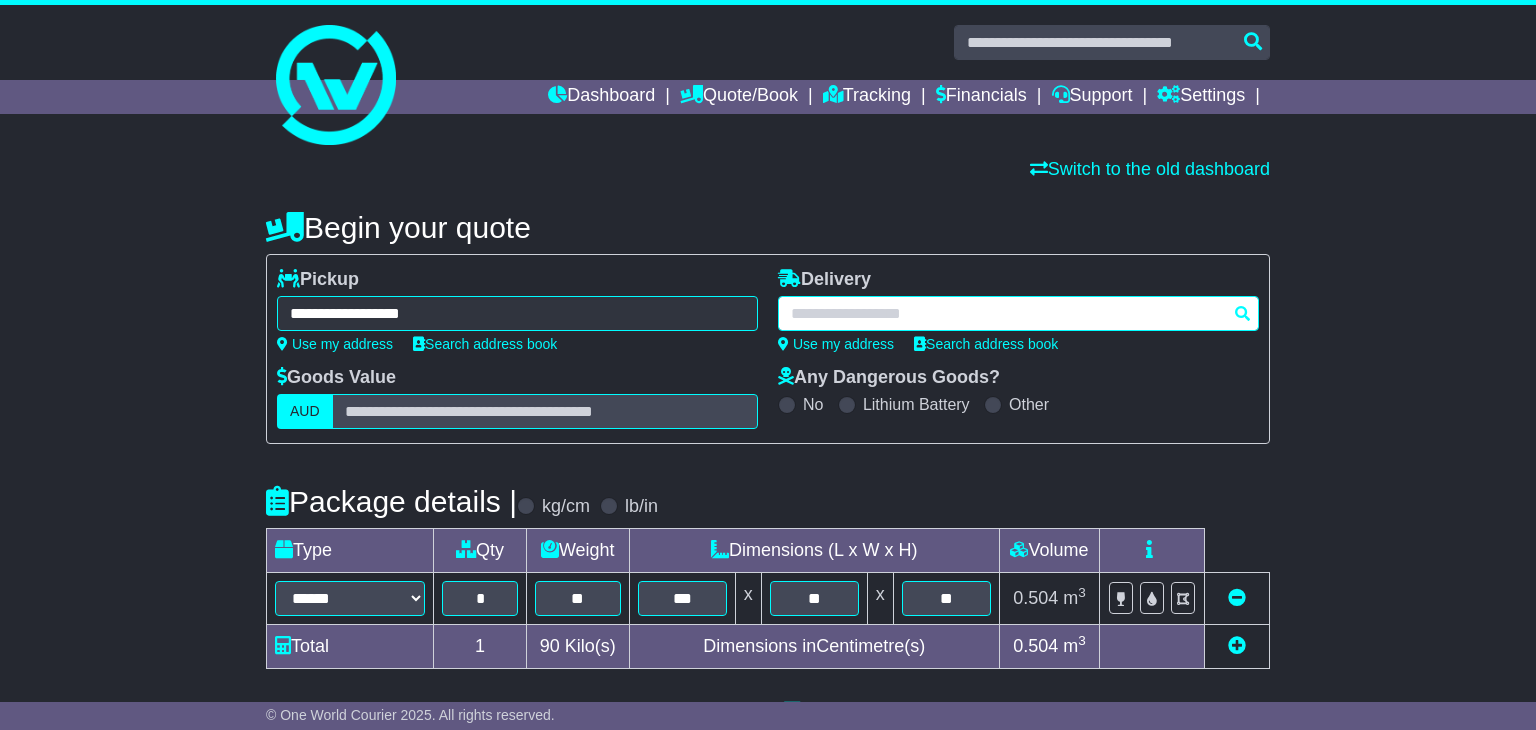 paste on "**********" 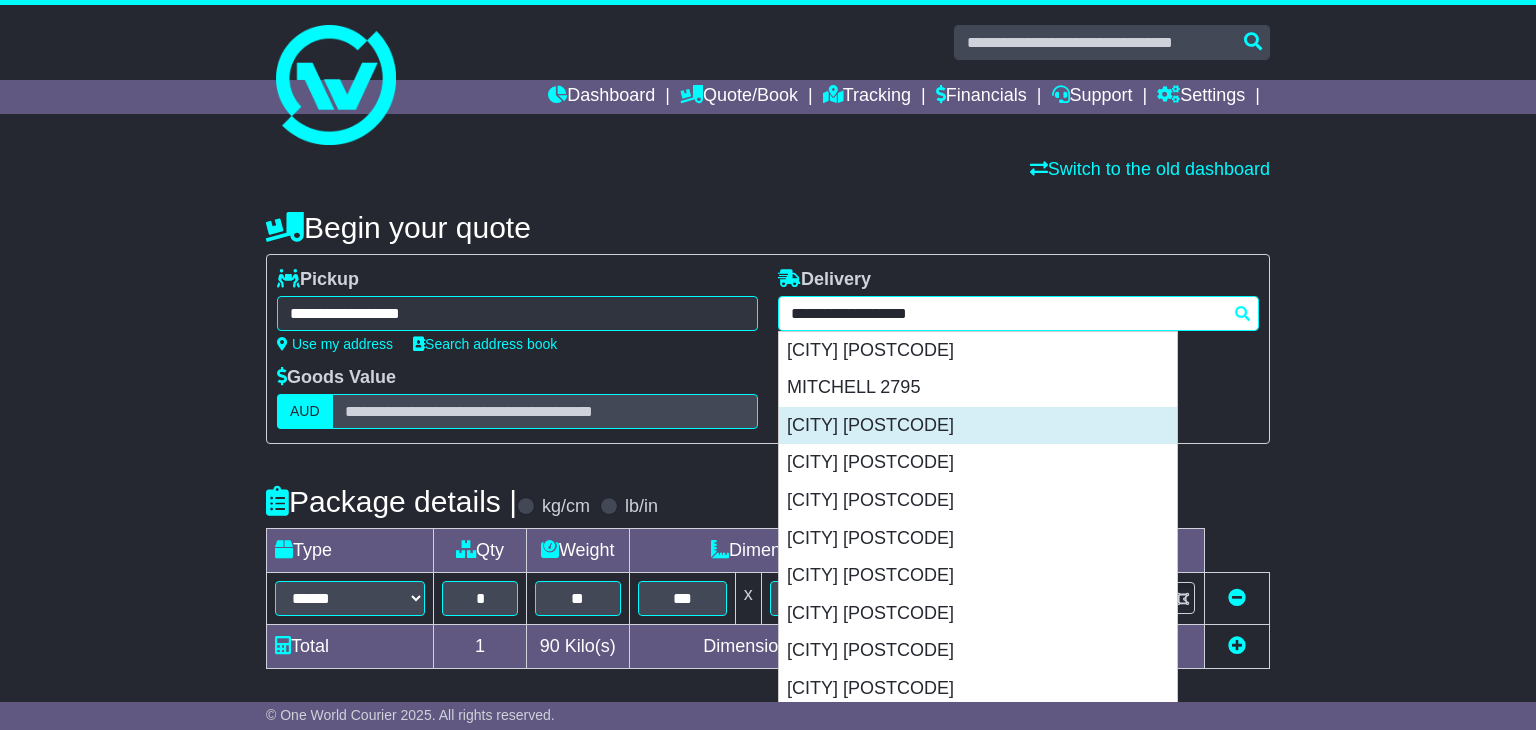 click on "[CITY] [POSTCODE]" at bounding box center [978, 426] 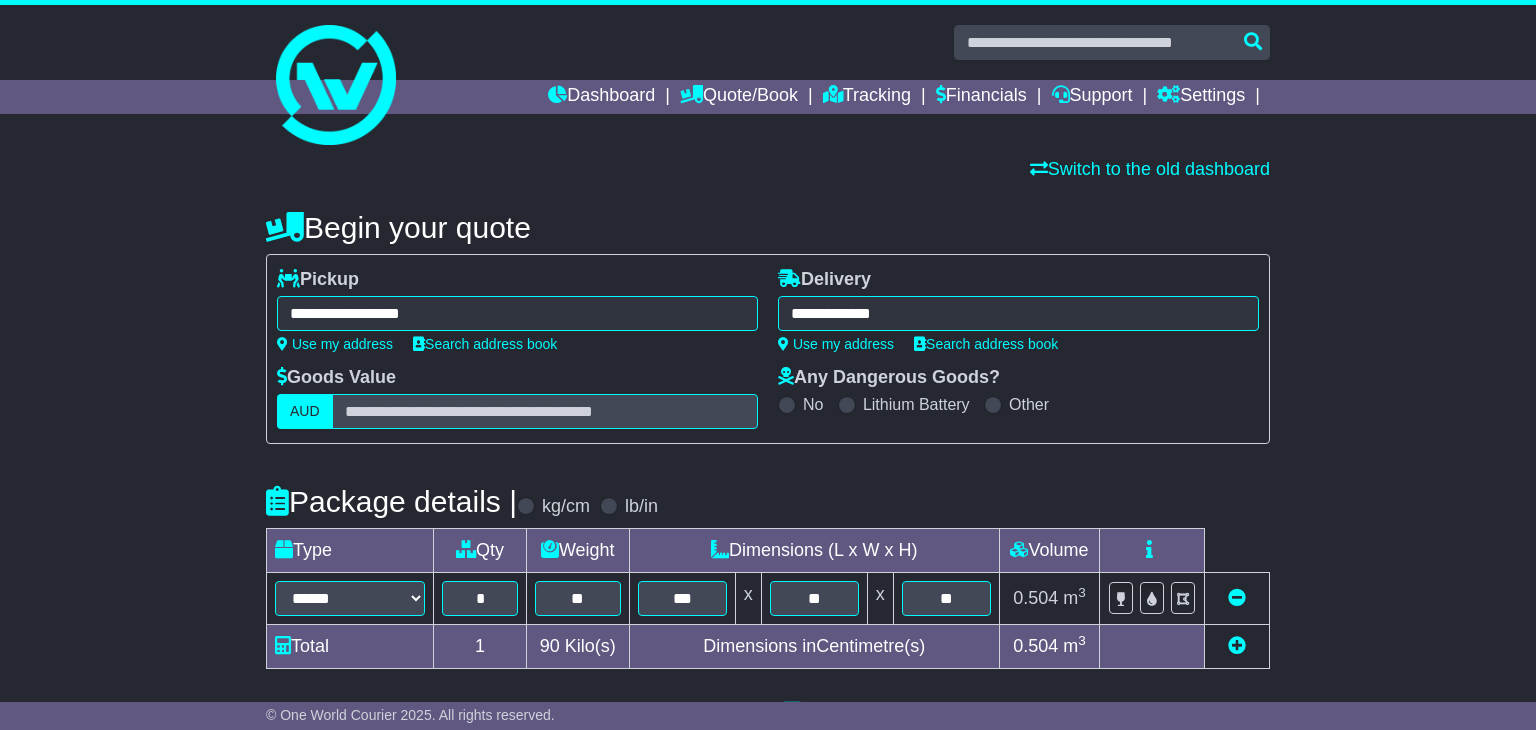 type on "**********" 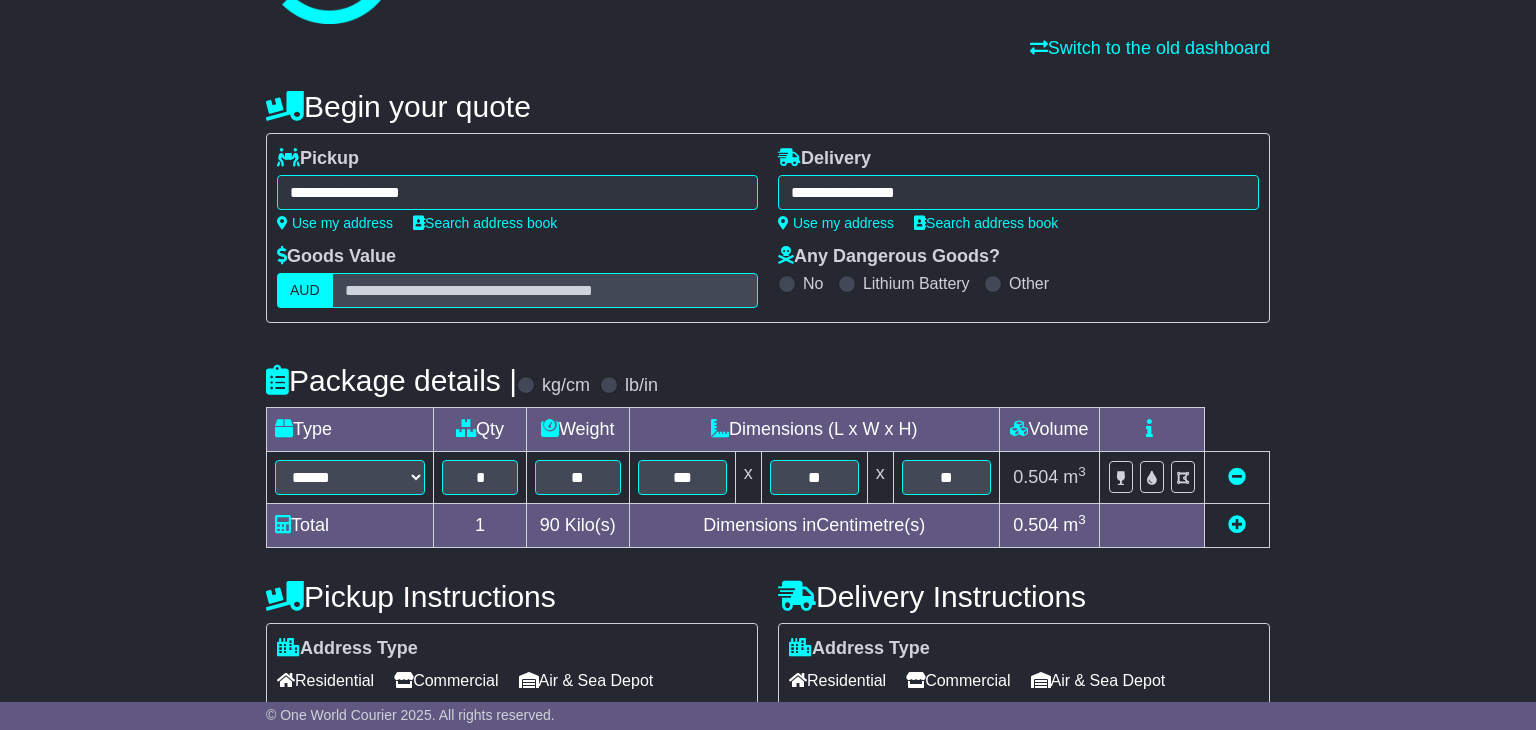 scroll, scrollTop: 156, scrollLeft: 0, axis: vertical 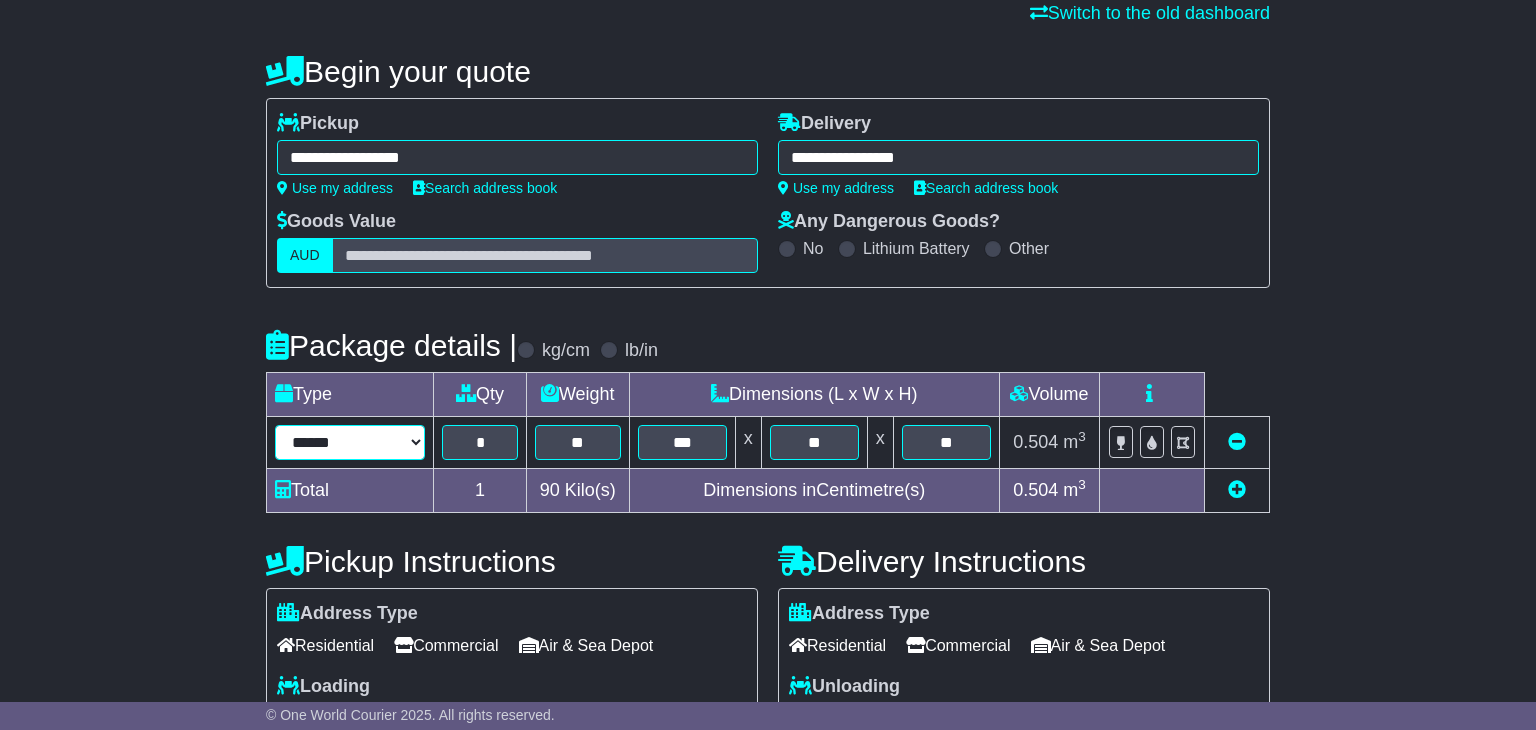 click on "****** ****** *** ******** ***** **** **** ****** *** *******" at bounding box center (350, 442) 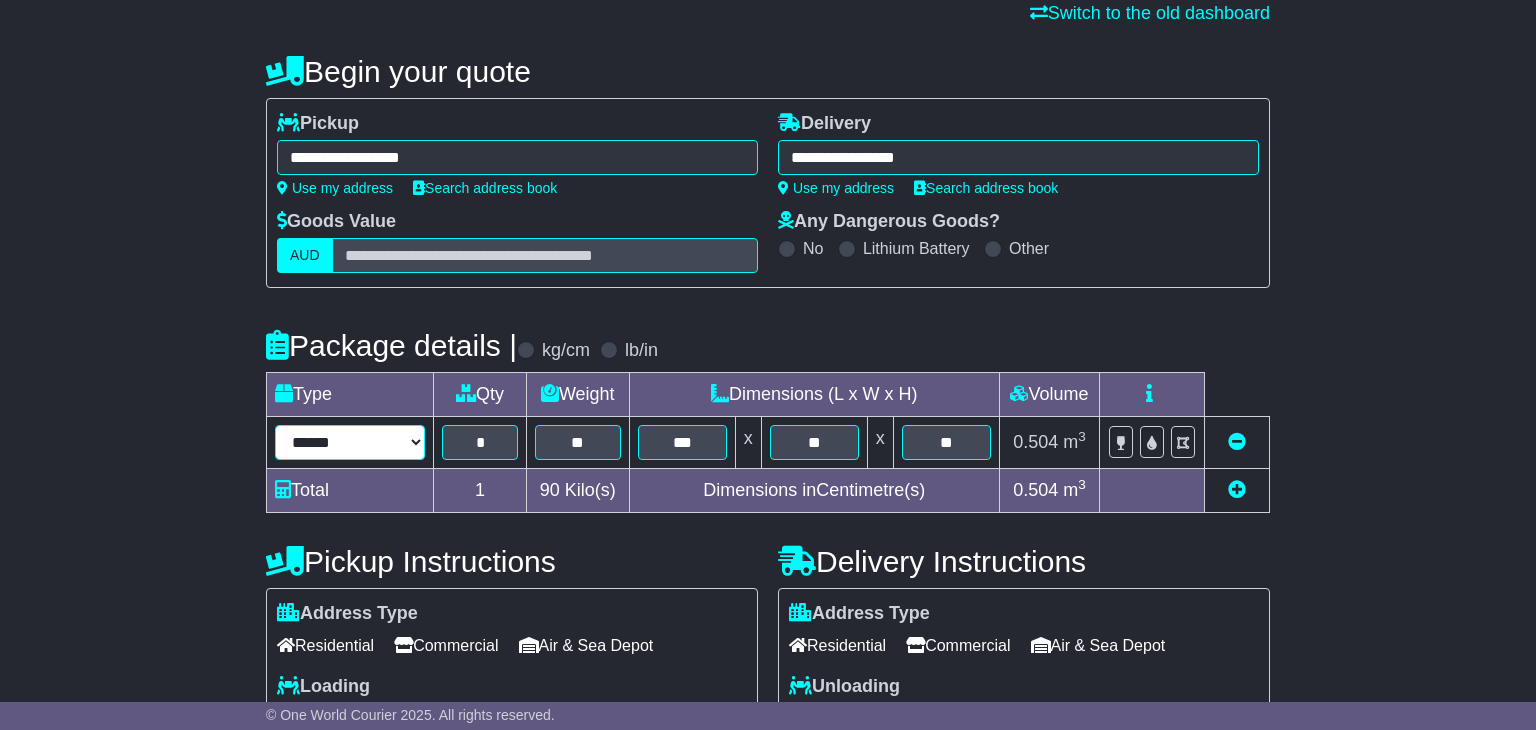select on "*****" 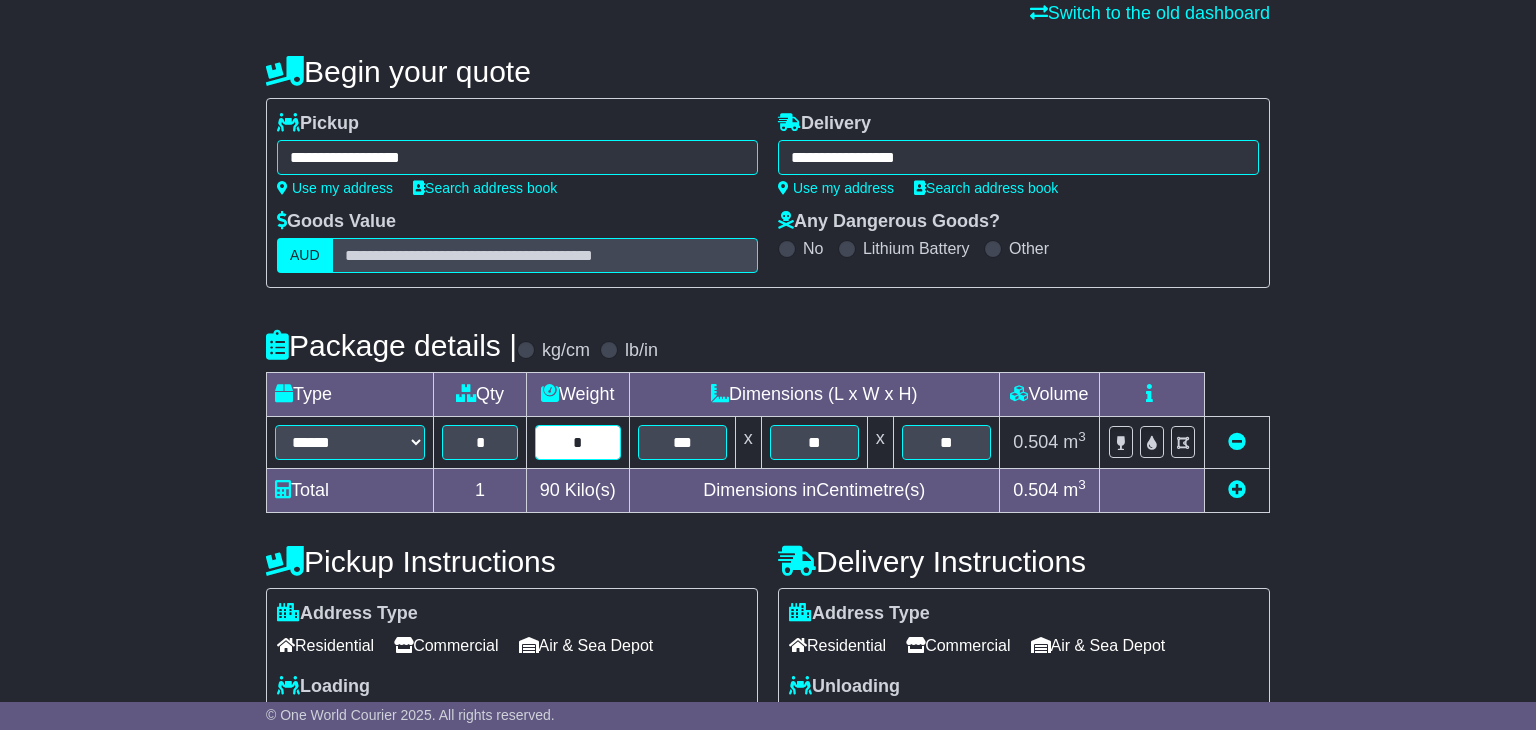 type on "*" 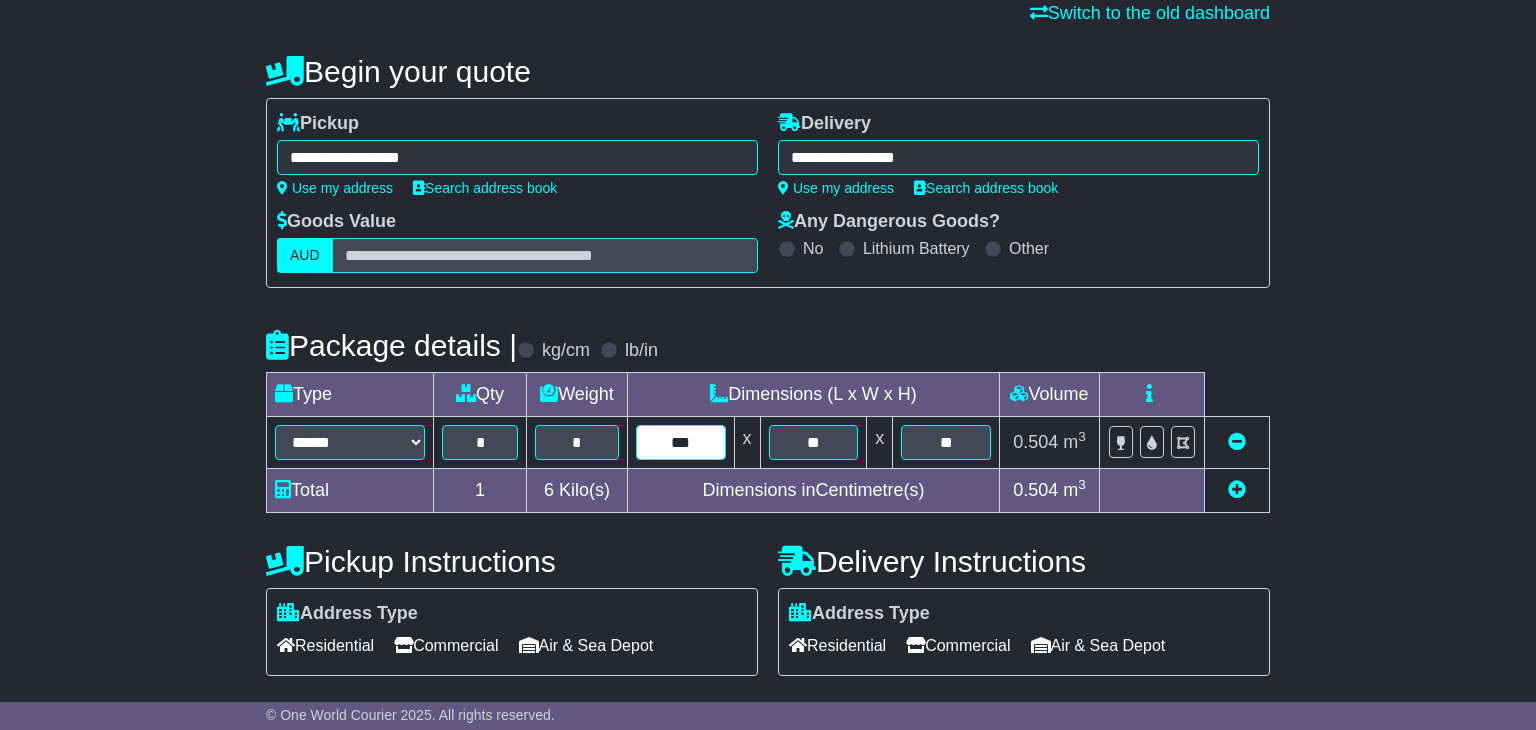 type on "***" 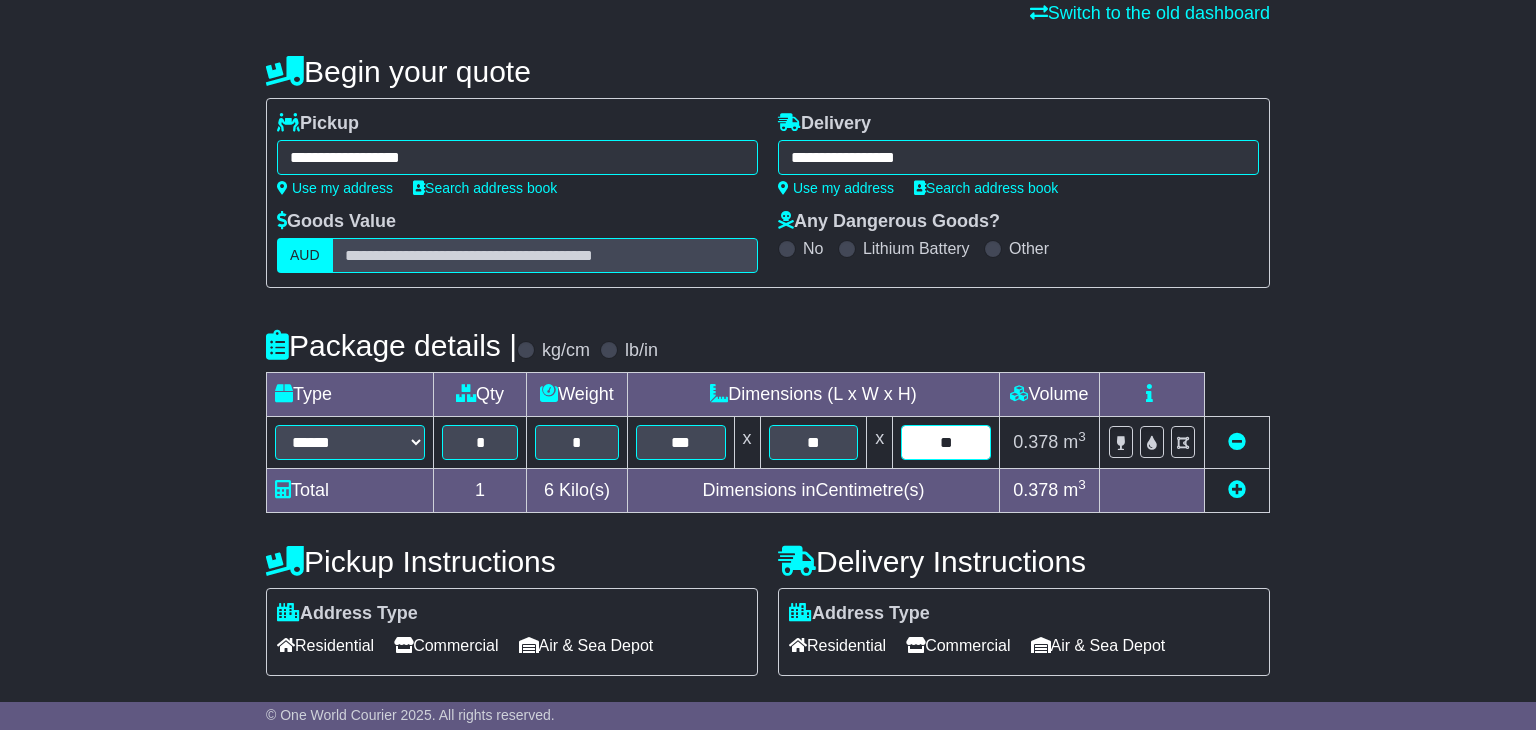 scroll, scrollTop: 327, scrollLeft: 0, axis: vertical 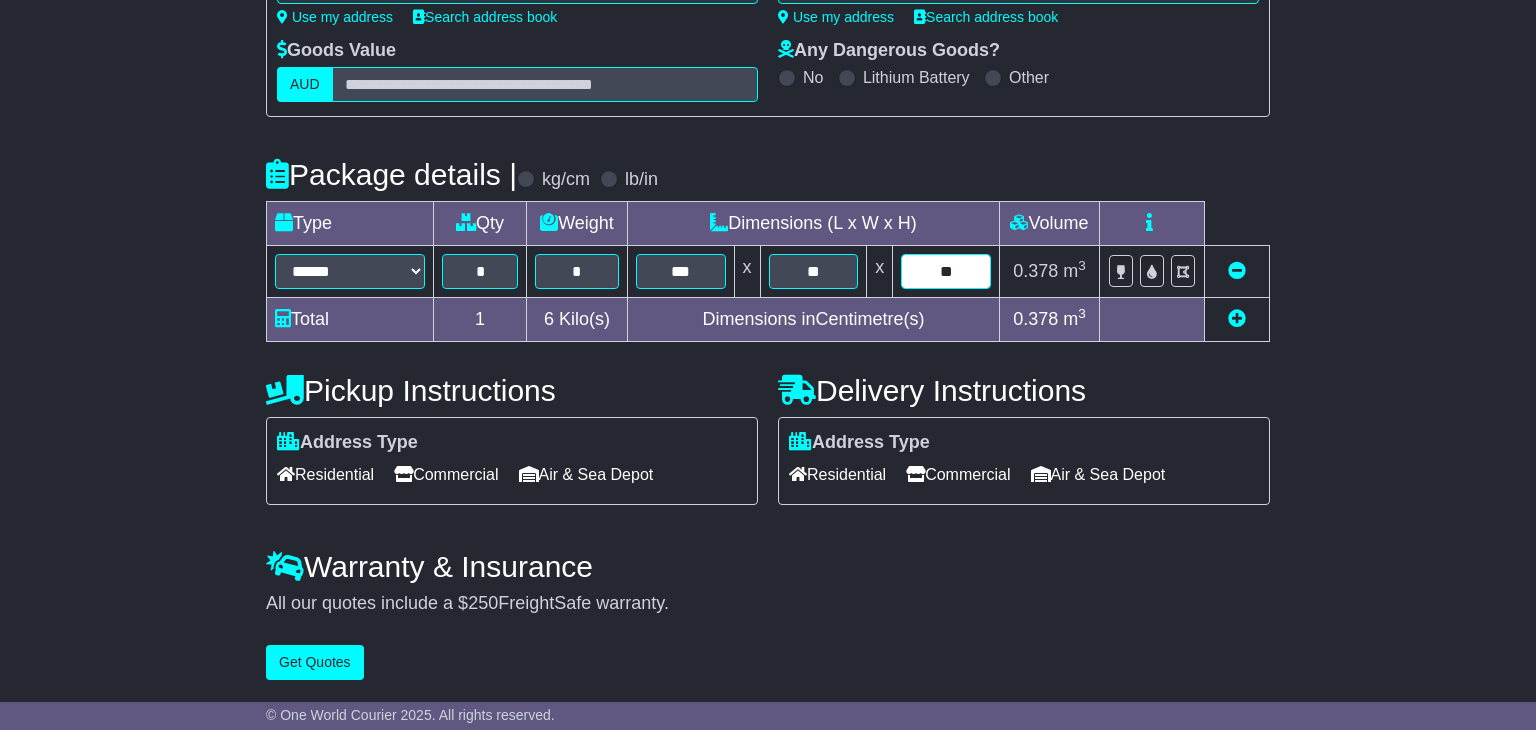 type on "**" 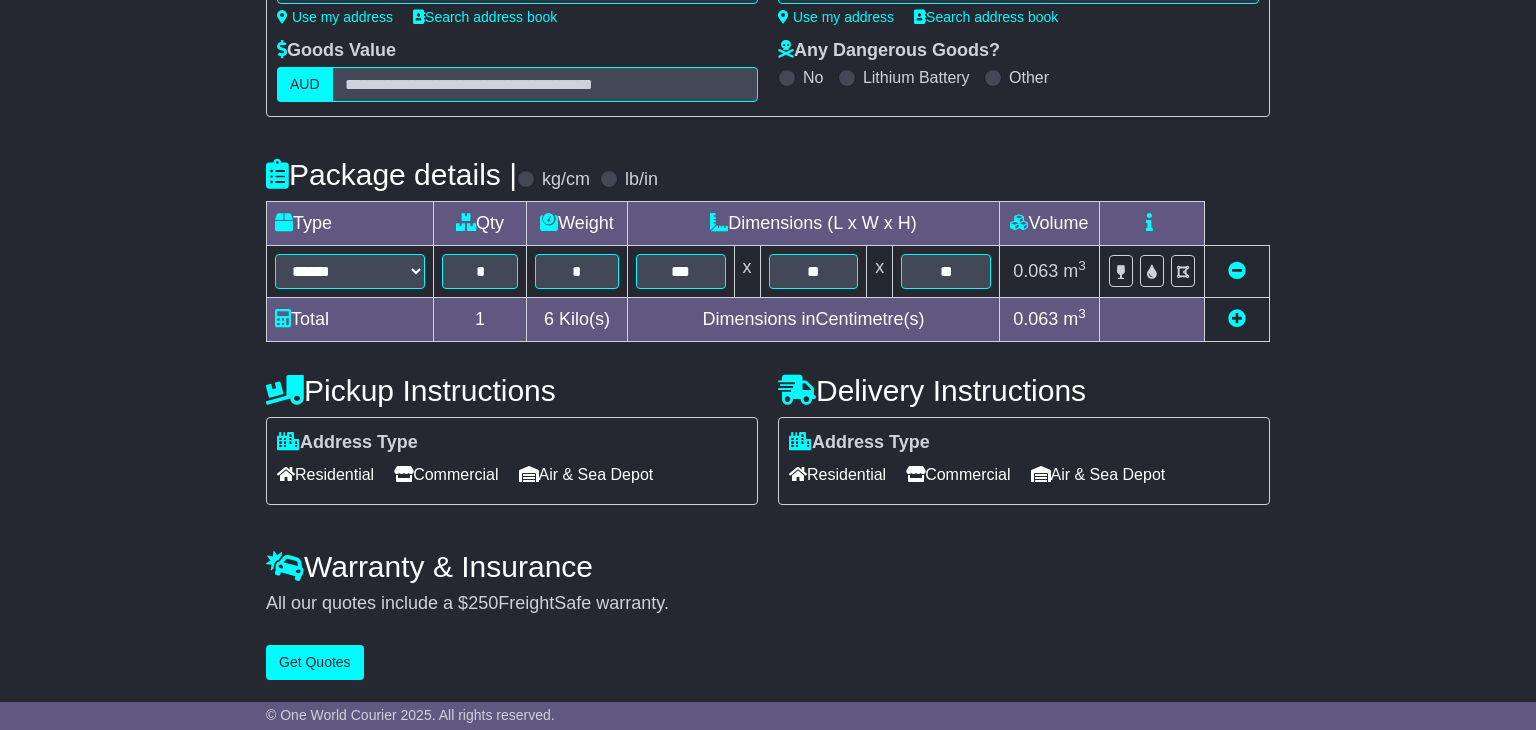 click on "Commercial" at bounding box center [446, 474] 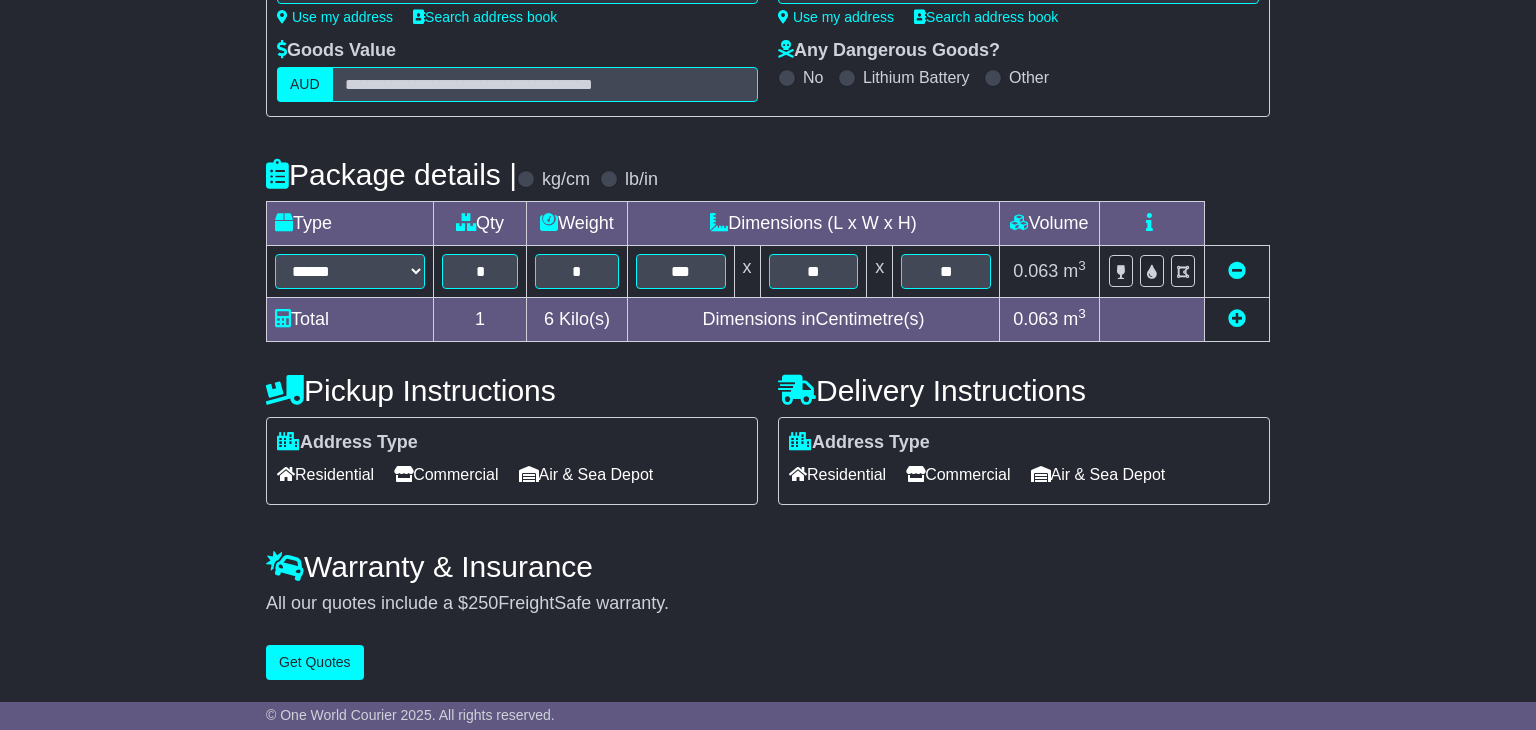 click on "Commercial" at bounding box center (958, 474) 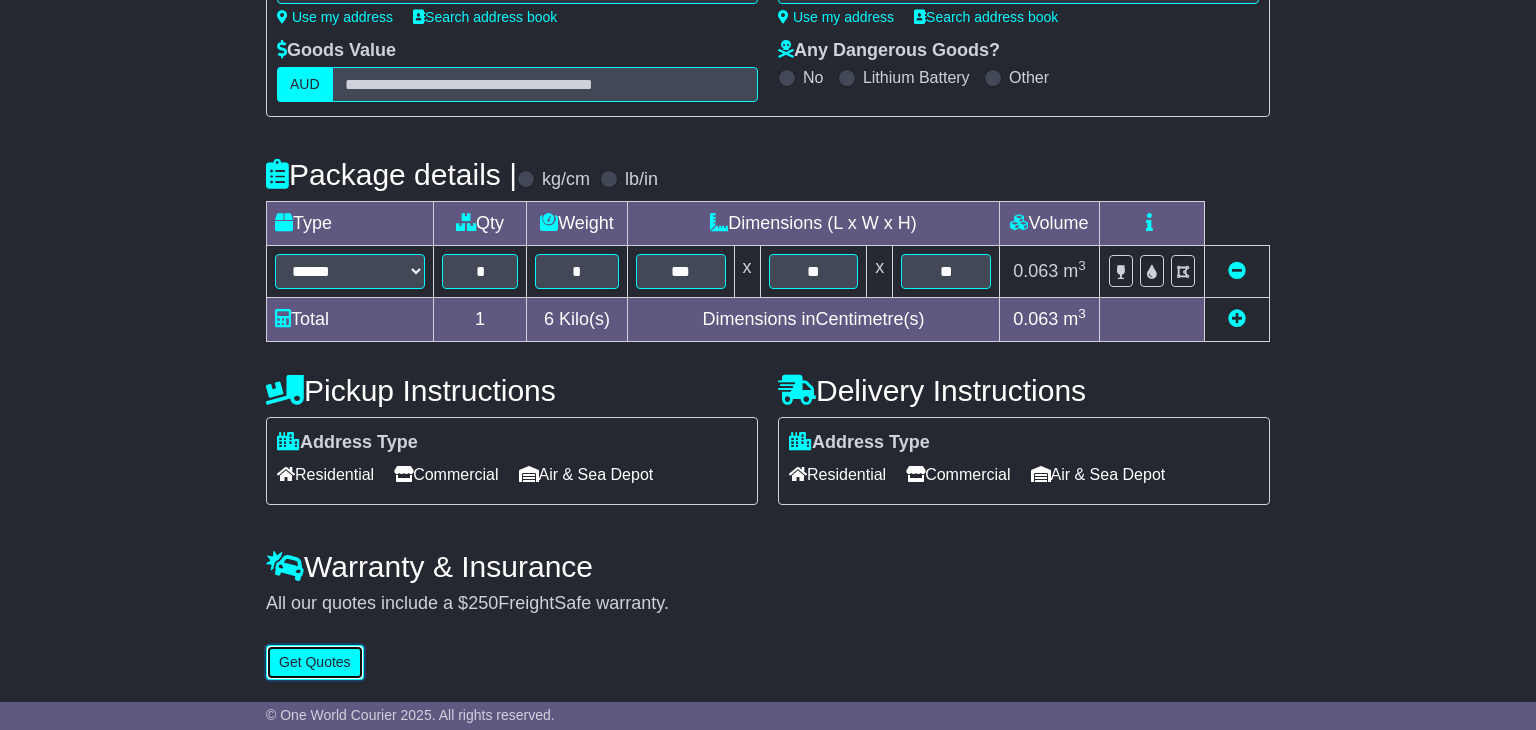 click on "Get Quotes" at bounding box center [315, 662] 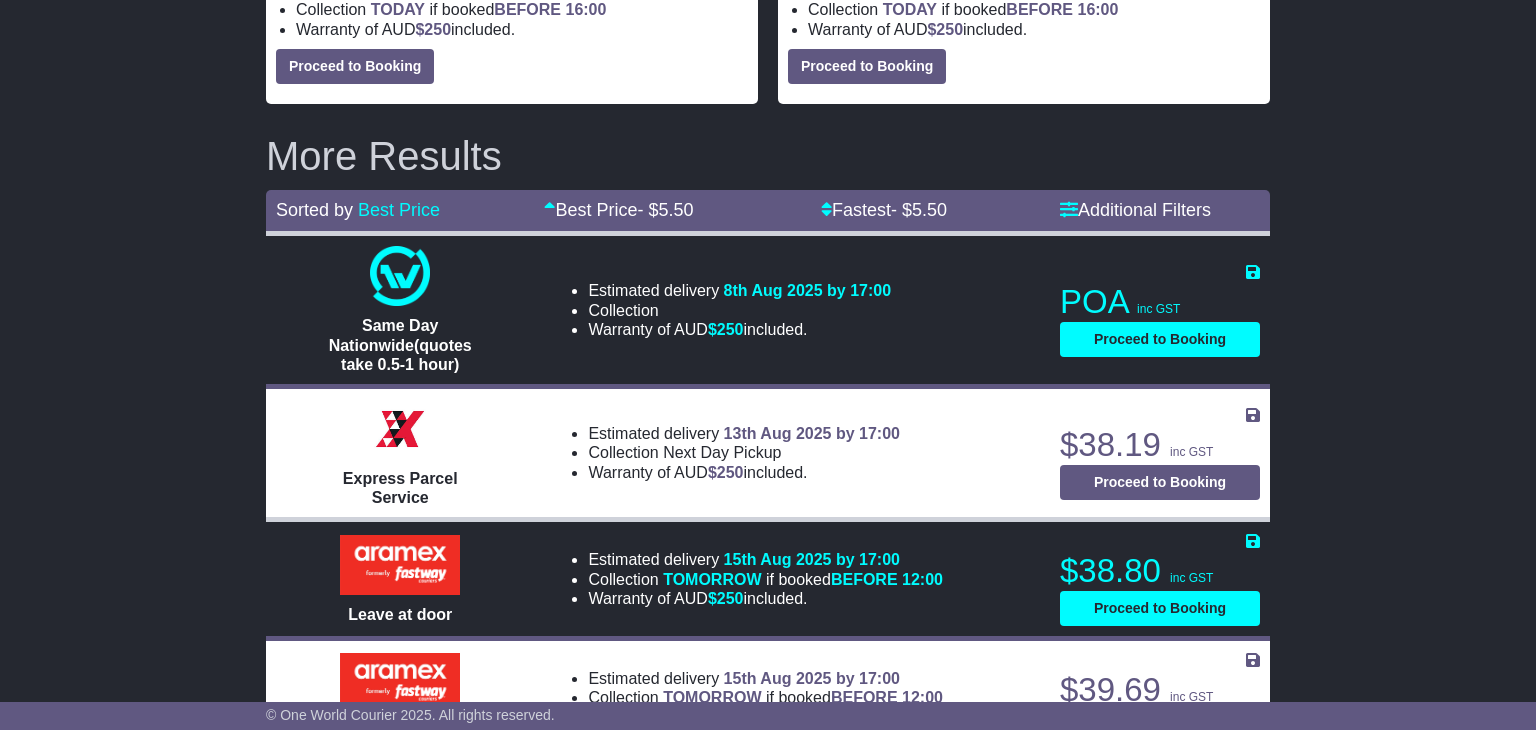 scroll, scrollTop: 0, scrollLeft: 0, axis: both 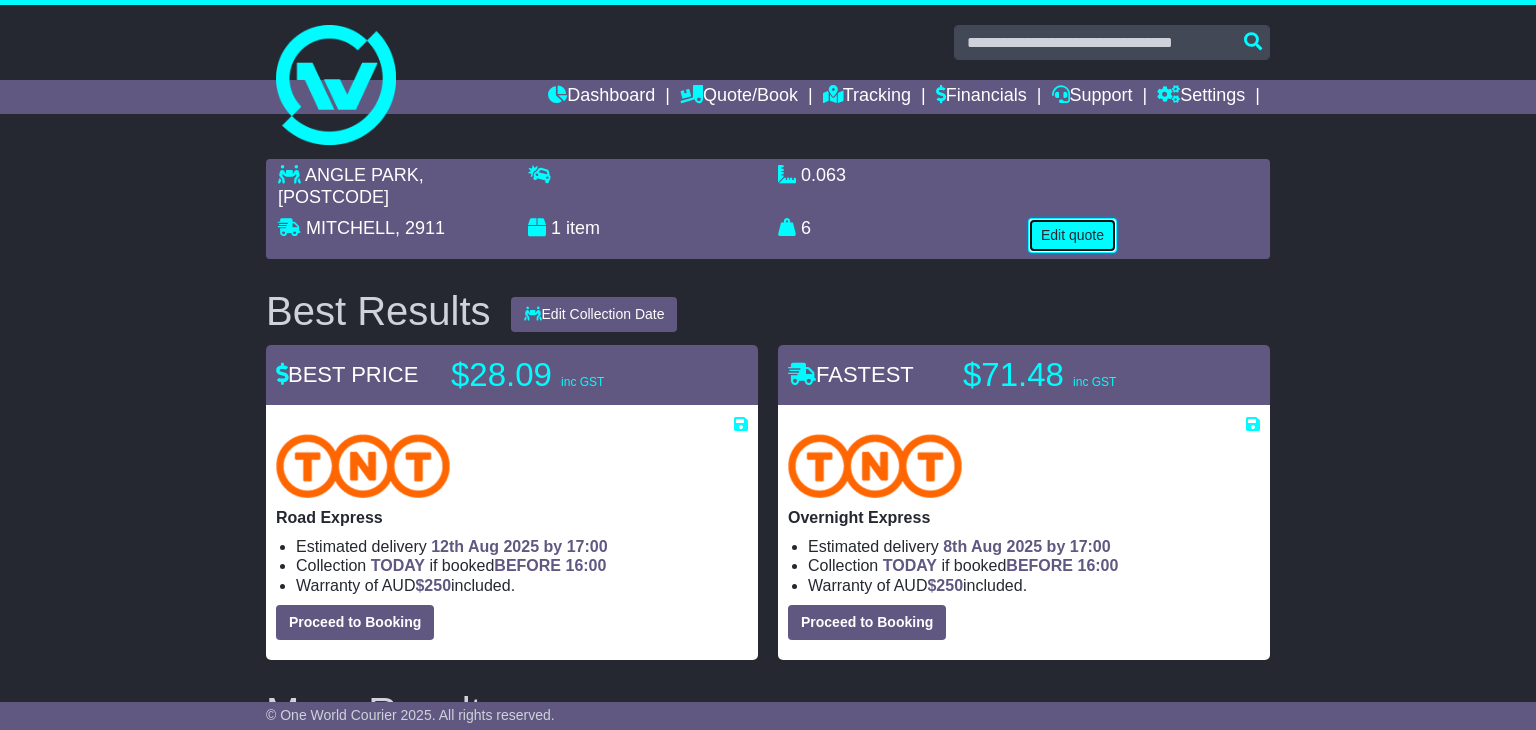 click on "Edit quote" at bounding box center [1072, 235] 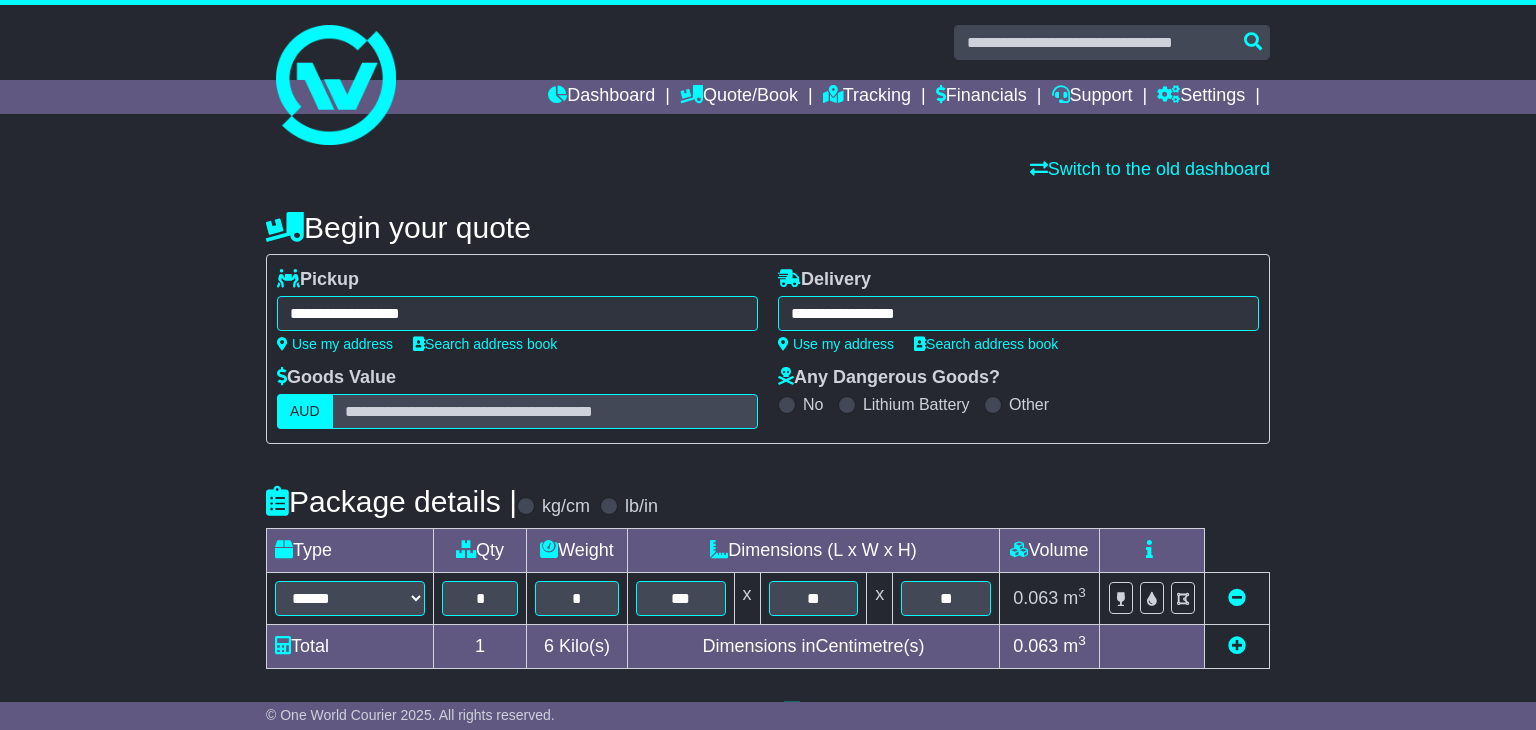 click on "**********" at bounding box center (517, 313) 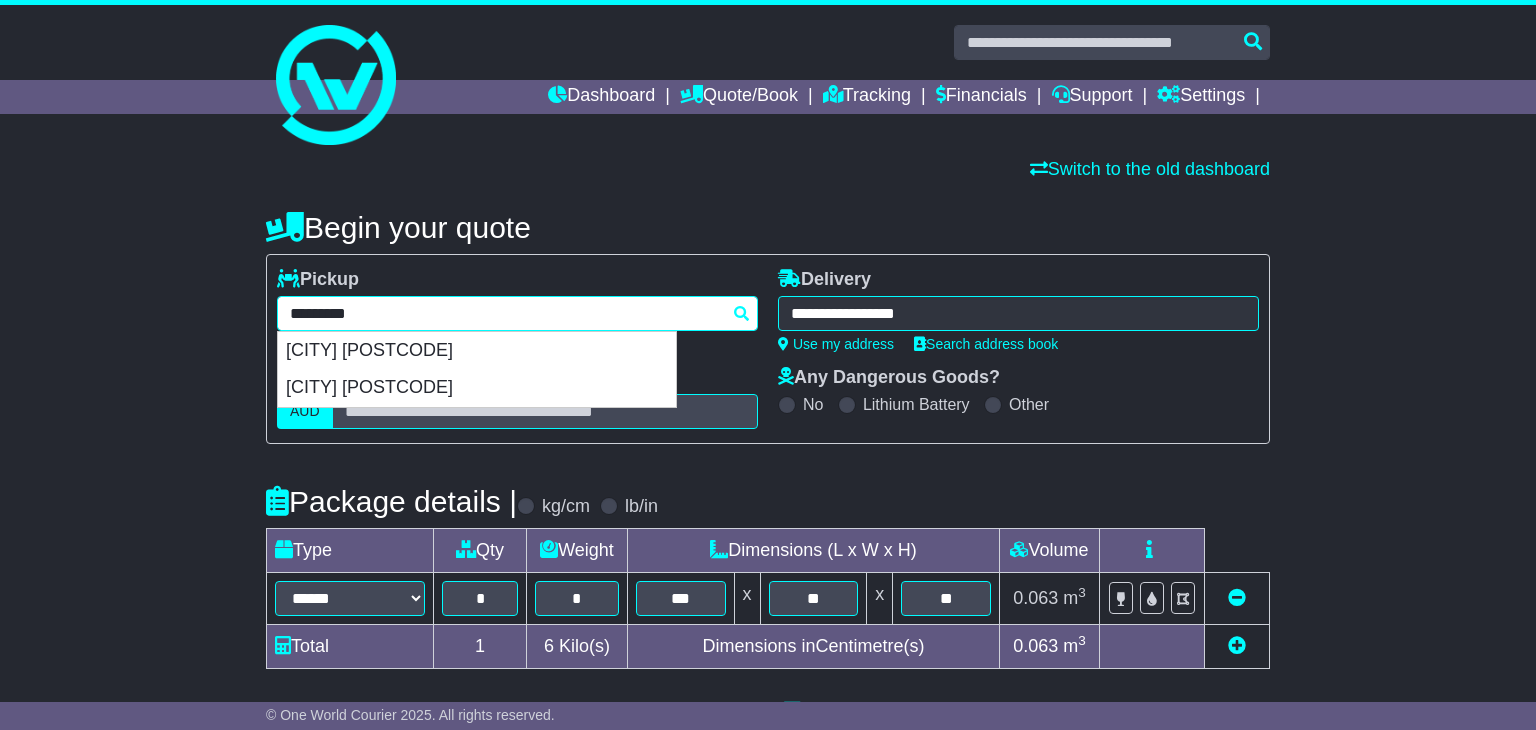 type 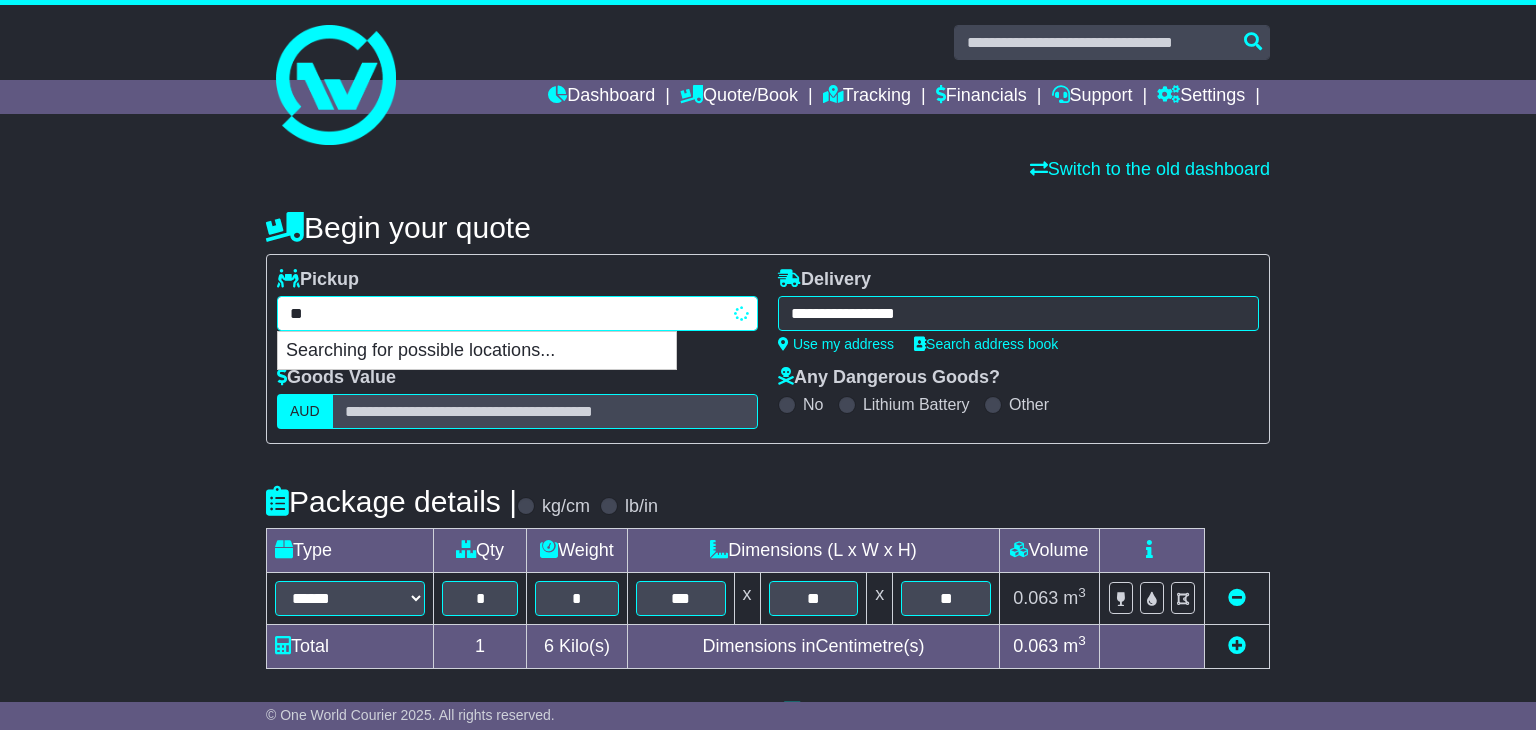 type on "*" 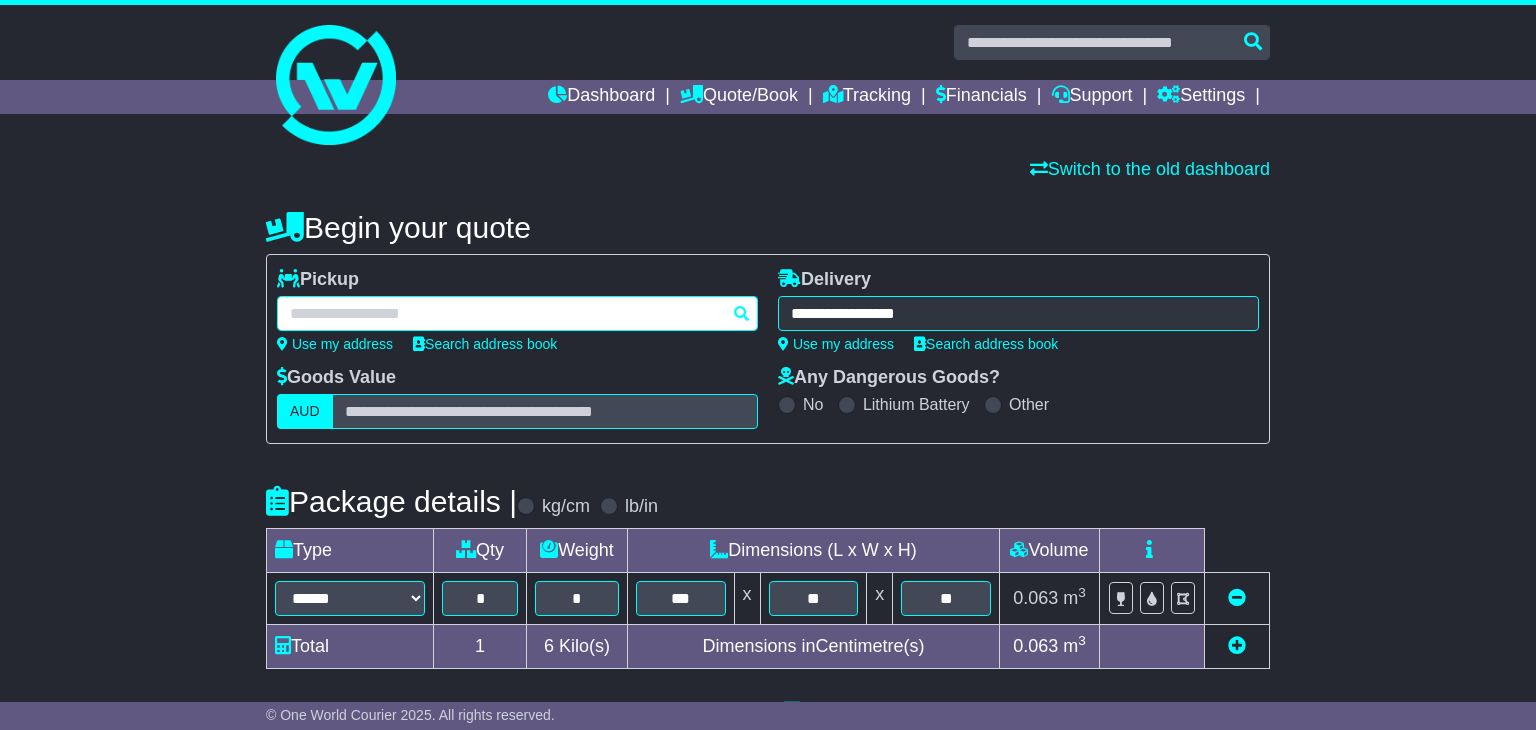 paste on "**********" 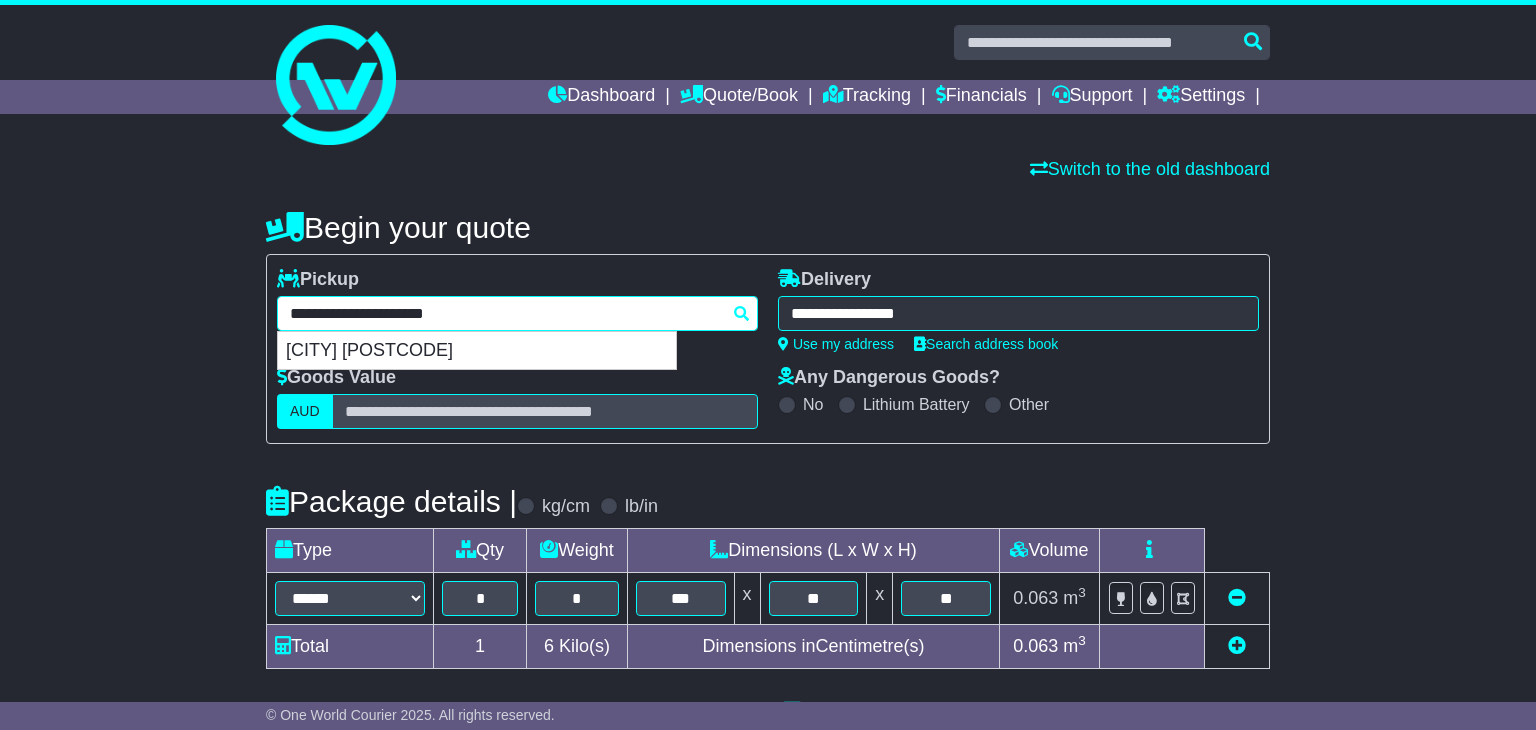 click on "[CITY] [POSTCODE]" at bounding box center [477, 351] 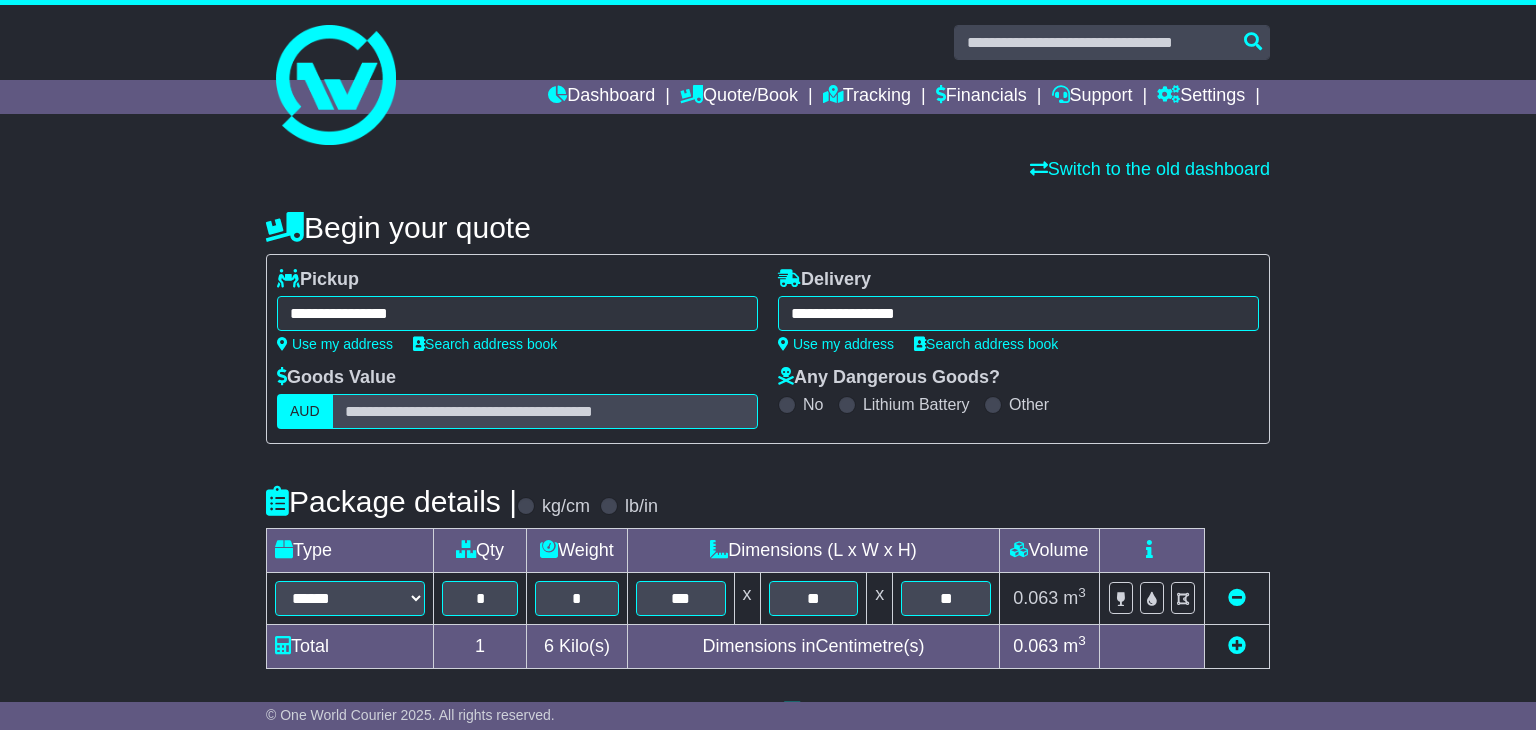 type on "**********" 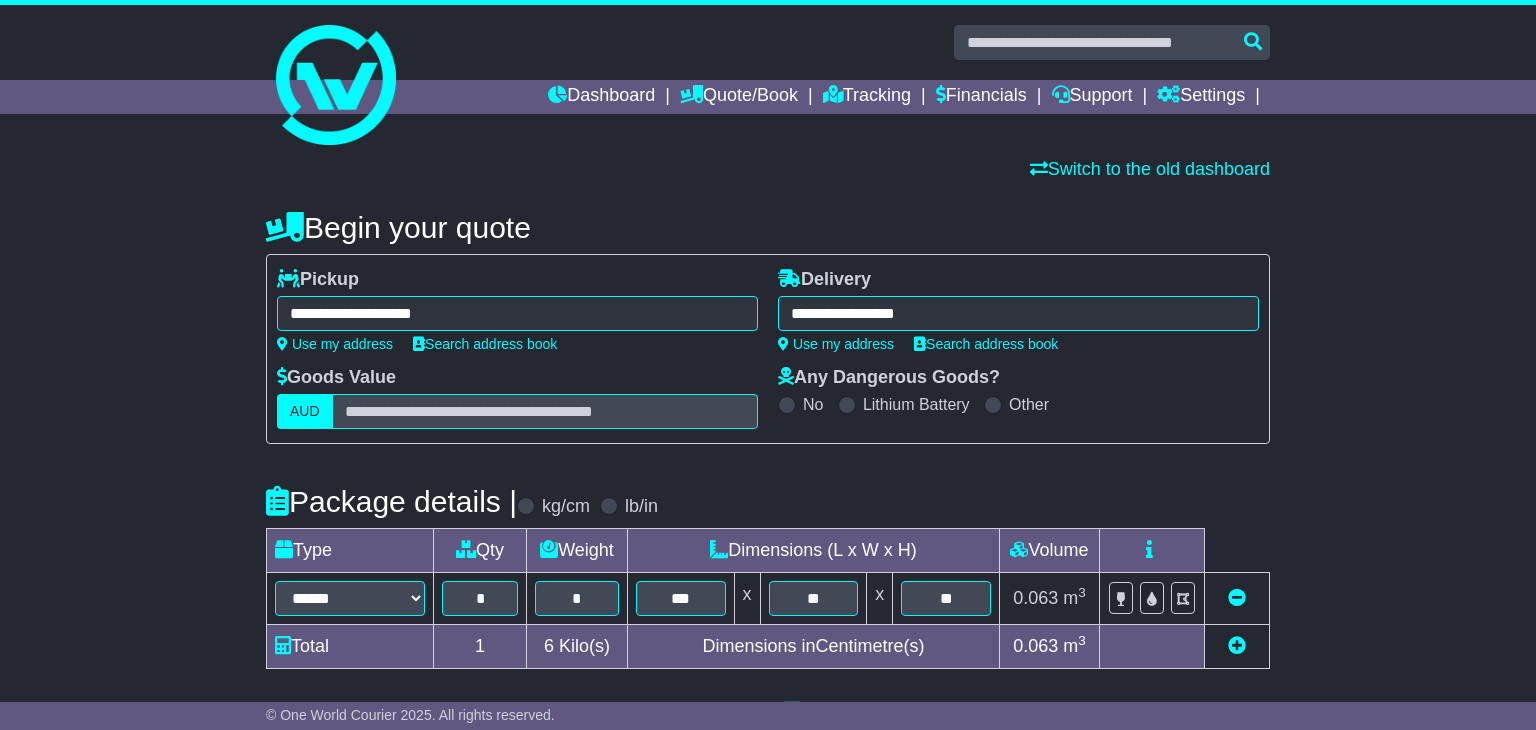 click on "**********" at bounding box center (1018, 313) 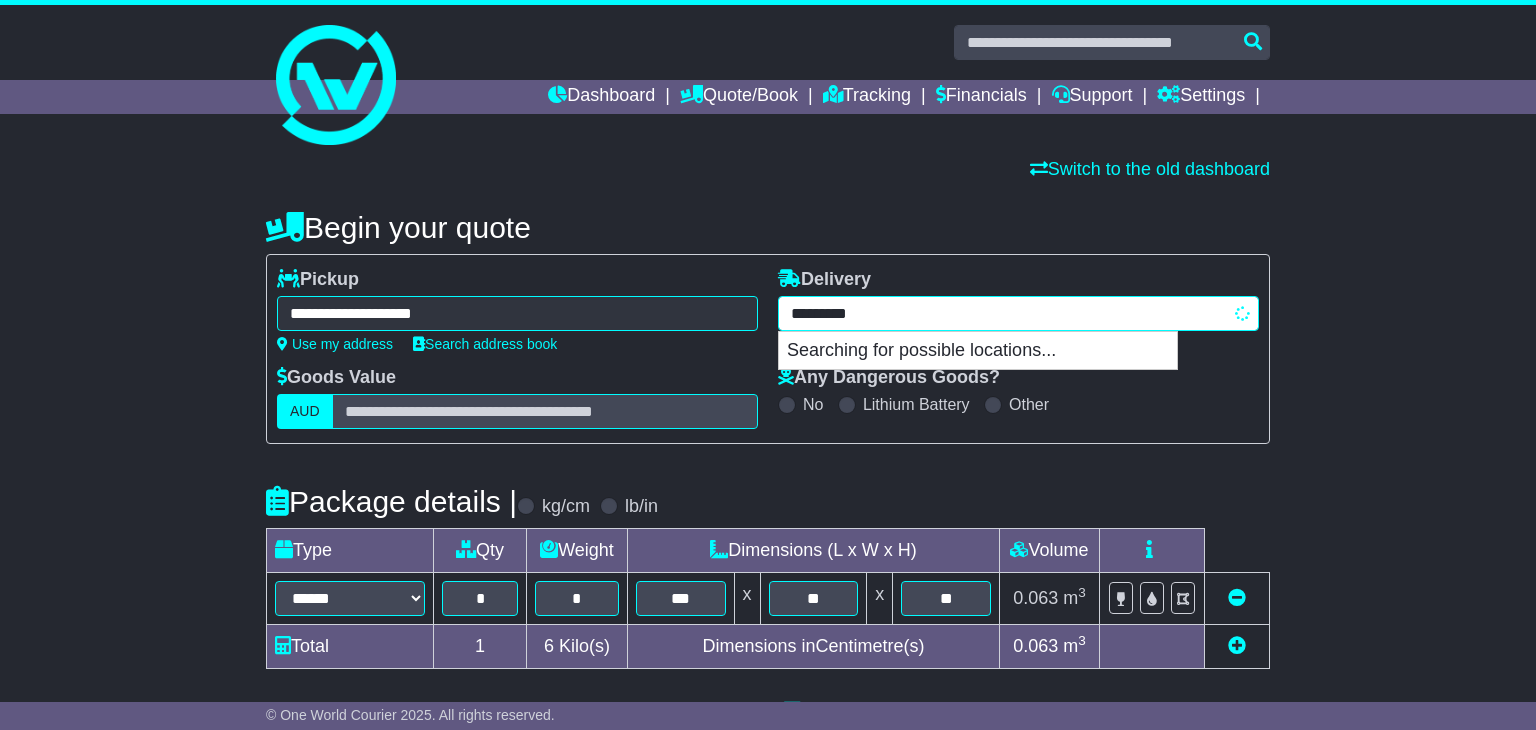 type on "********" 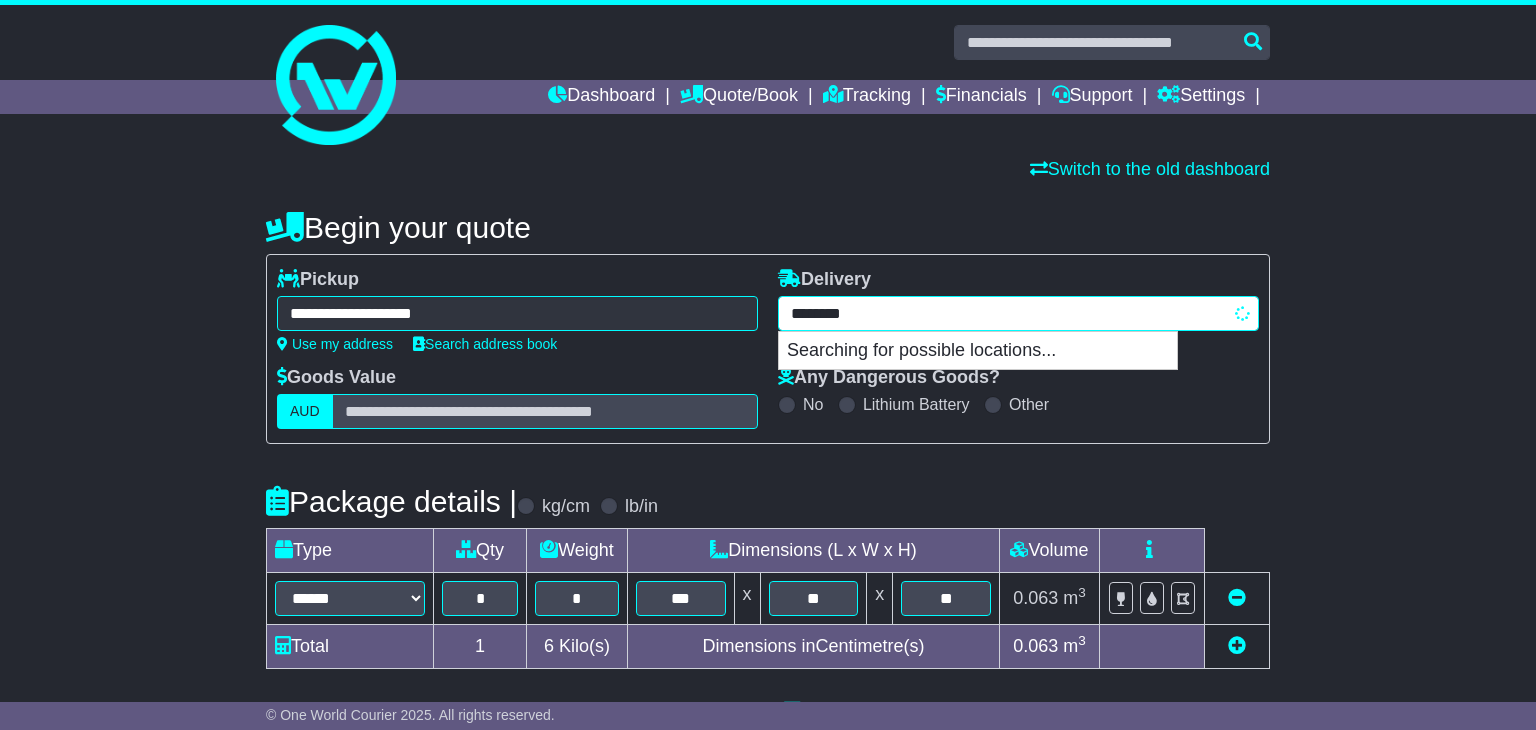 type on "**********" 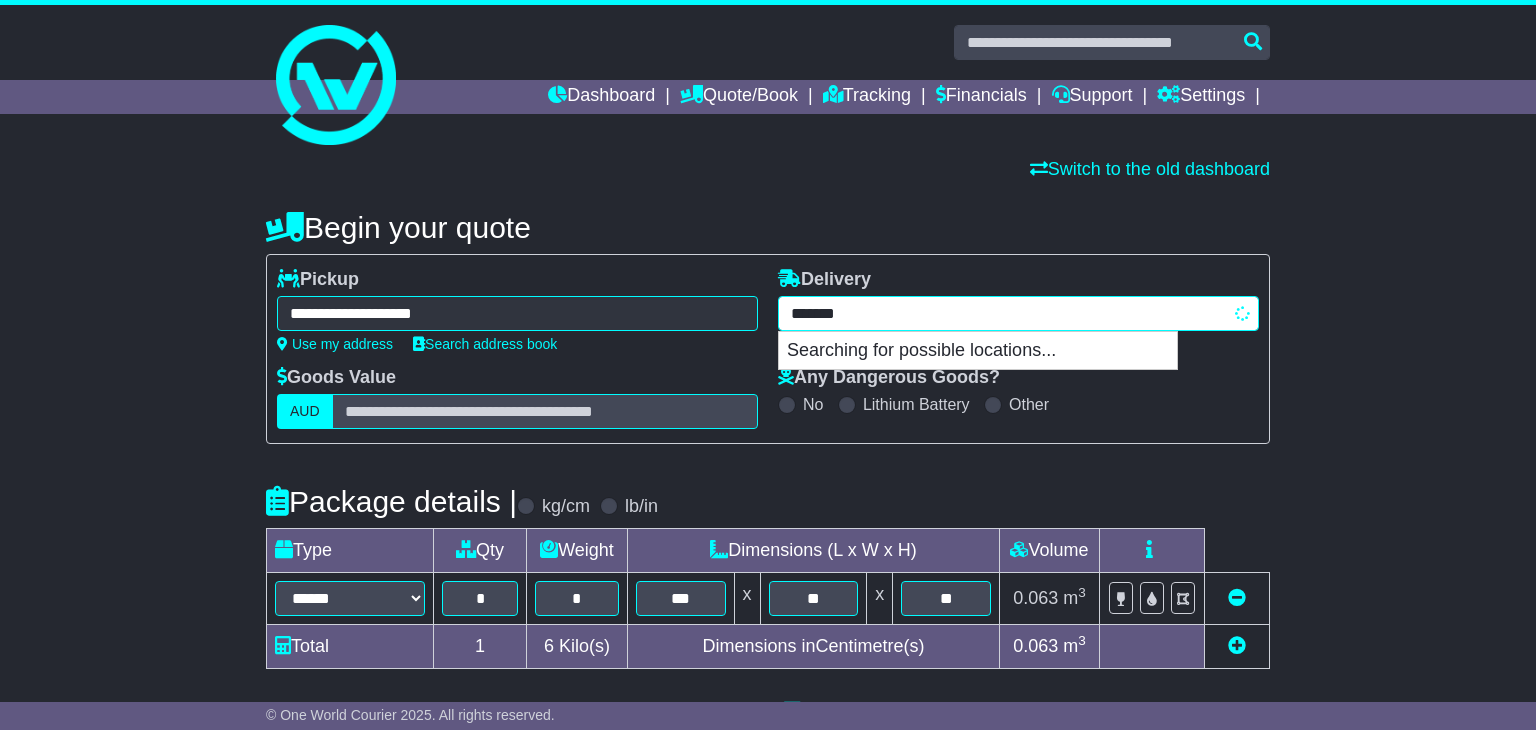 type 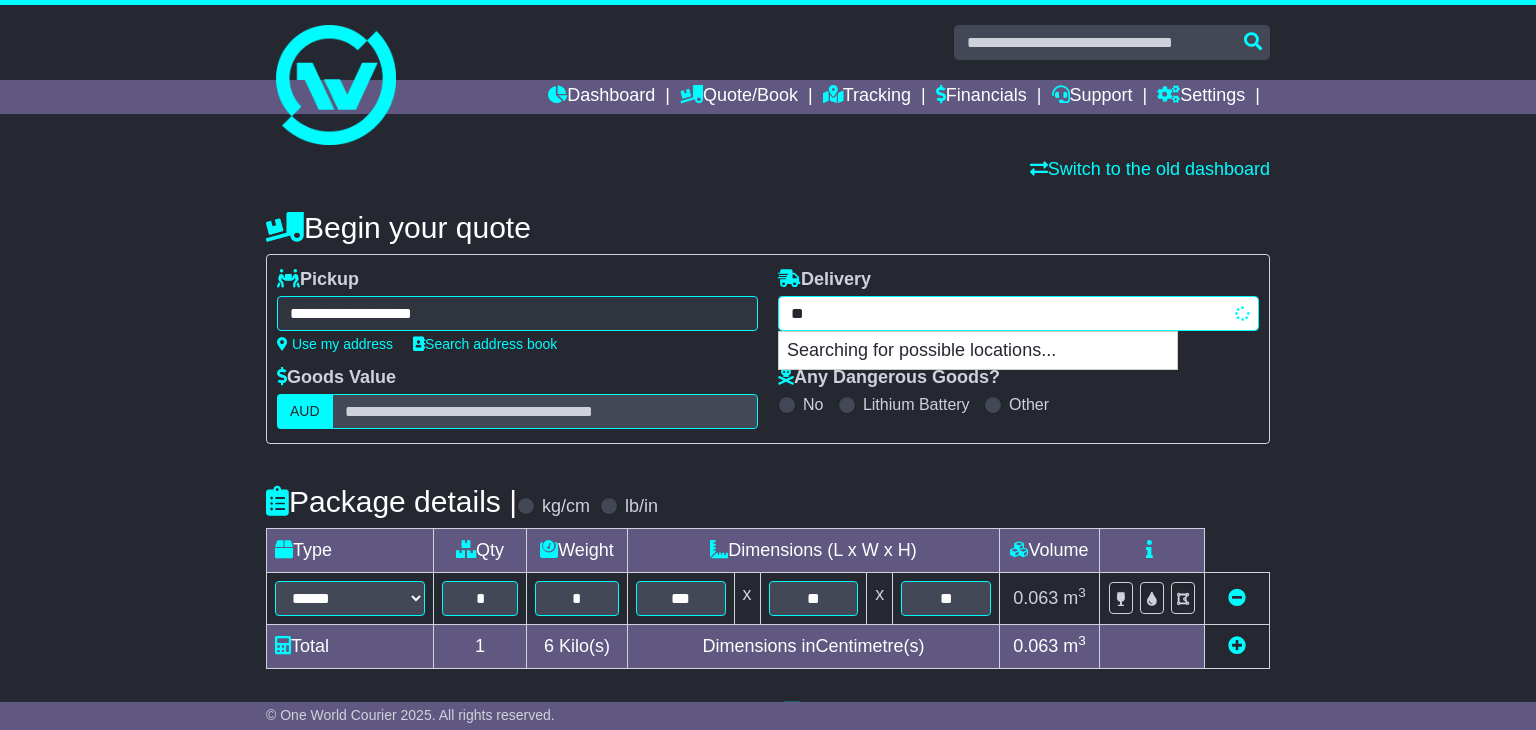 type on "*" 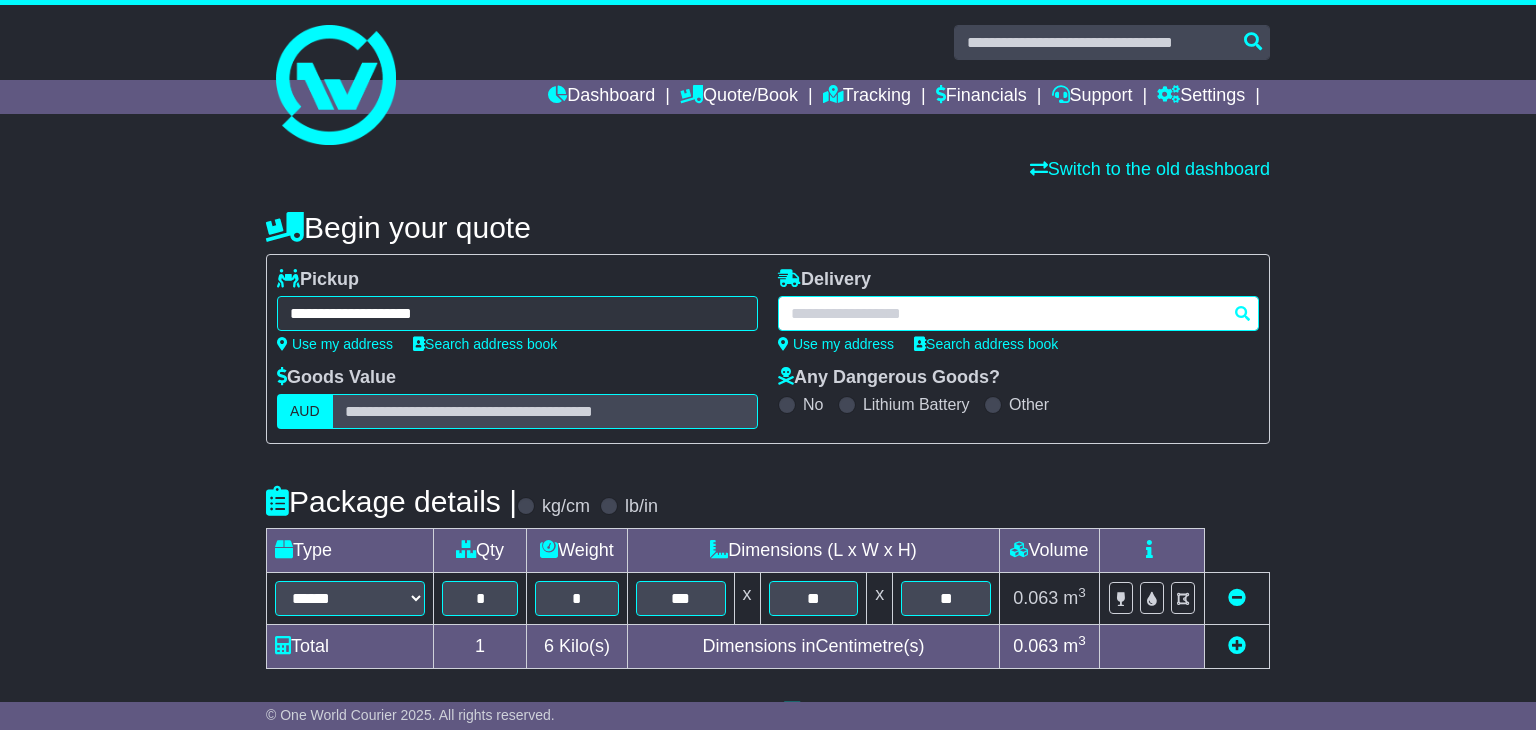 paste on "**********" 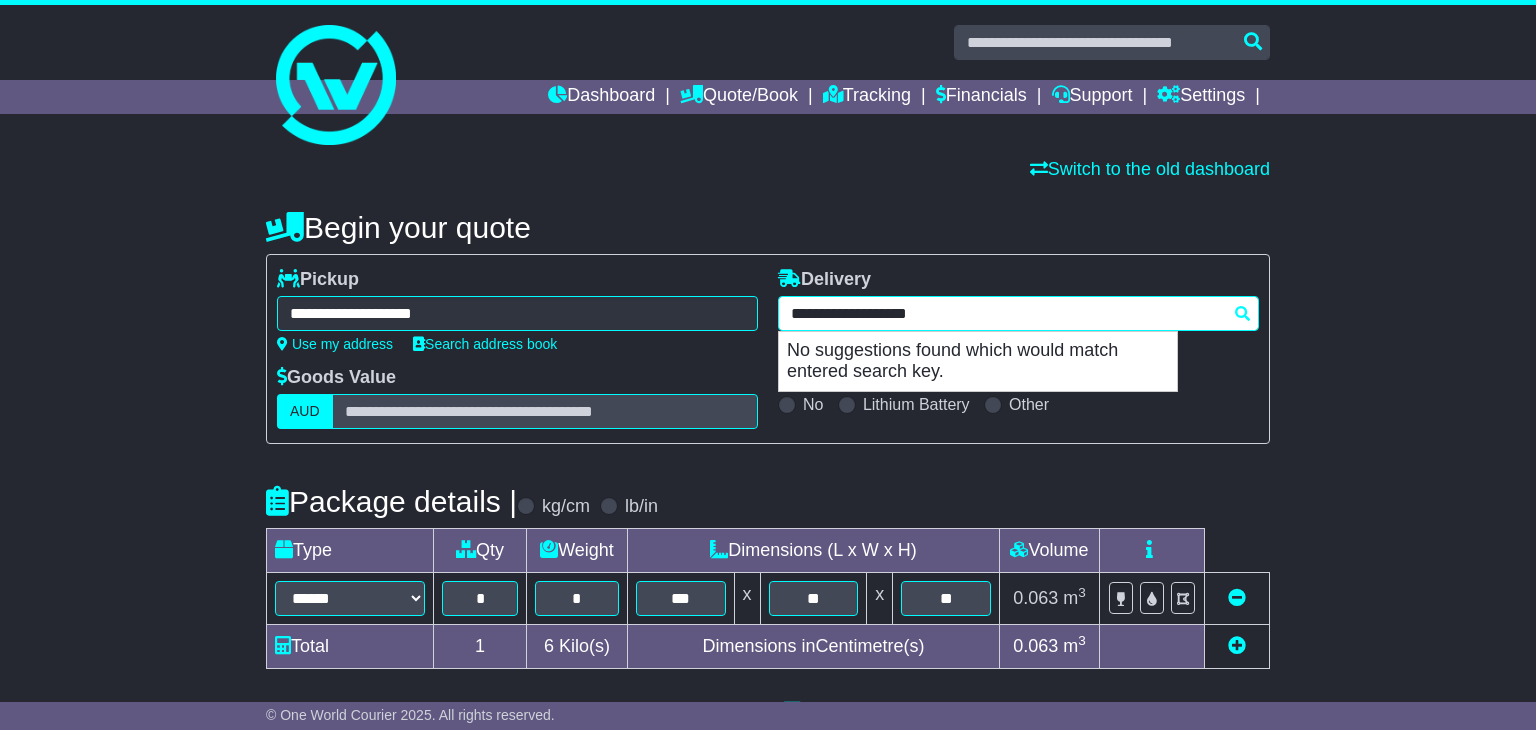 click on "**********" at bounding box center (1018, 313) 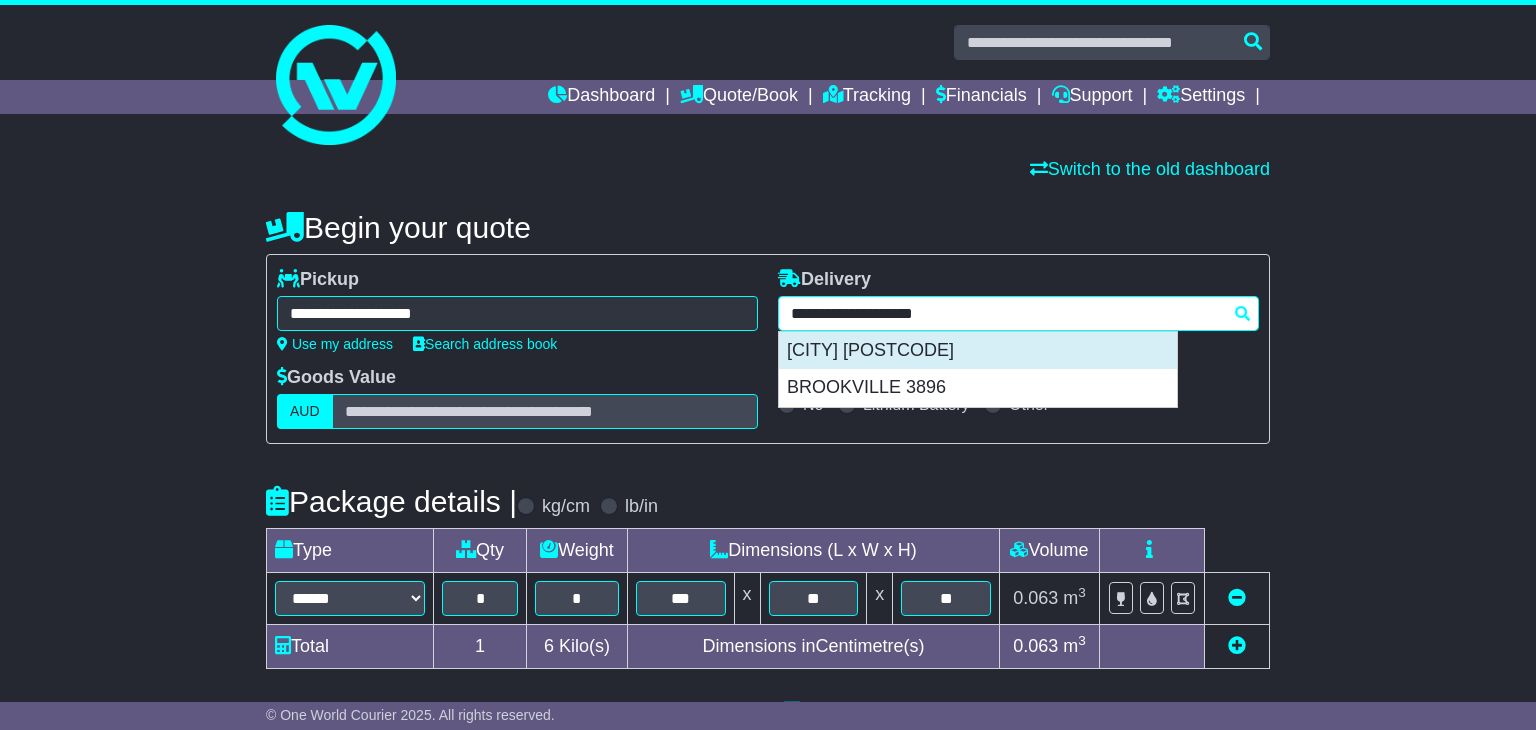 click on "[CITY] [POSTCODE]" at bounding box center [978, 351] 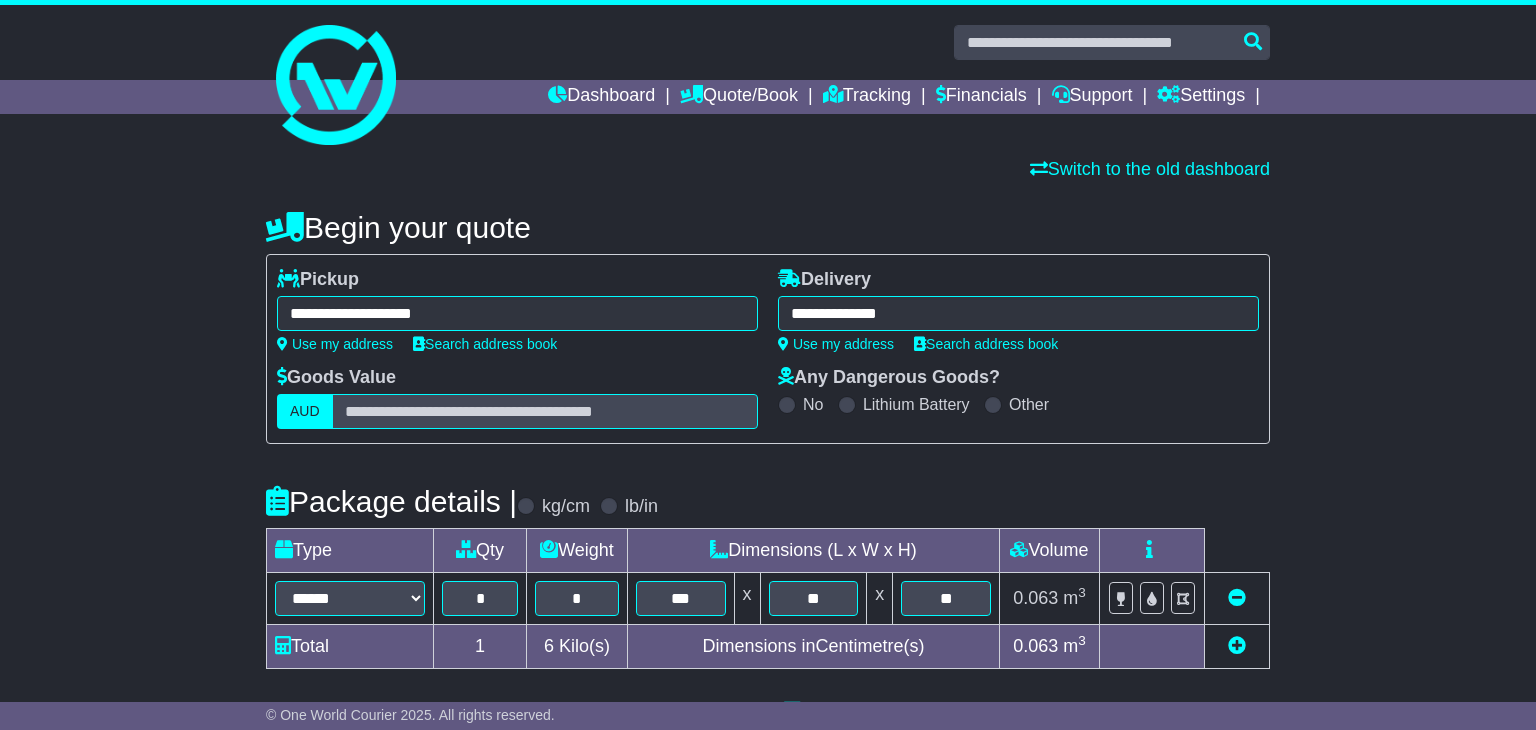 type on "**********" 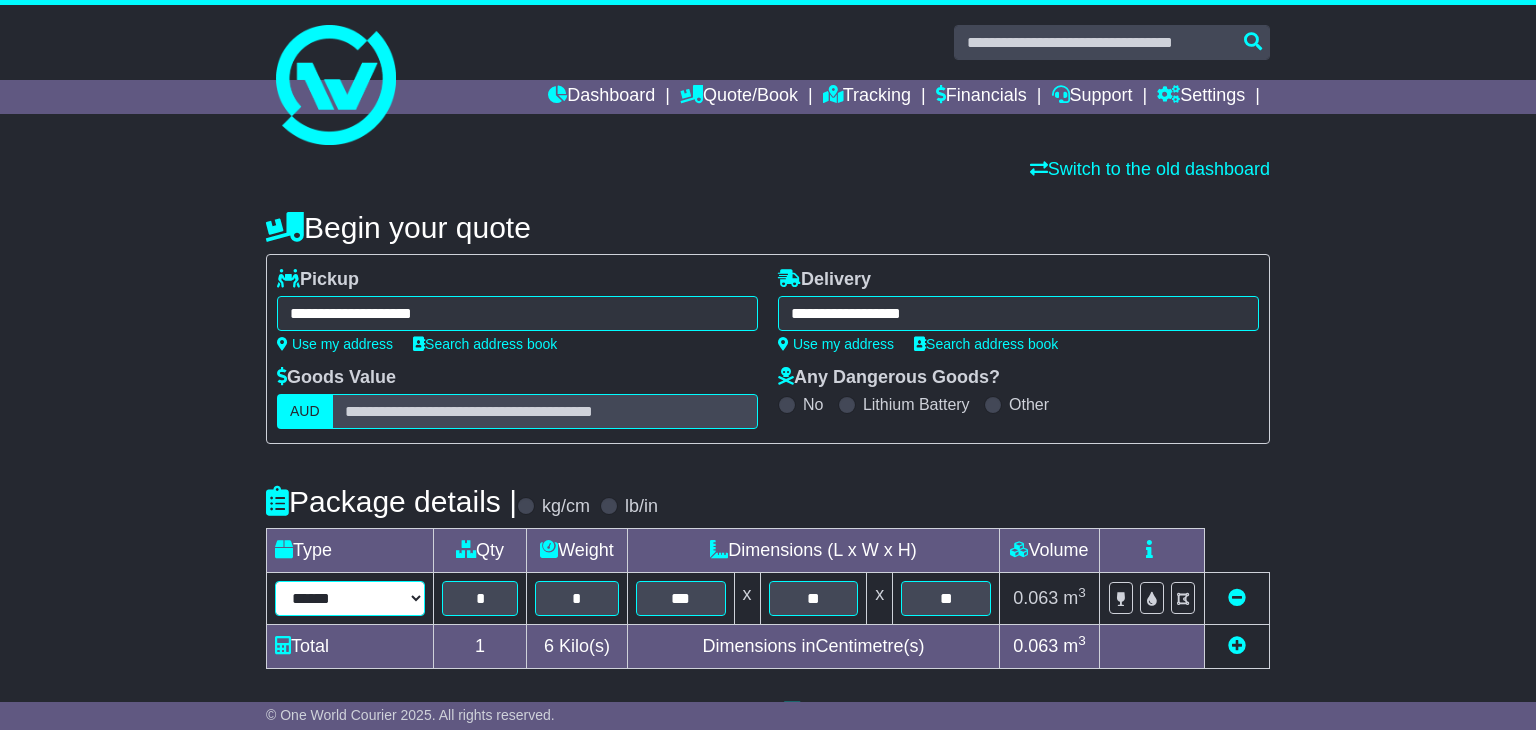 click on "****** ****** *** ******** ***** **** **** ****** *** *******" at bounding box center (350, 598) 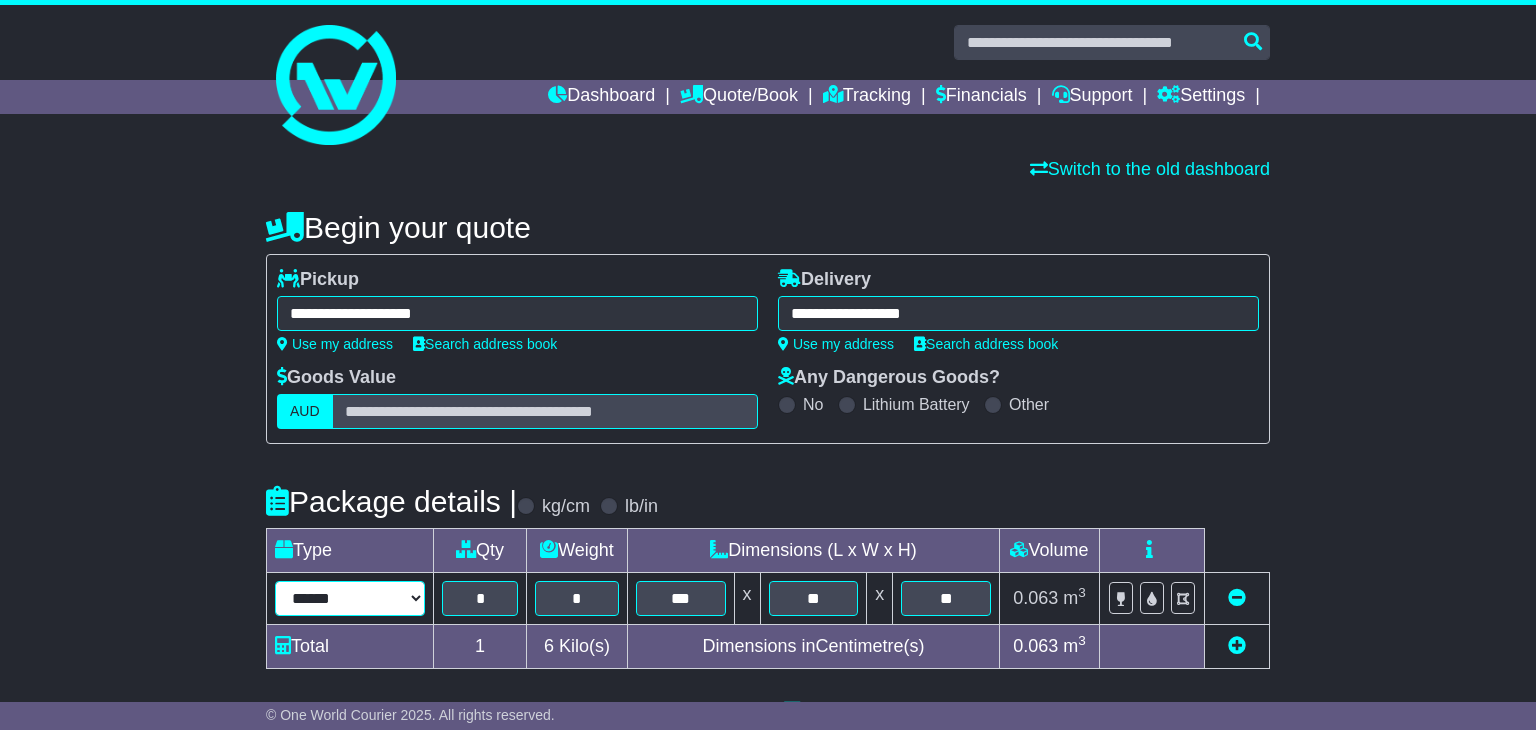 click on "****** ****** *** ******** ***** **** **** ****** *** *******" at bounding box center [350, 598] 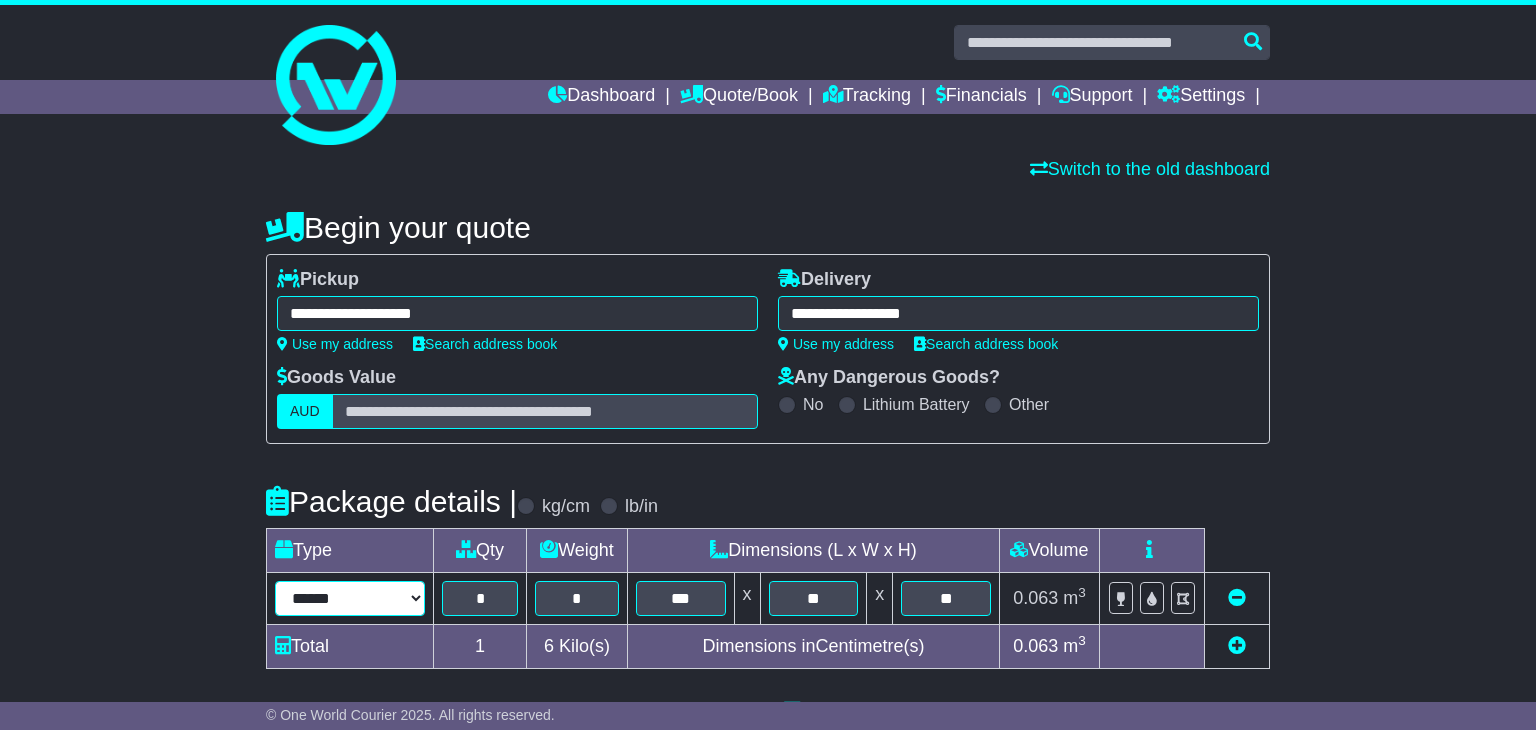 click on "****** ****** *** ******** ***** **** **** ****** *** *******" at bounding box center [350, 598] 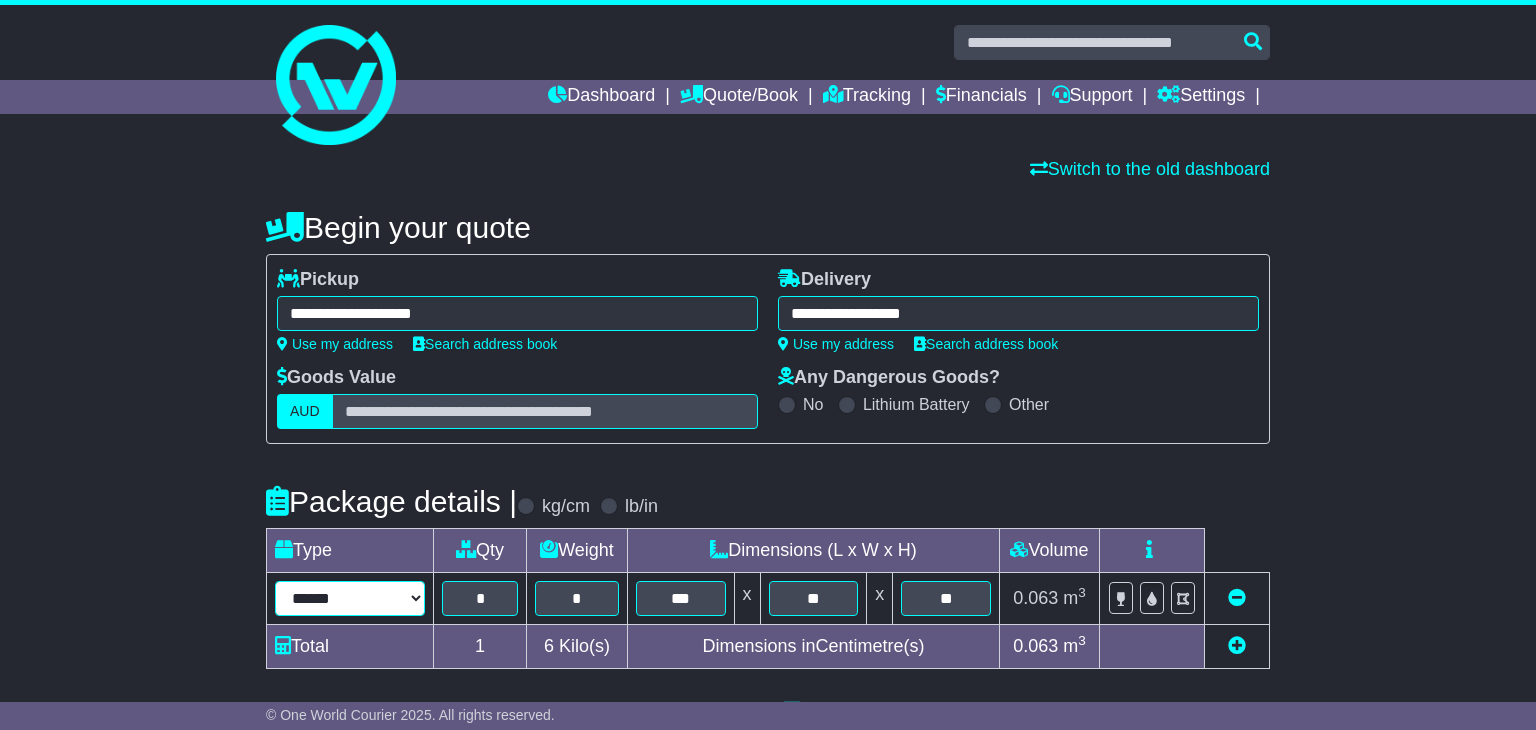 click on "****** ****** *** ******** ***** **** **** ****** *** *******" at bounding box center (350, 598) 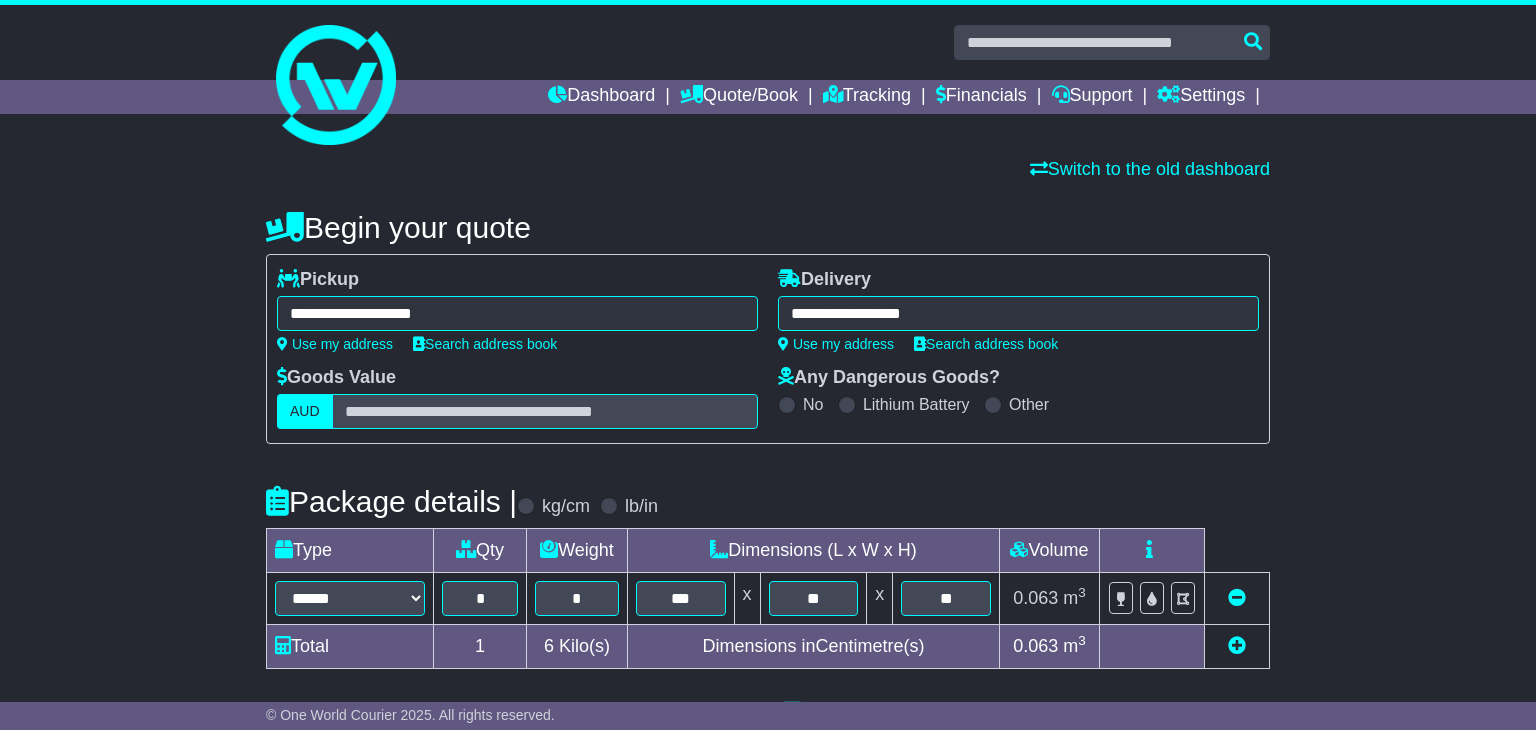 click on "****** ****** *** ******** ***** **** **** ****** *** *******" at bounding box center (350, 599) 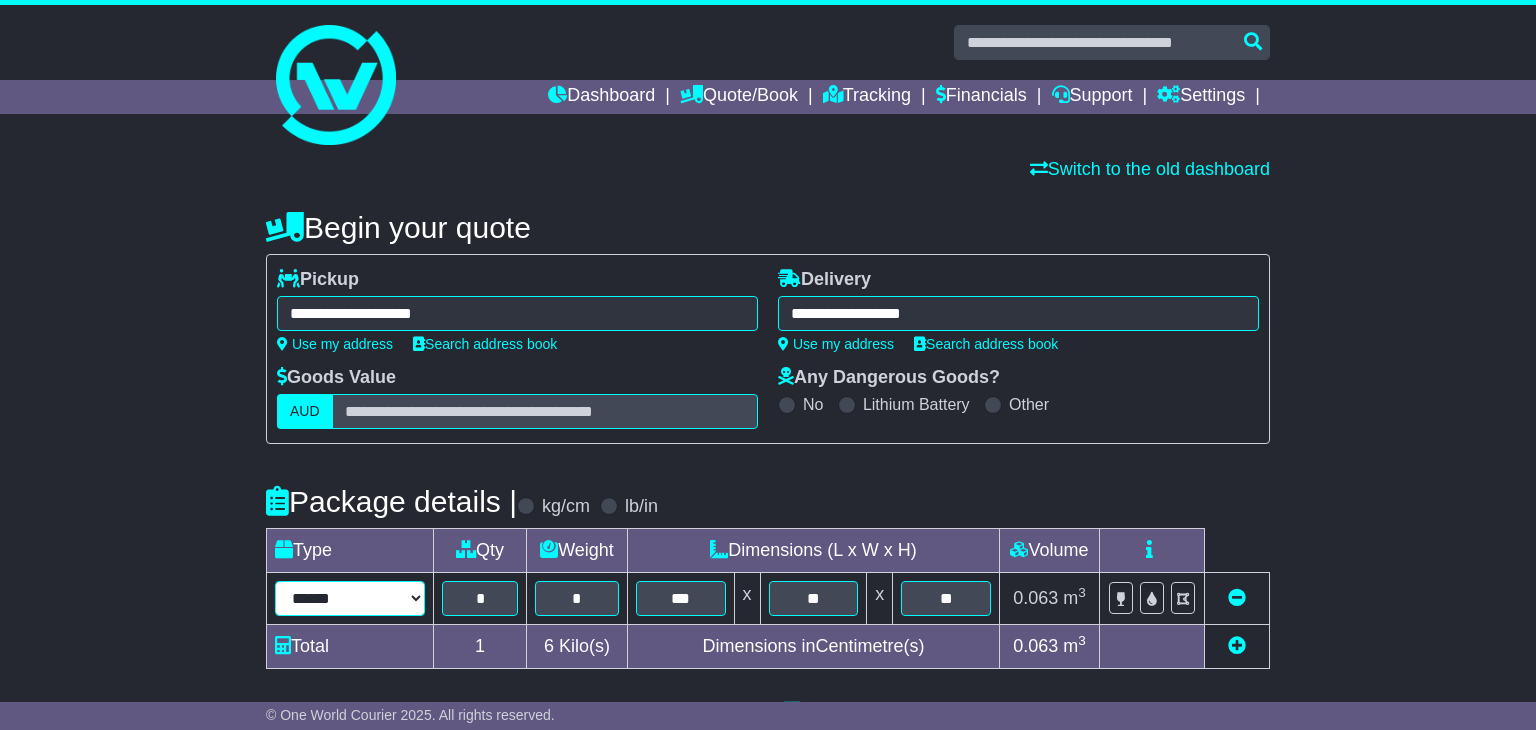 click on "****** ****** *** ******** ***** **** **** ****** *** *******" at bounding box center [350, 598] 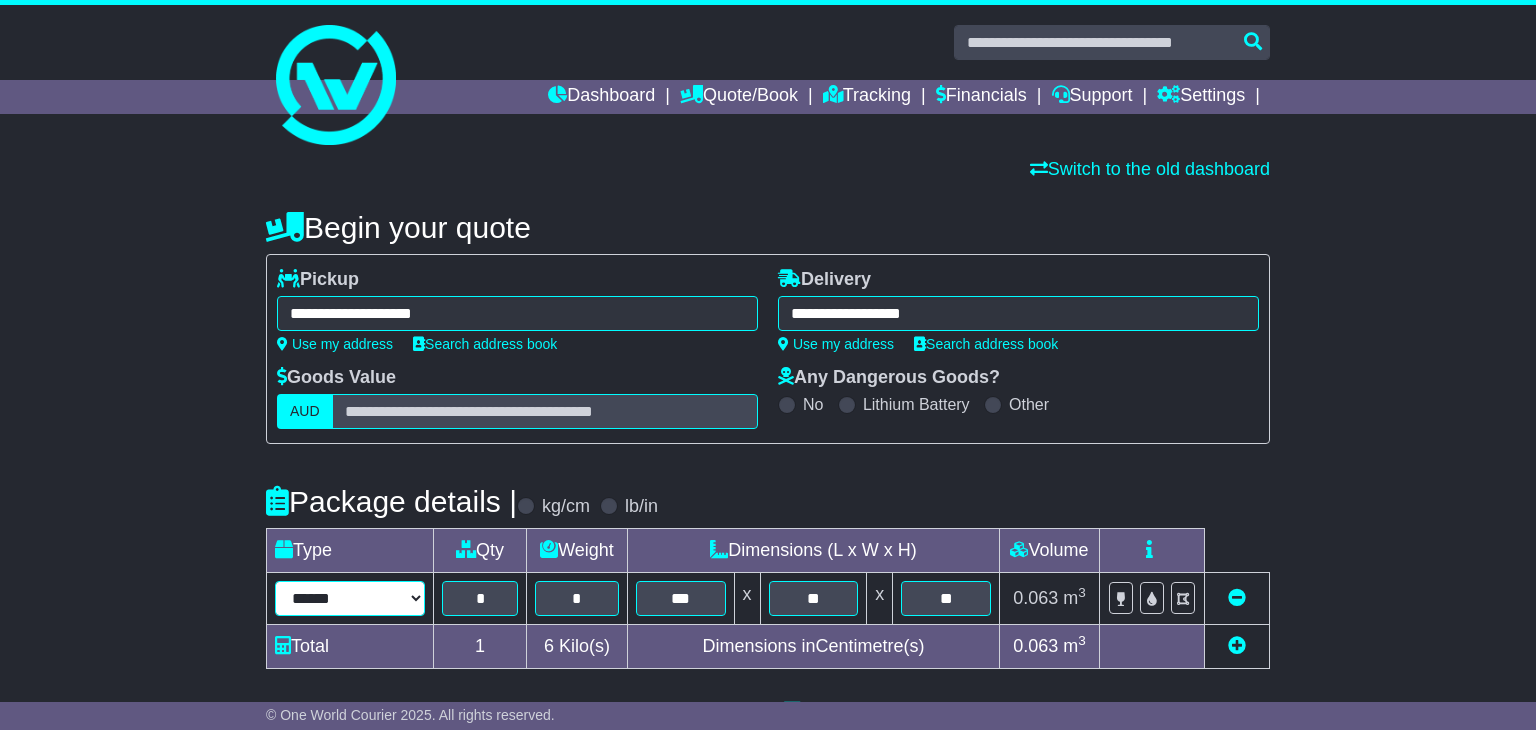 select on "*****" 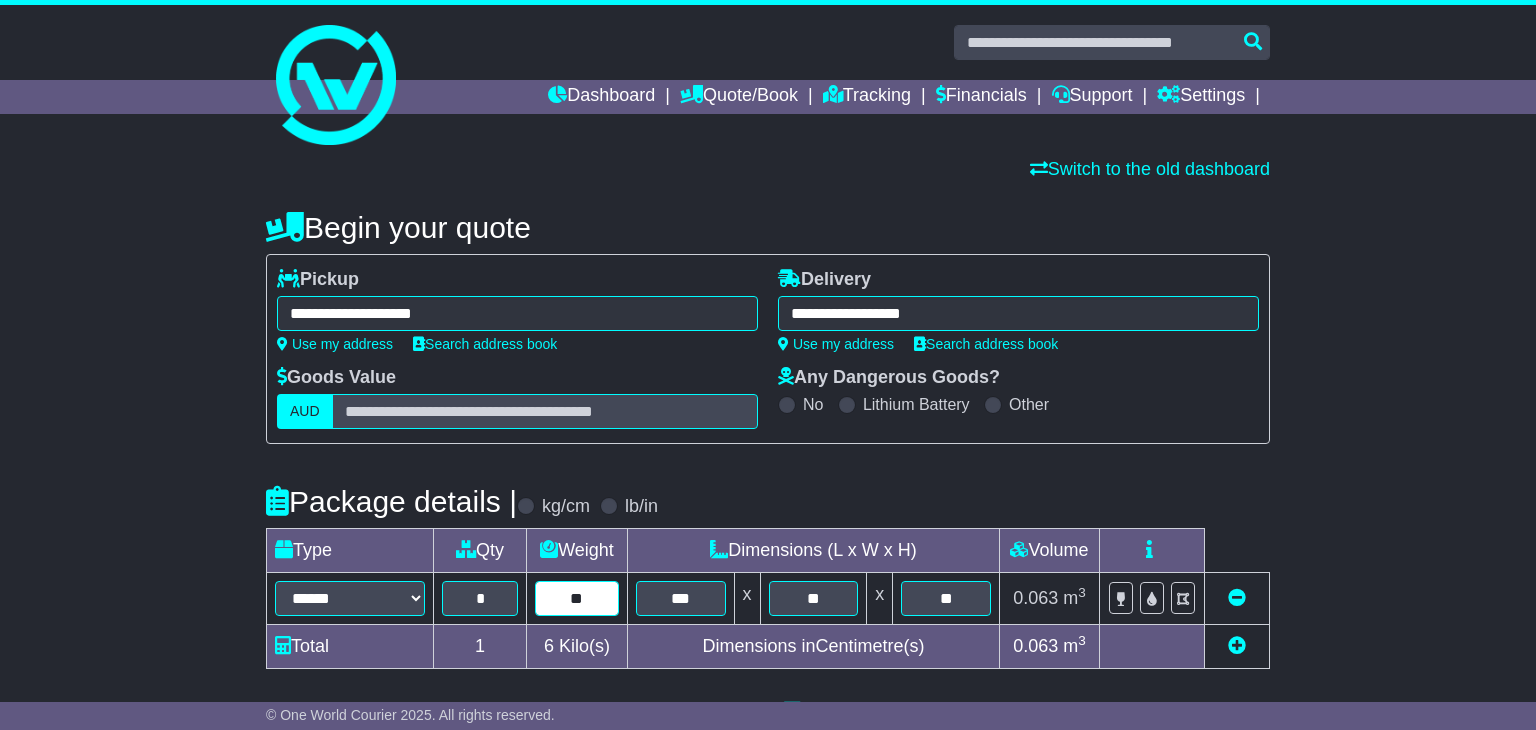 type on "**" 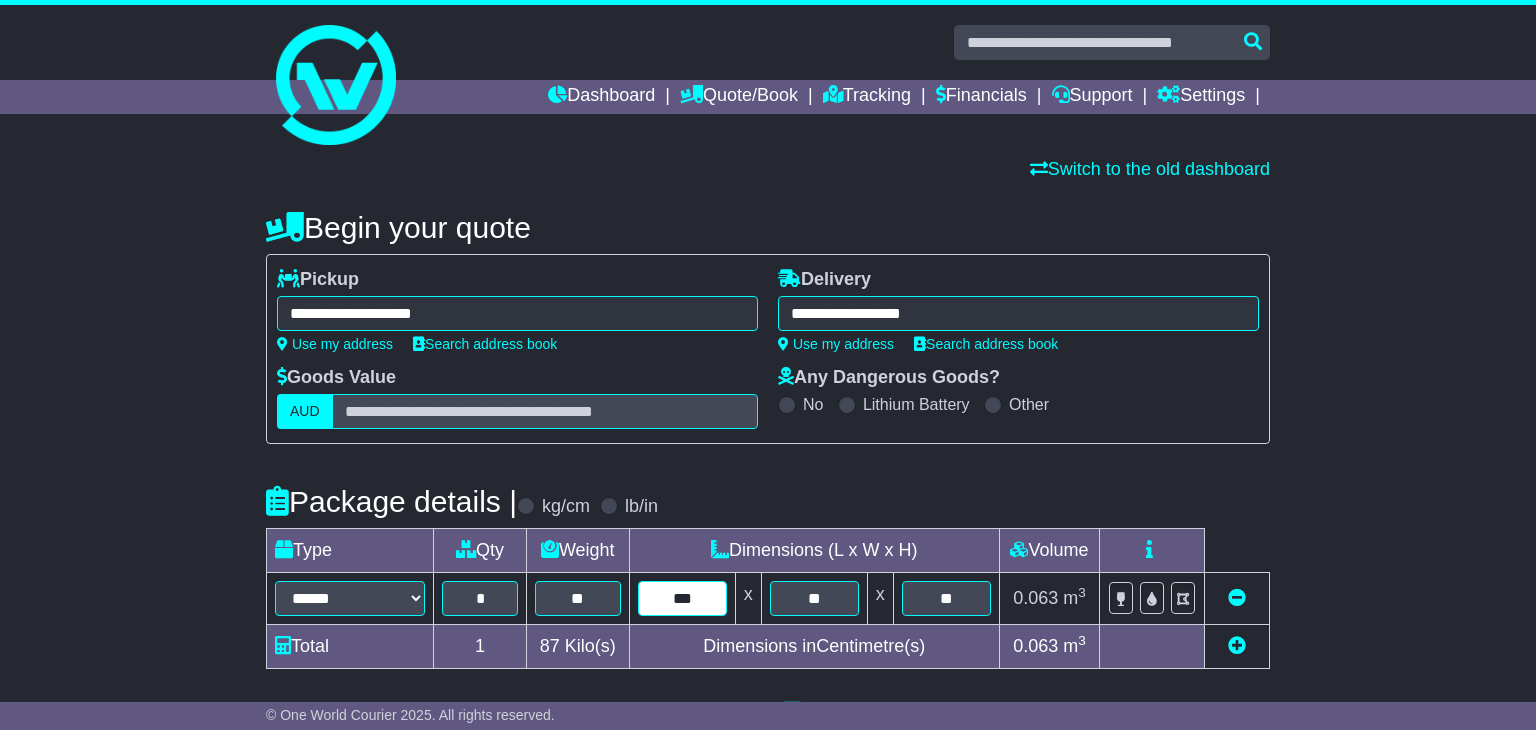 type on "***" 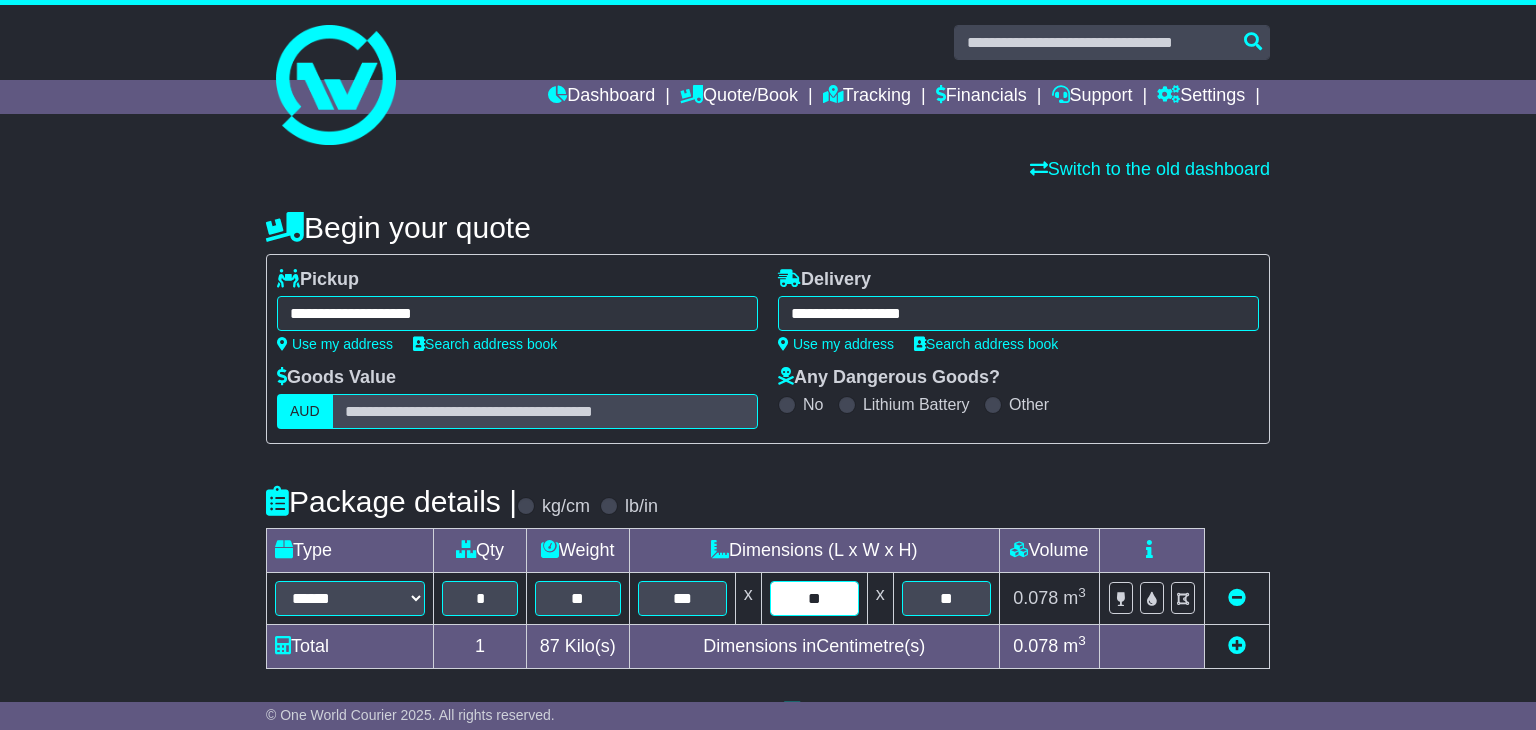 type on "**" 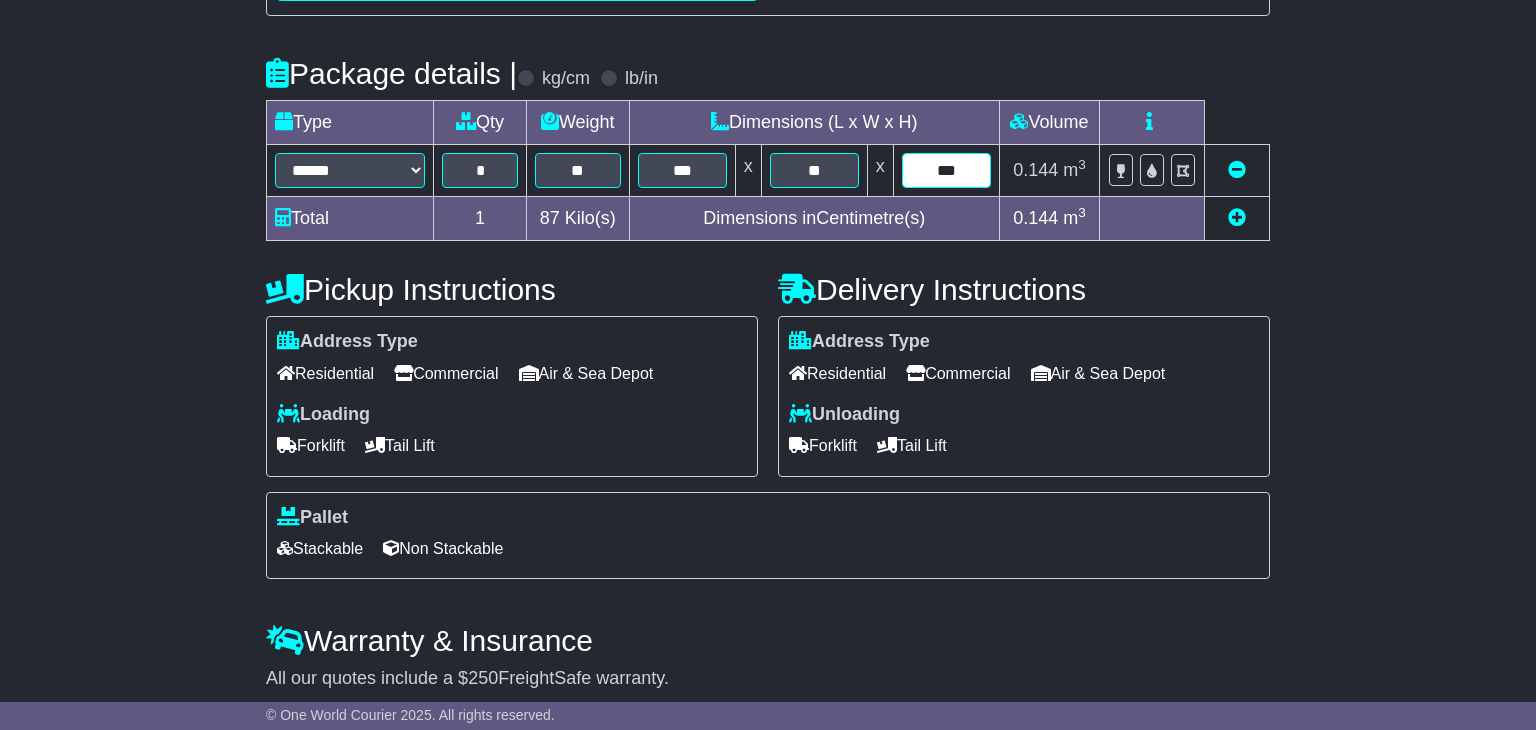 scroll, scrollTop: 432, scrollLeft: 0, axis: vertical 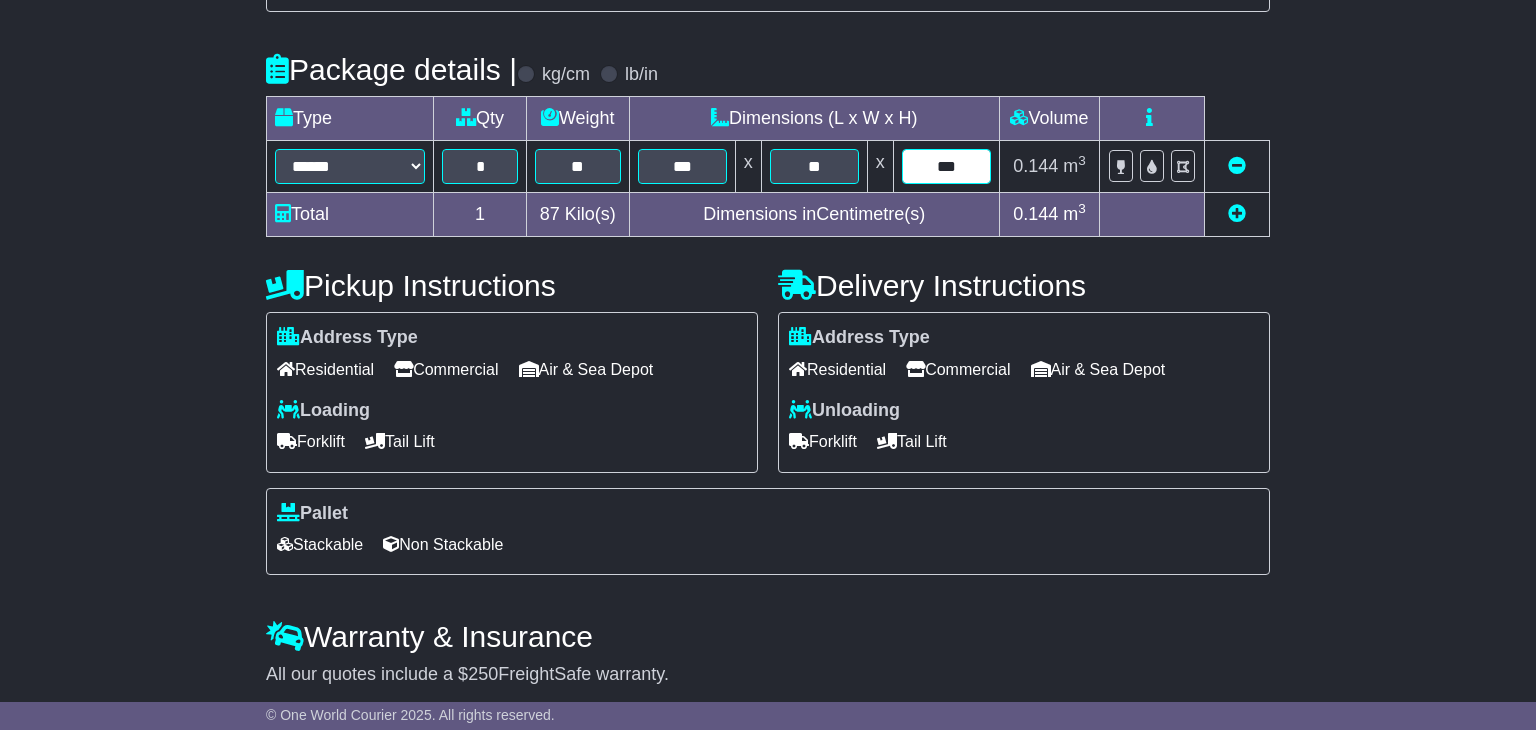 type on "***" 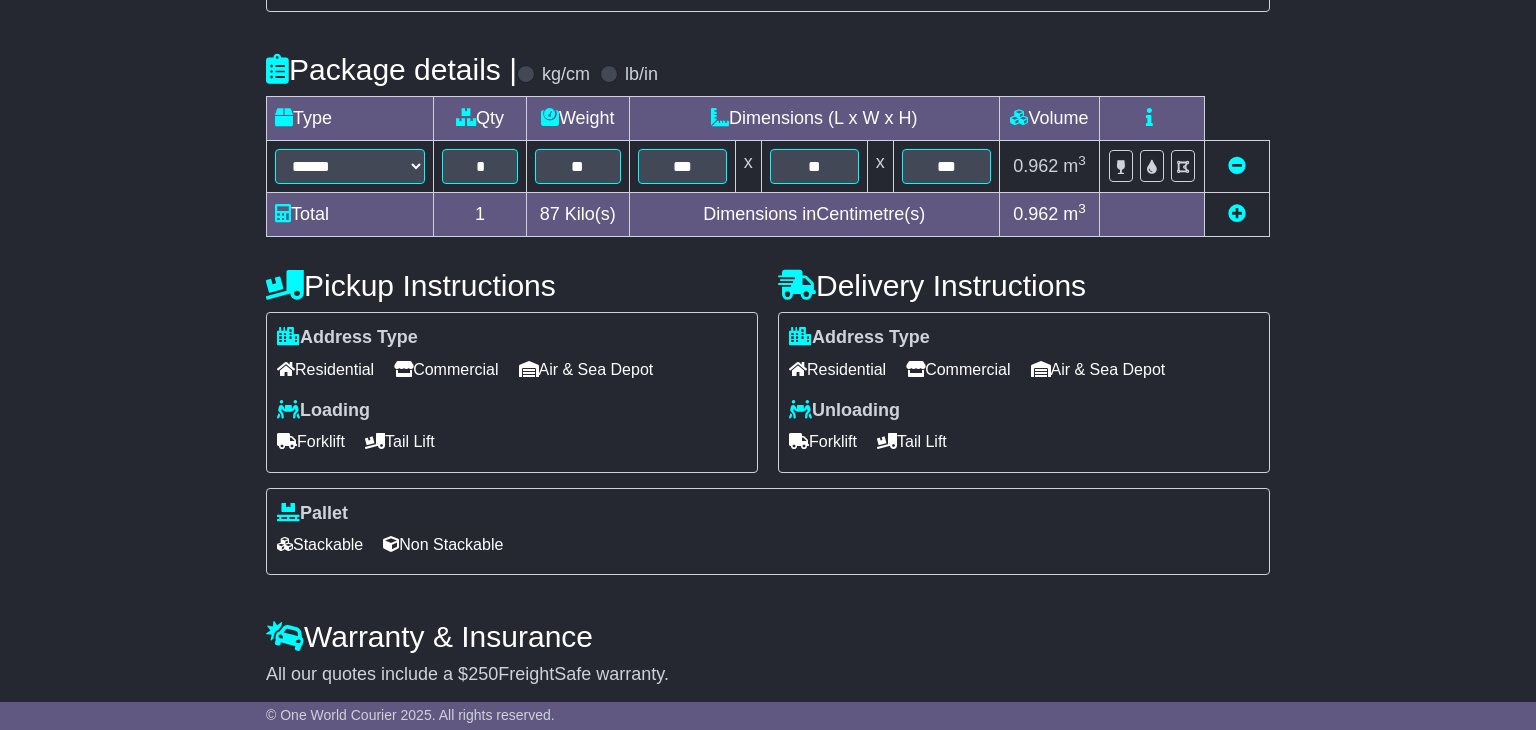 click on "Residential" at bounding box center (325, 369) 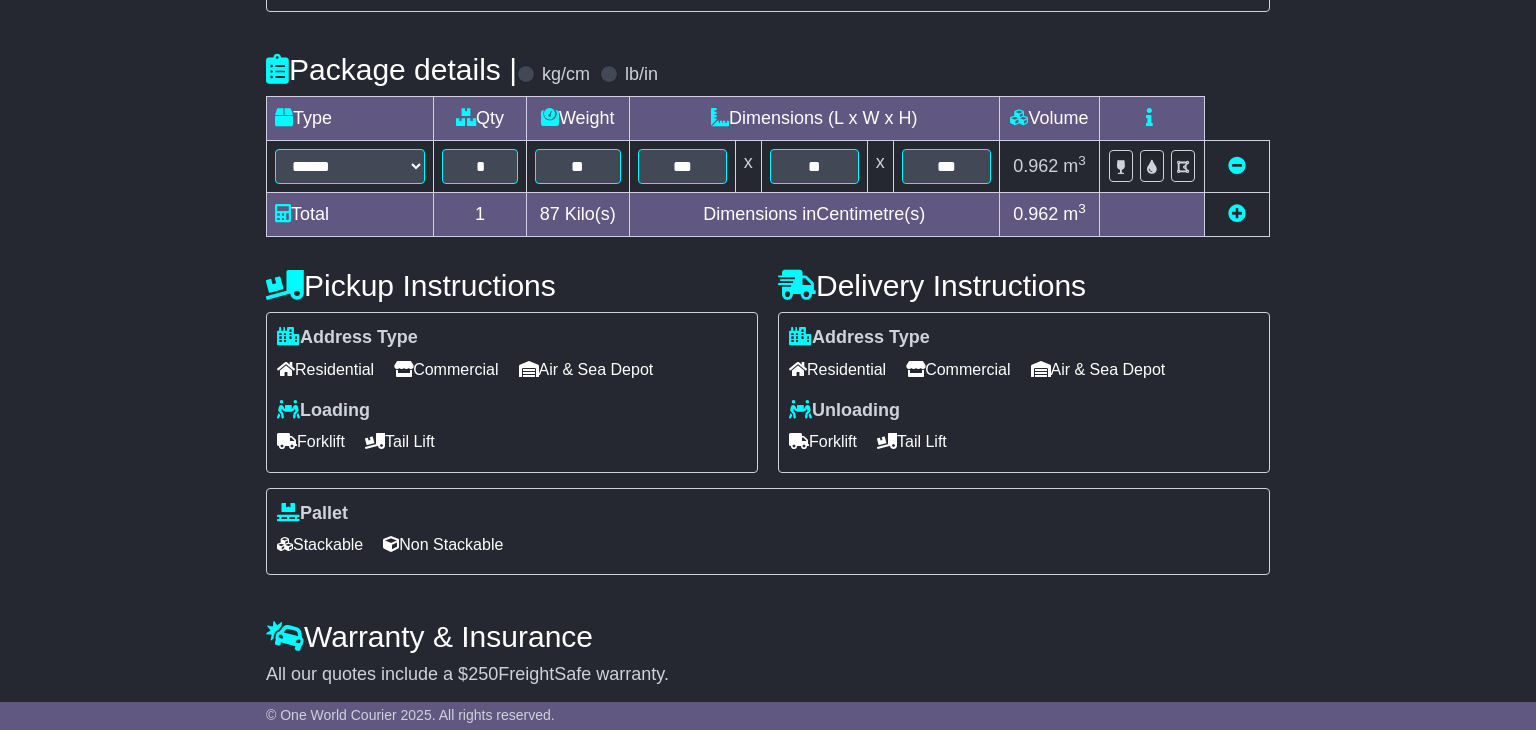 click on "Residential" at bounding box center [837, 369] 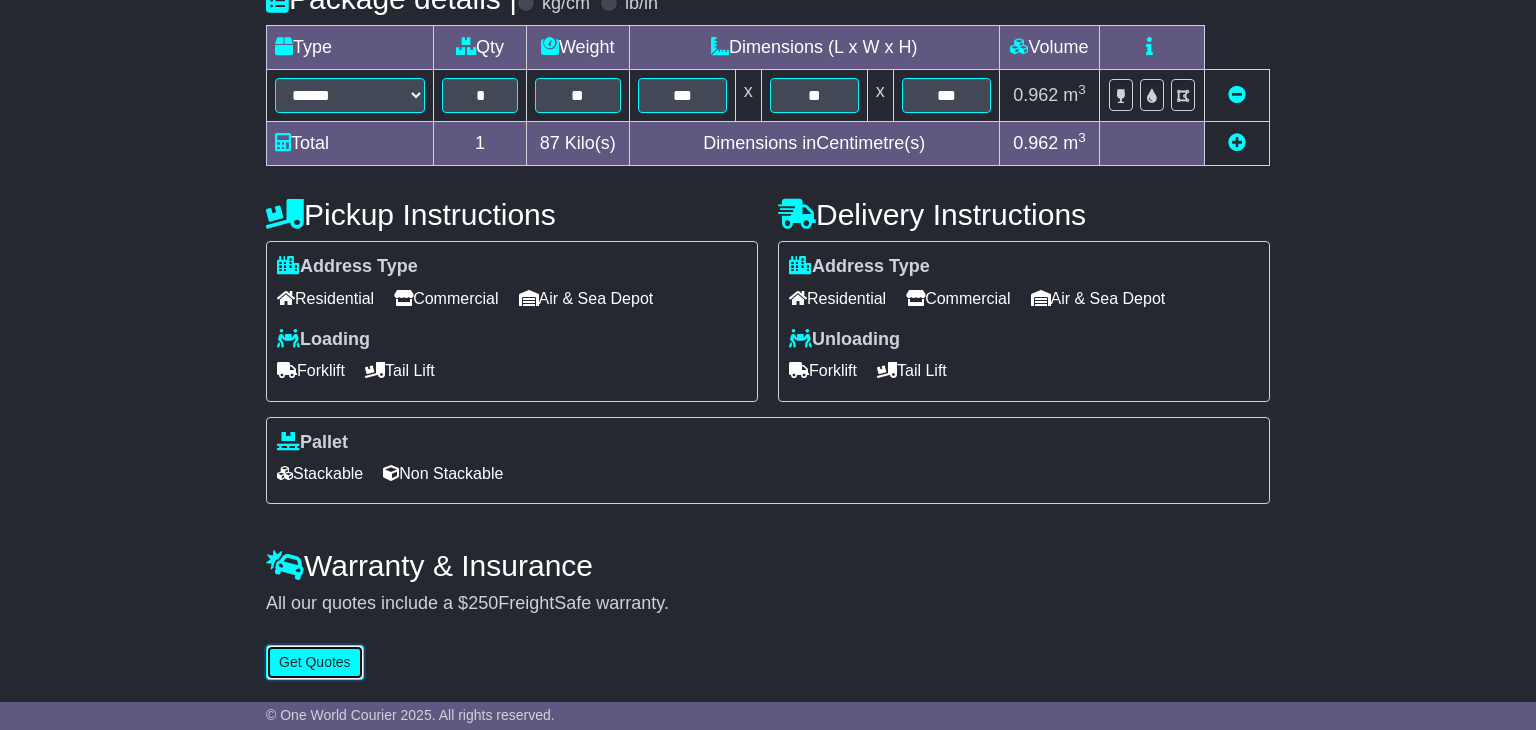 click on "Get Quotes" at bounding box center (315, 662) 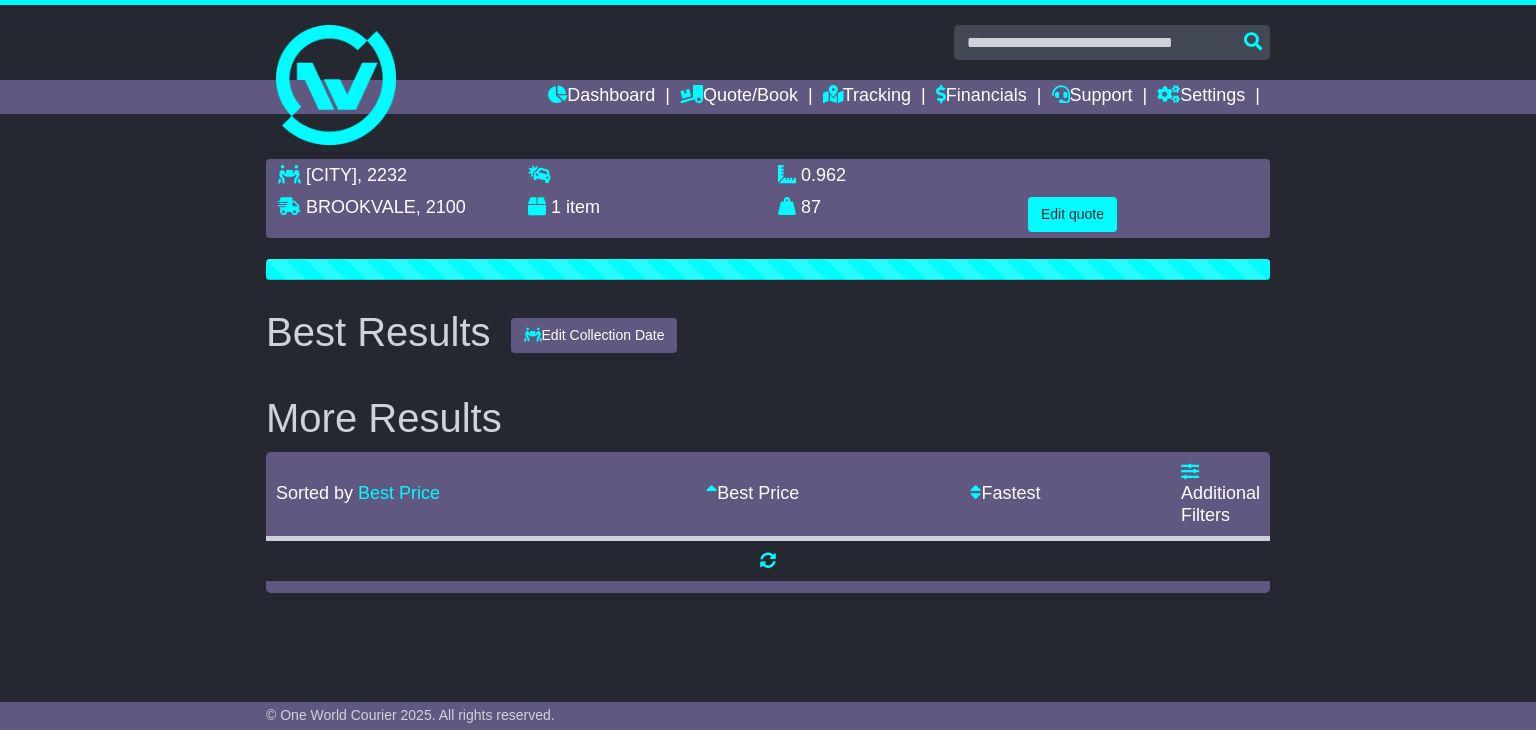 scroll, scrollTop: 0, scrollLeft: 0, axis: both 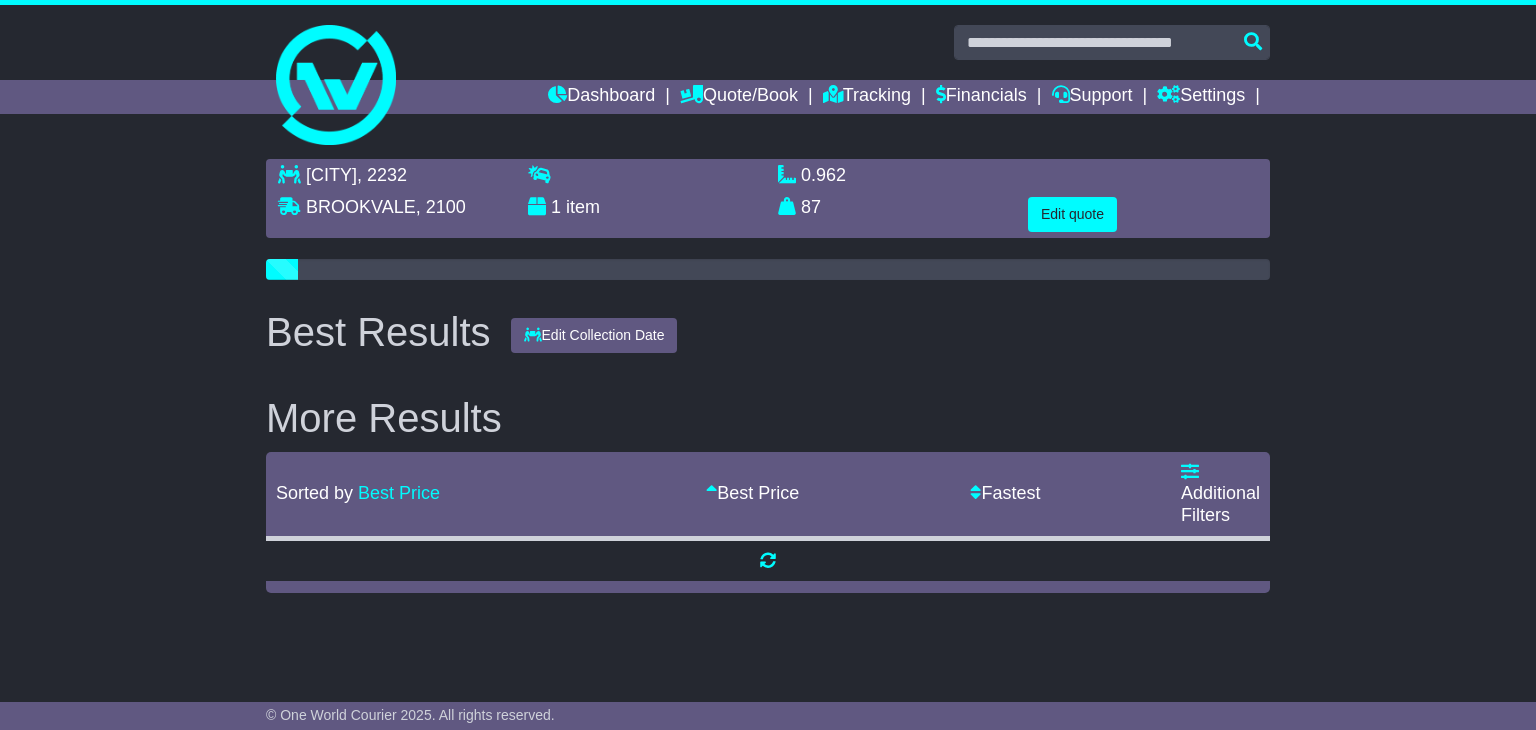 click on "**********" at bounding box center [768, 409] 